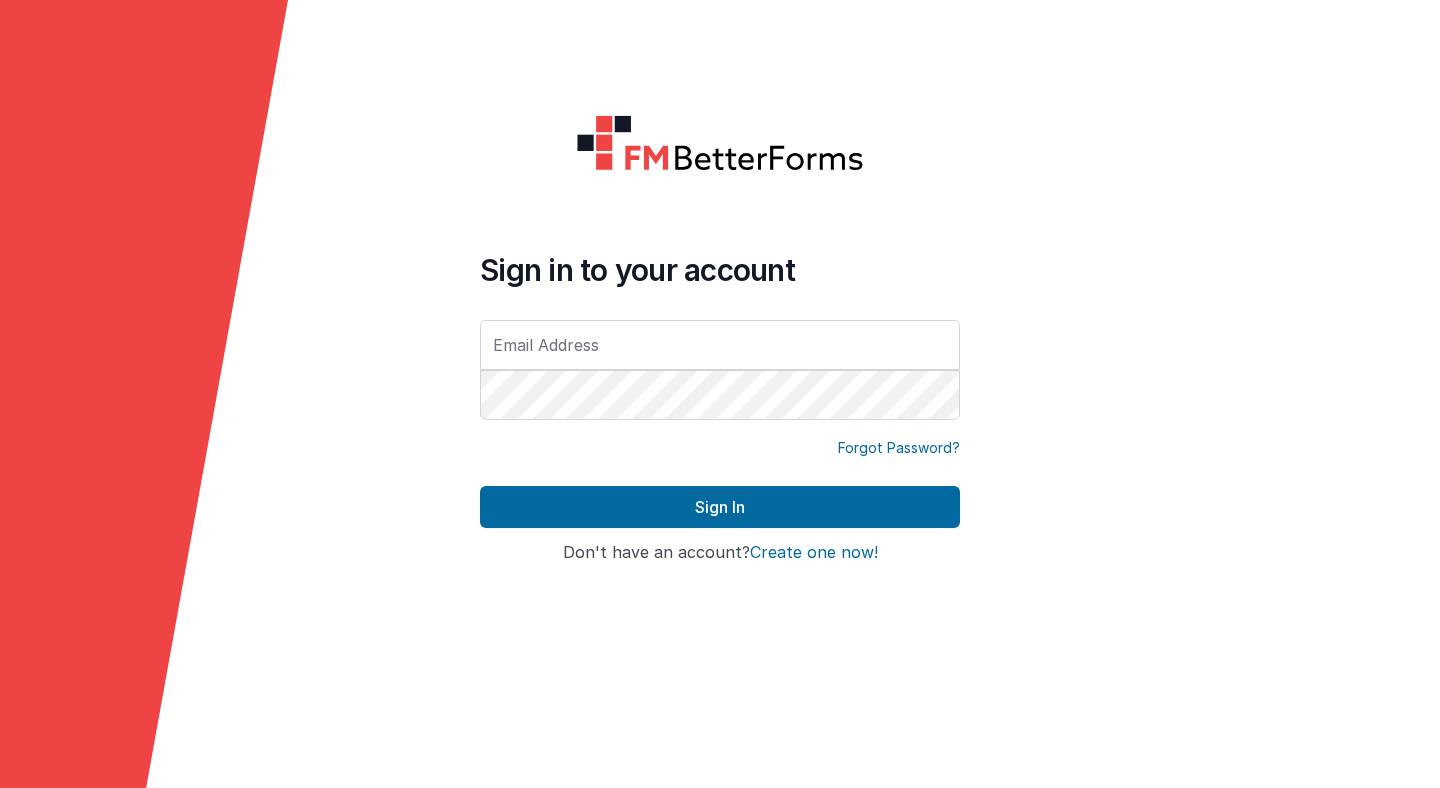 scroll, scrollTop: 0, scrollLeft: 0, axis: both 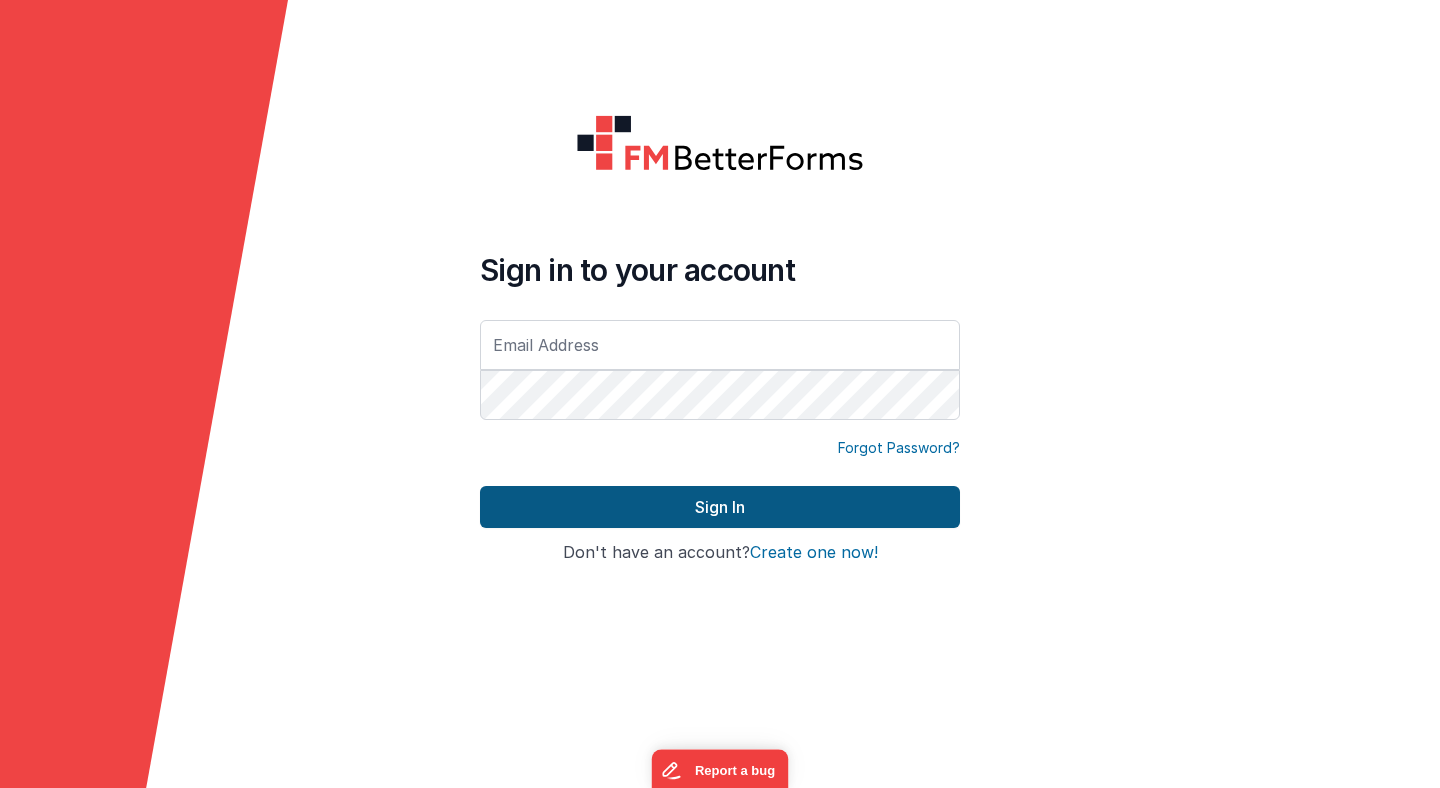 type on "[EMAIL_ADDRESS][DOMAIN_NAME]" 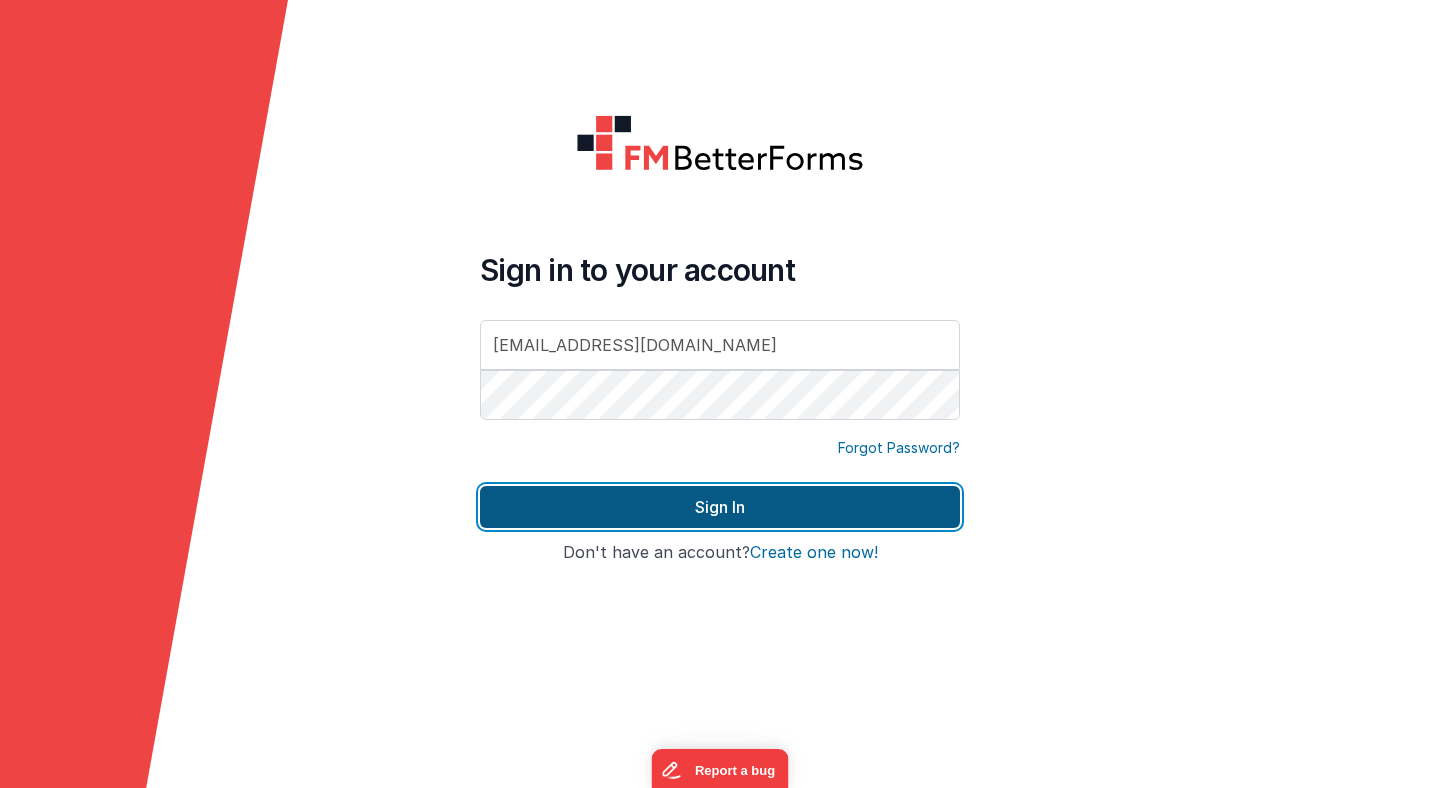click on "Sign In" at bounding box center [720, 507] 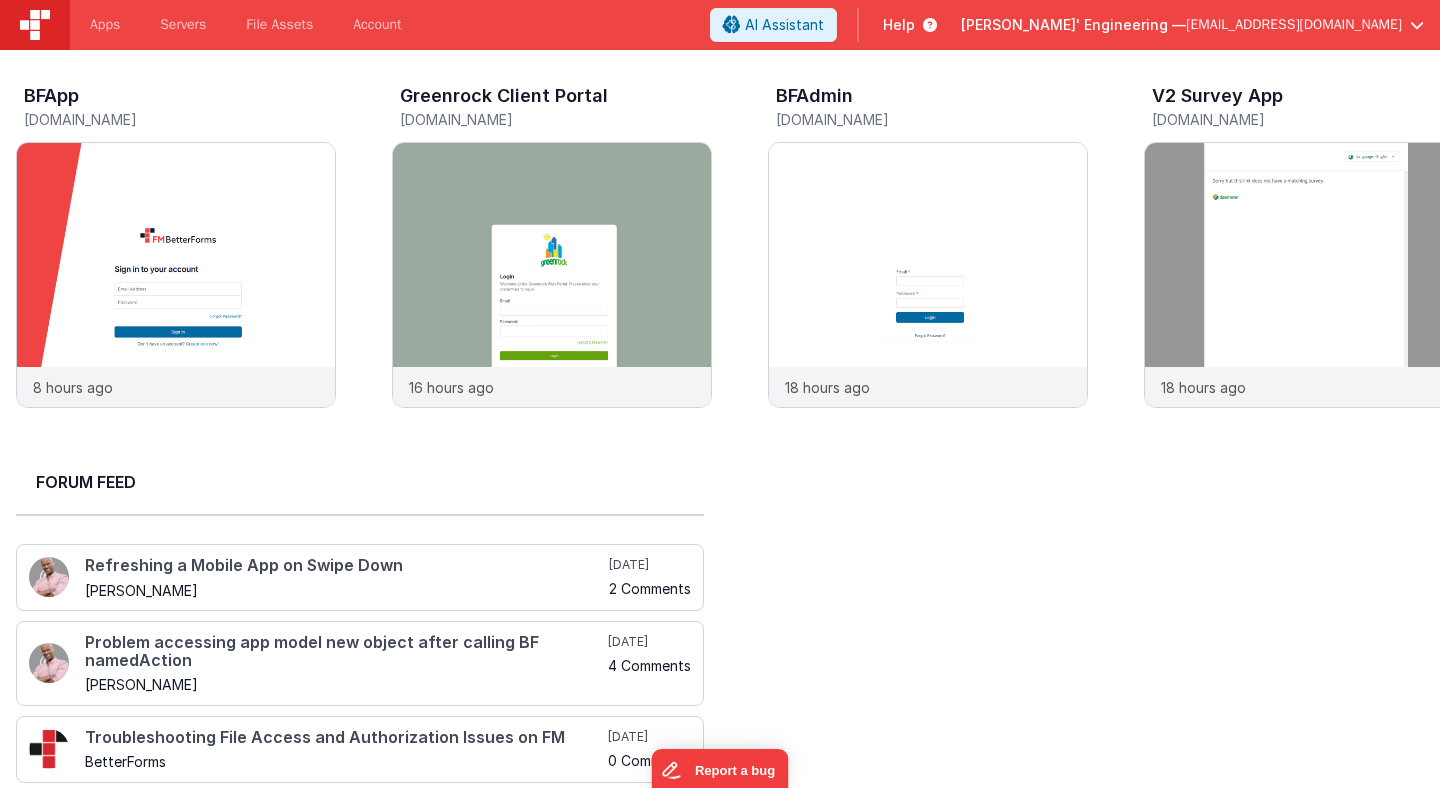 click on "[PERSON_NAME]' Engineering —" at bounding box center (1073, 25) 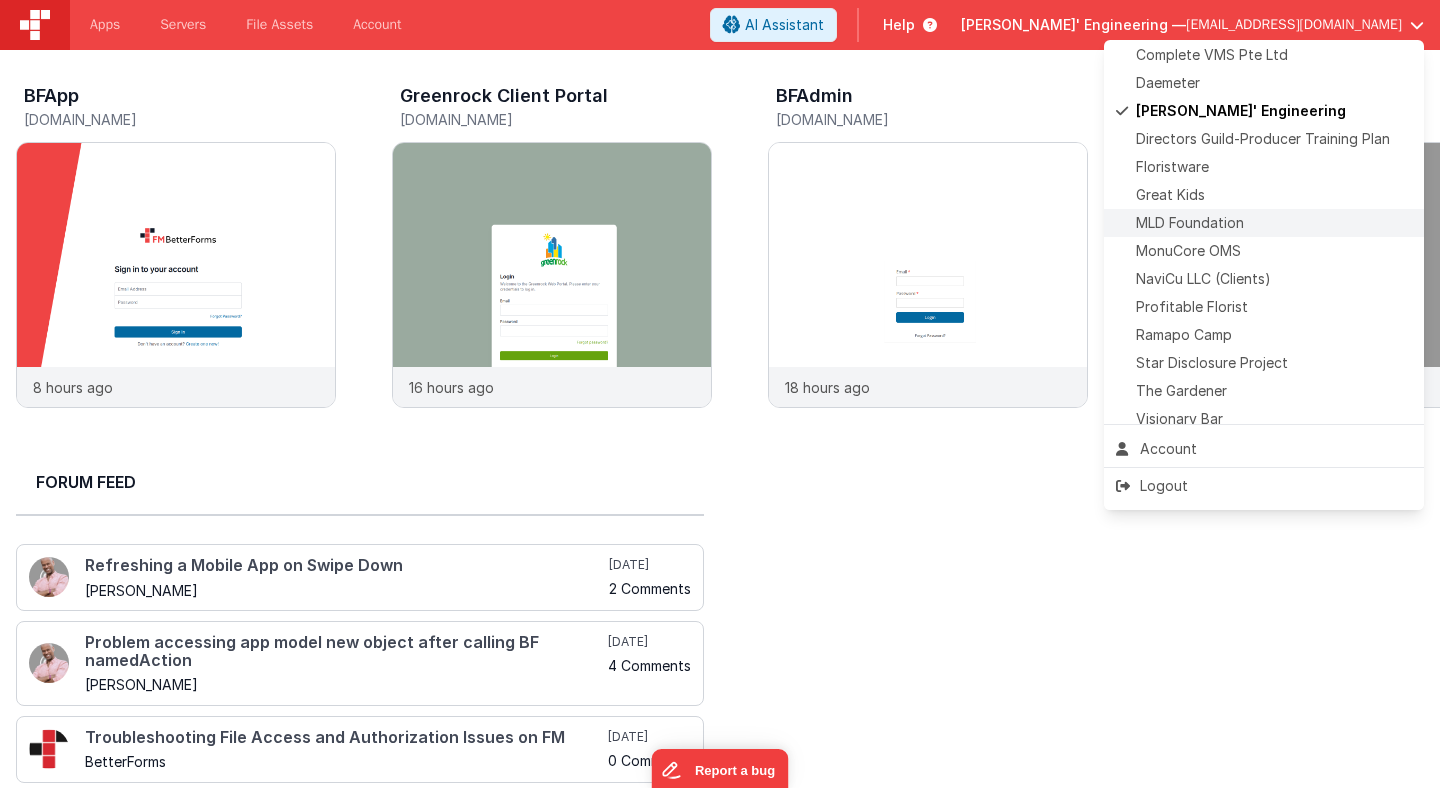 scroll, scrollTop: 423, scrollLeft: 0, axis: vertical 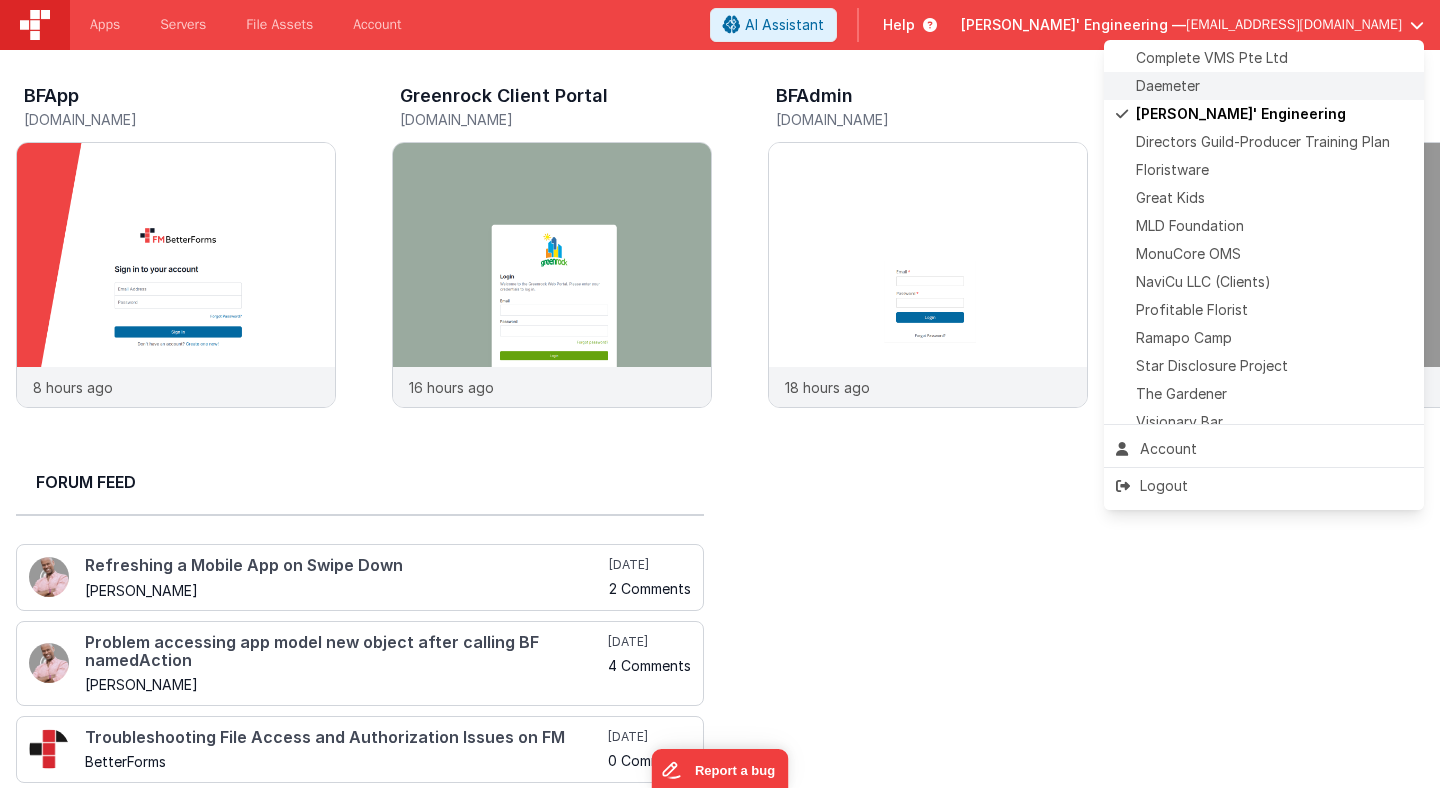 click on "Daemeter" at bounding box center (1264, 86) 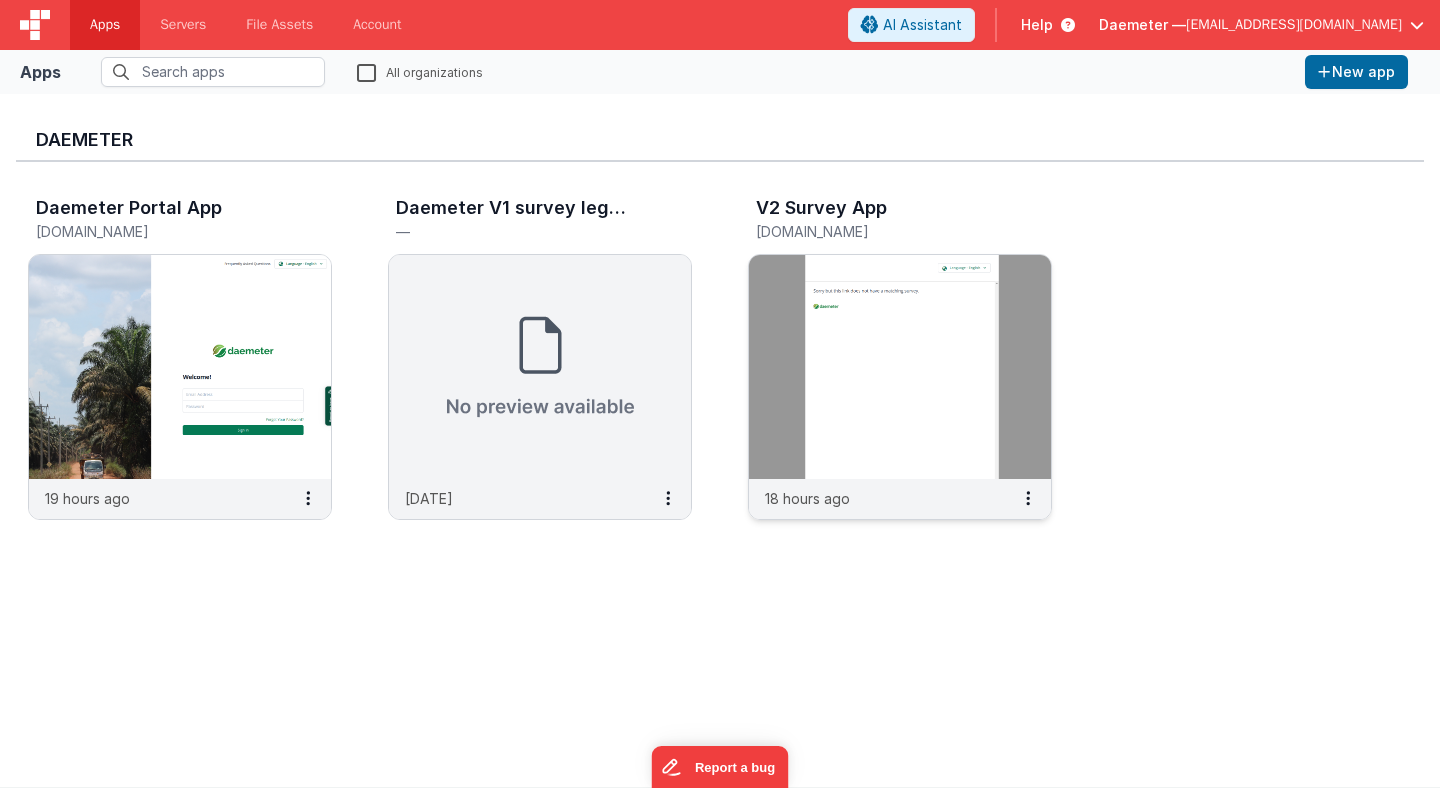 click at bounding box center (900, 367) 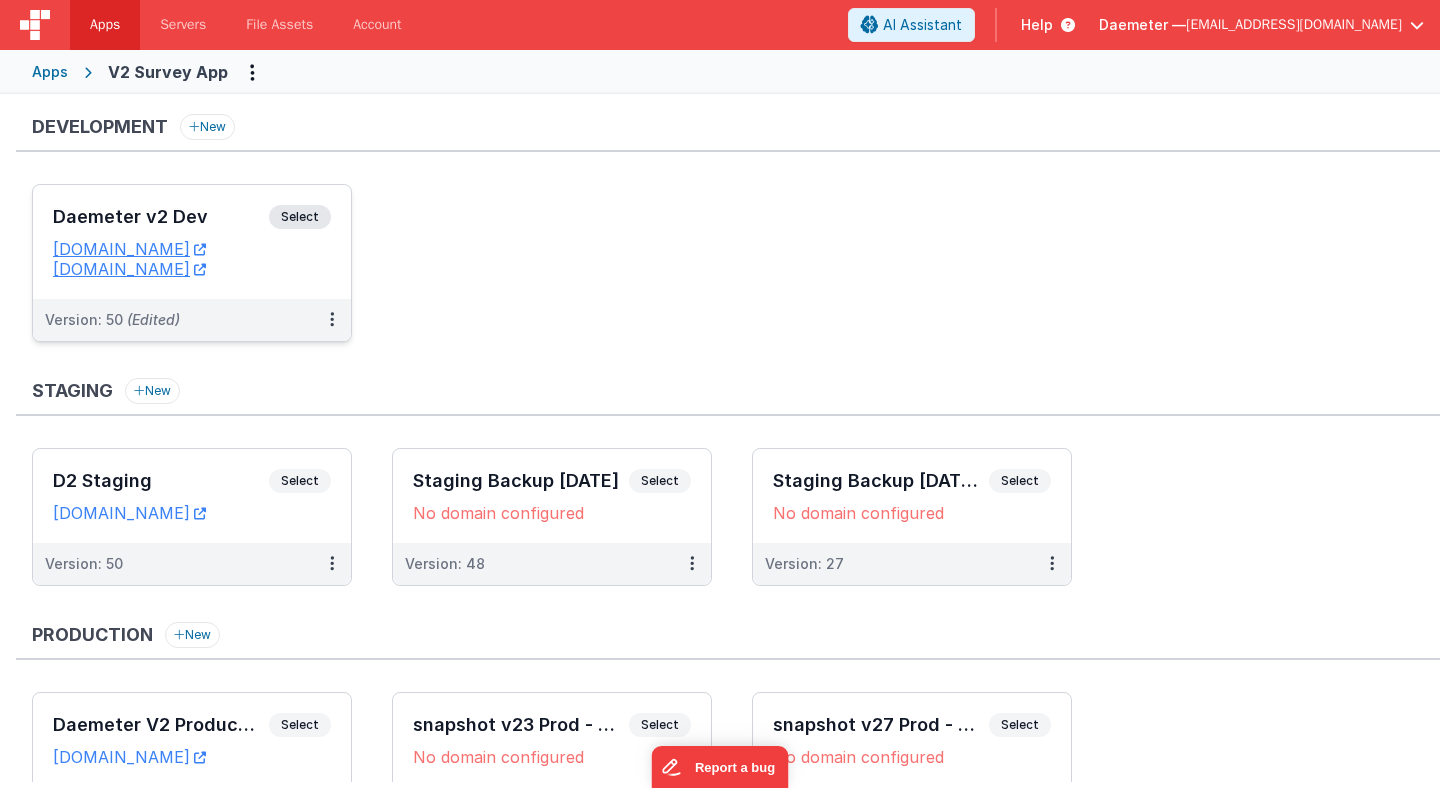 click on "Daemeter v2 Dev" at bounding box center [161, 217] 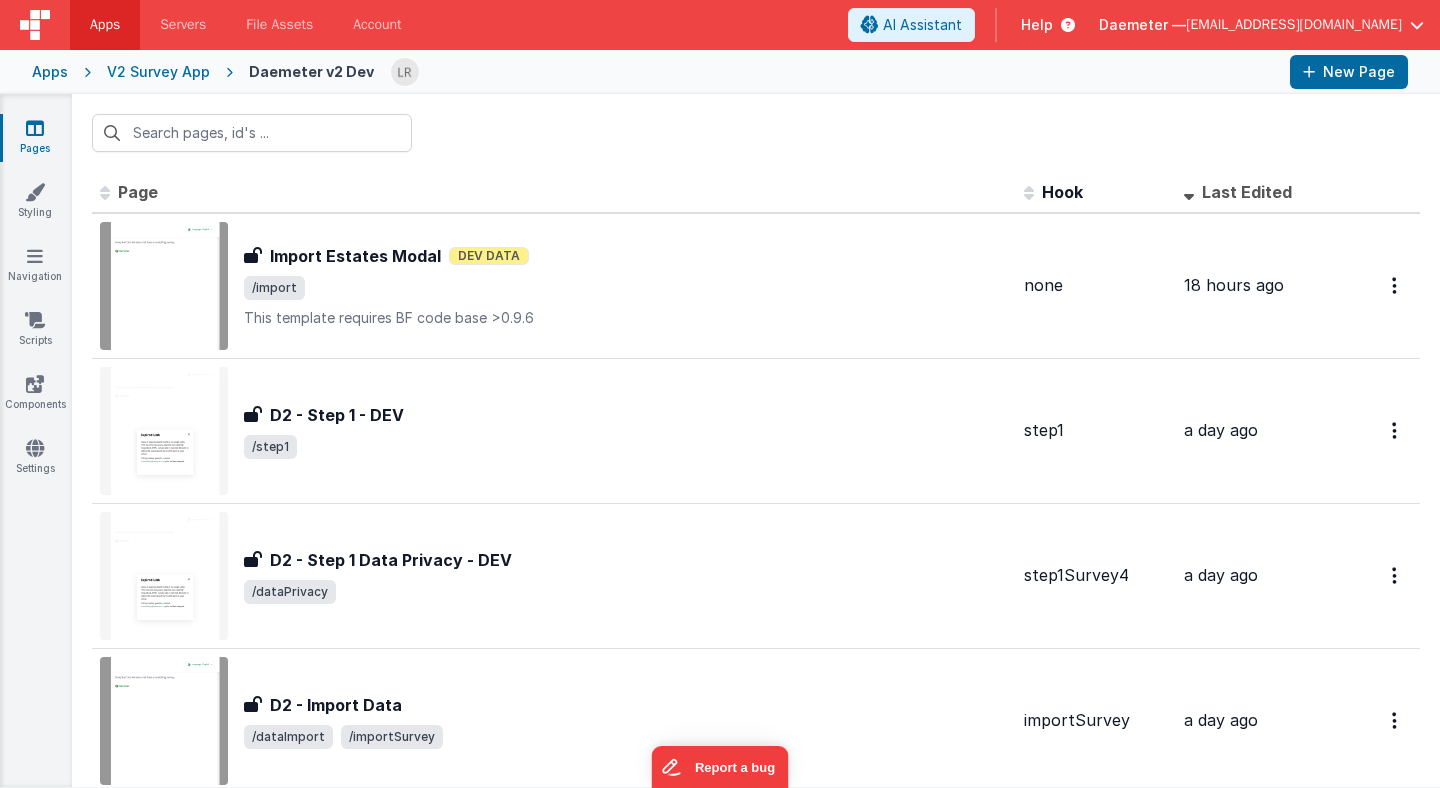 click at bounding box center (1193, 191) 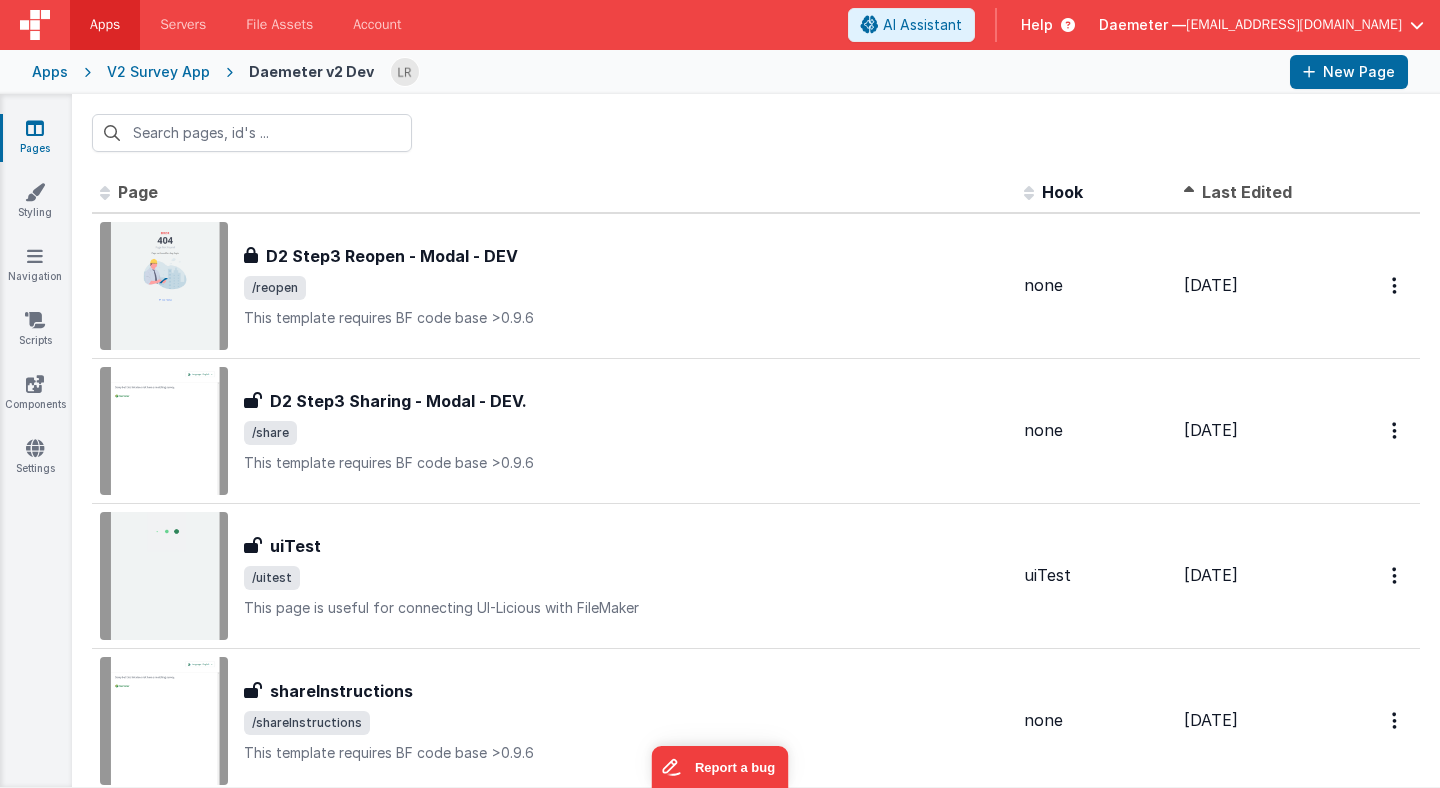 click at bounding box center (1193, 191) 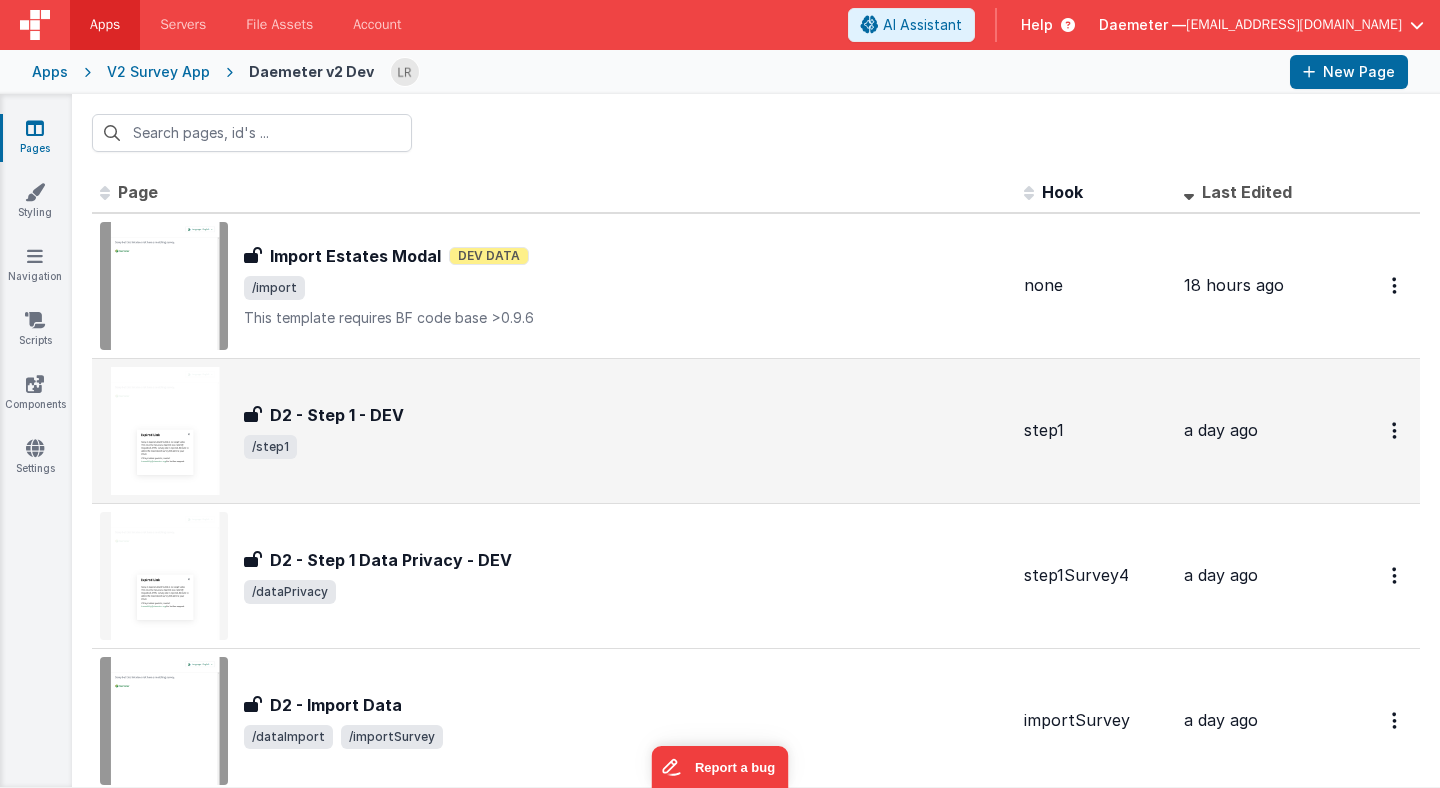 click on "D2 - Step 1 - DEV" at bounding box center [626, 415] 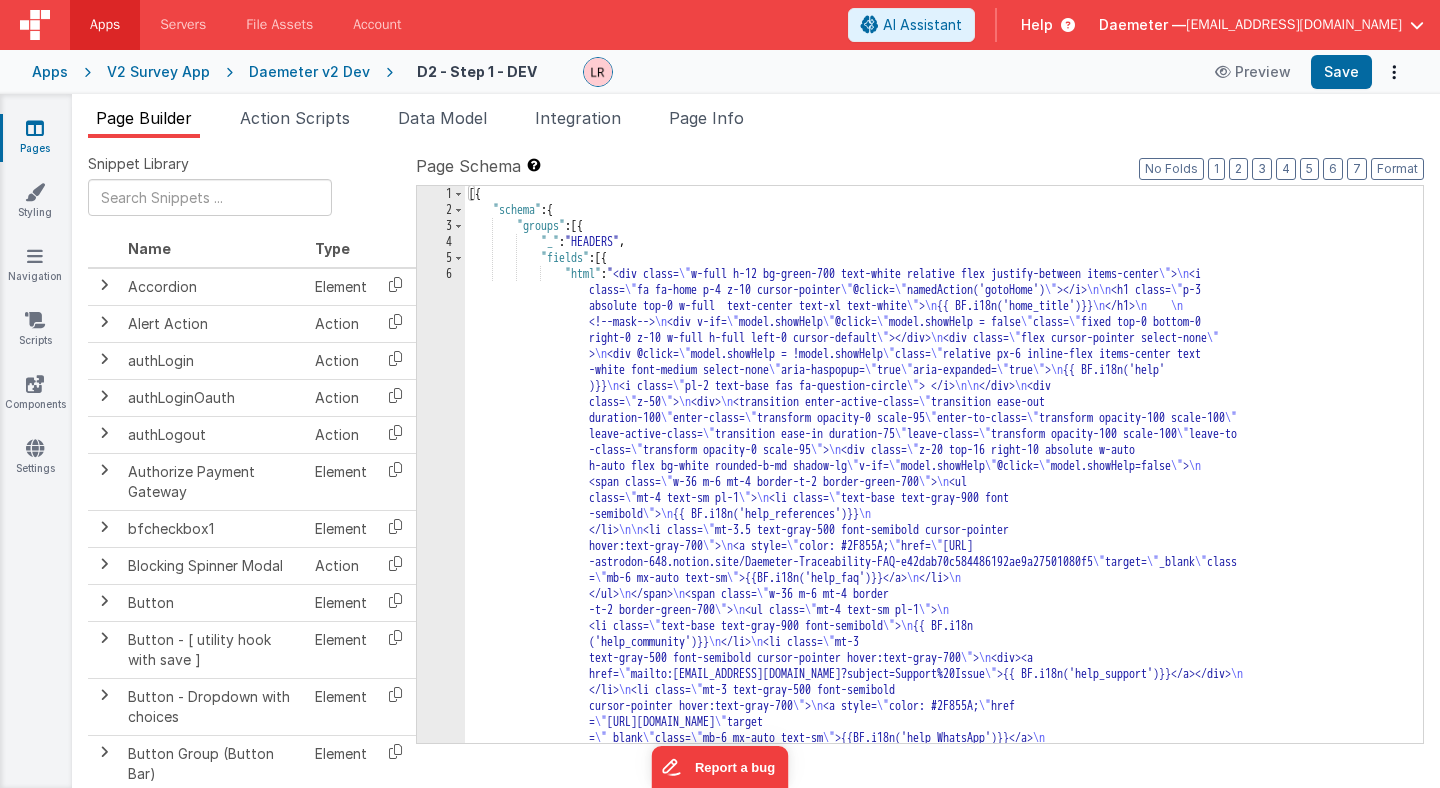 click on "[{      "schema" :  {           "groups" :  [{                "_" :  "HEADERS" ,                "fields" :  [{                     "html" :  "<div class= \" w-full h-12 bg-green-700 text-white relative flex justify-between items-center \" > \n     <i                       class= \" fa fa-home p-4 z-10 cursor-pointer \"  @click= \" namedAction('gotoHome') \" ></i> \n\n     <h1 class= \" p-3                       absolute top-0 w-full  text-center text-xl text-white \" > \n         {{ BF.i18n('home_title')}} \n     </h1> \n      \n                           <!--mask--> \n     <div v-if= \" model.showHelp \"  @click= \" model.showHelp = false \"  class= \" fixed top-0 bottom-0                       right-0 z-10 w-full h-full left-0 cursor-default \" ></div> \n     <div class= \" flex cursor-pointer select-none \"                      > \n         <div @click= \" model.showHelp = !model.showHelp \"  class= \" \" \"" at bounding box center (944, 768) 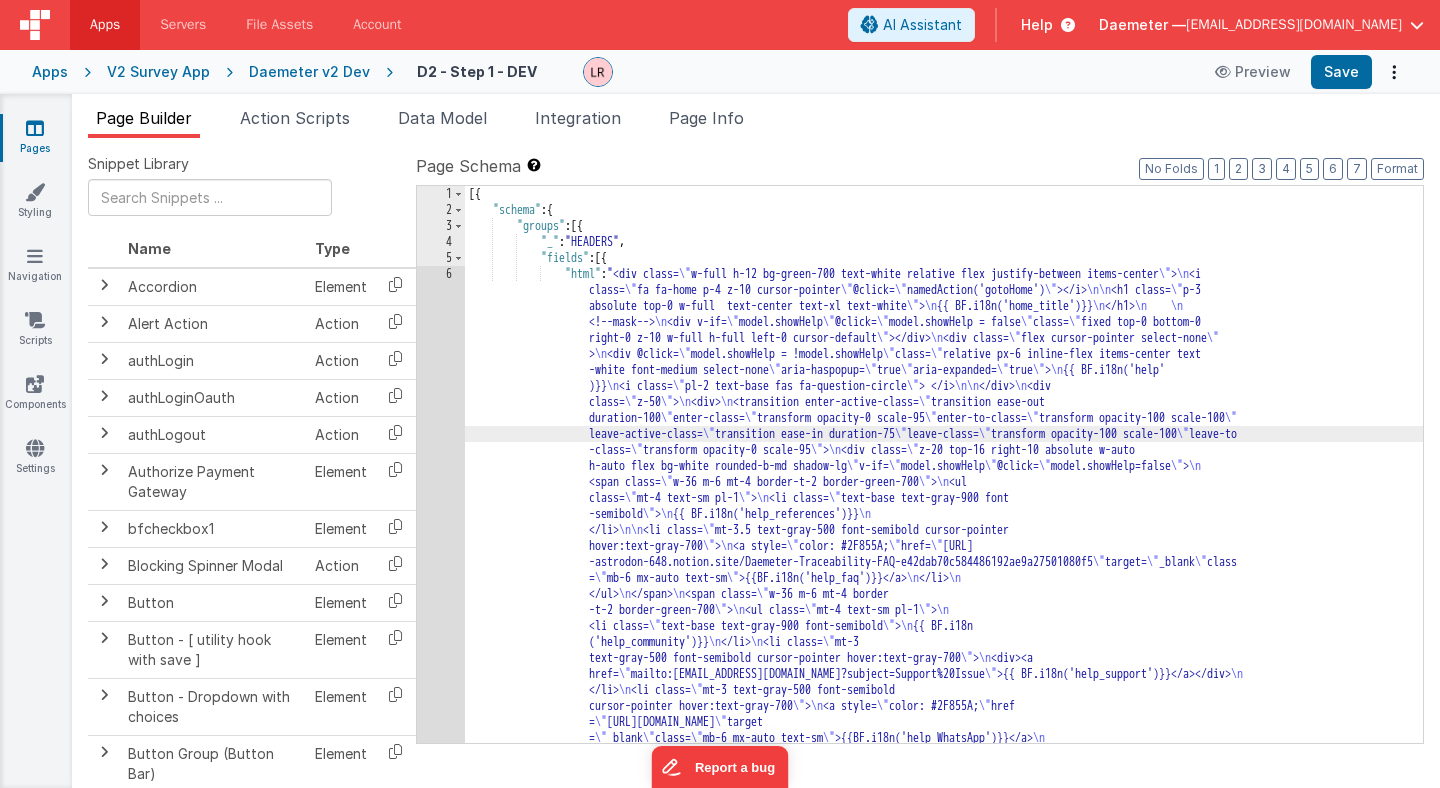 click on "1 2 3 4 5 6" at bounding box center [441, 768] 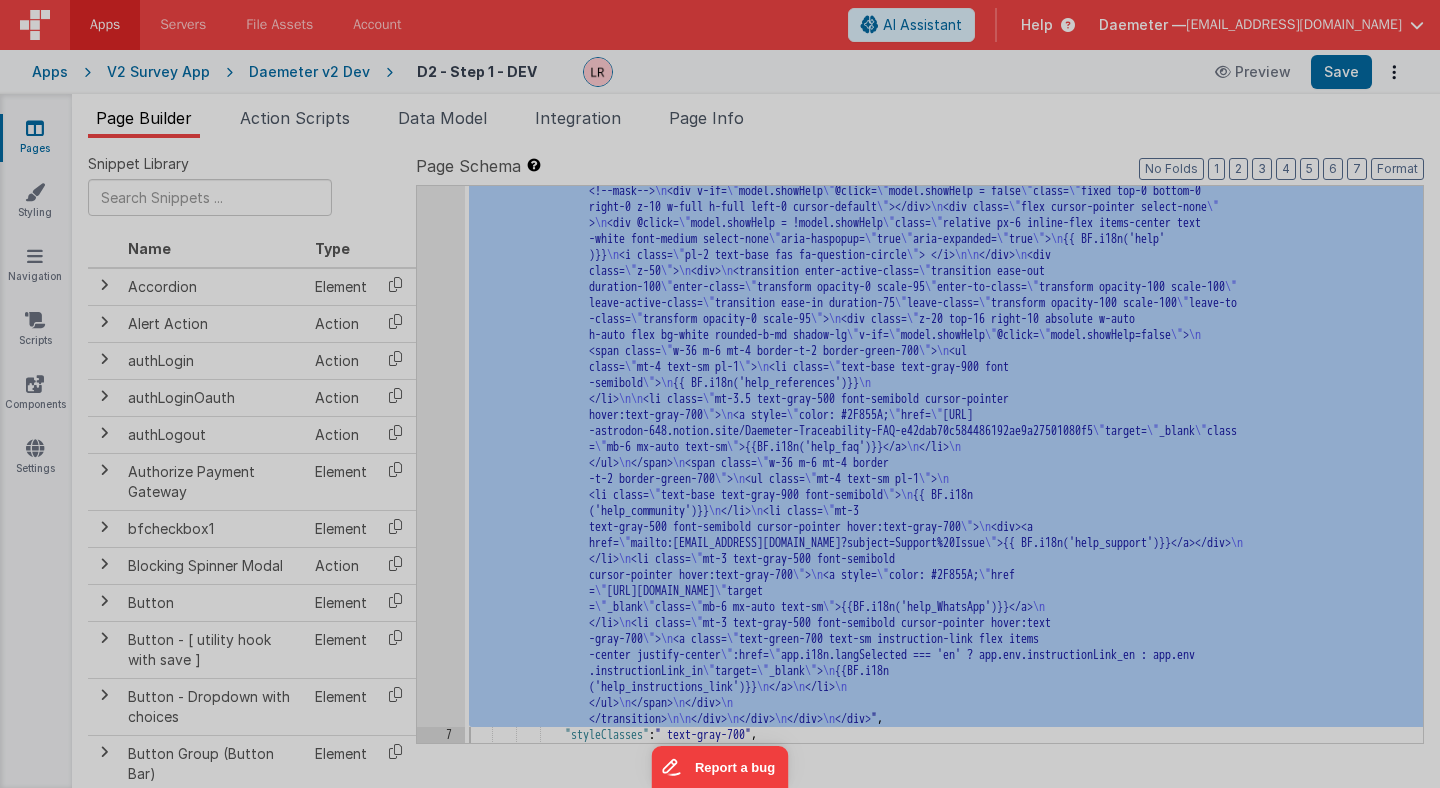 scroll, scrollTop: 131, scrollLeft: 0, axis: vertical 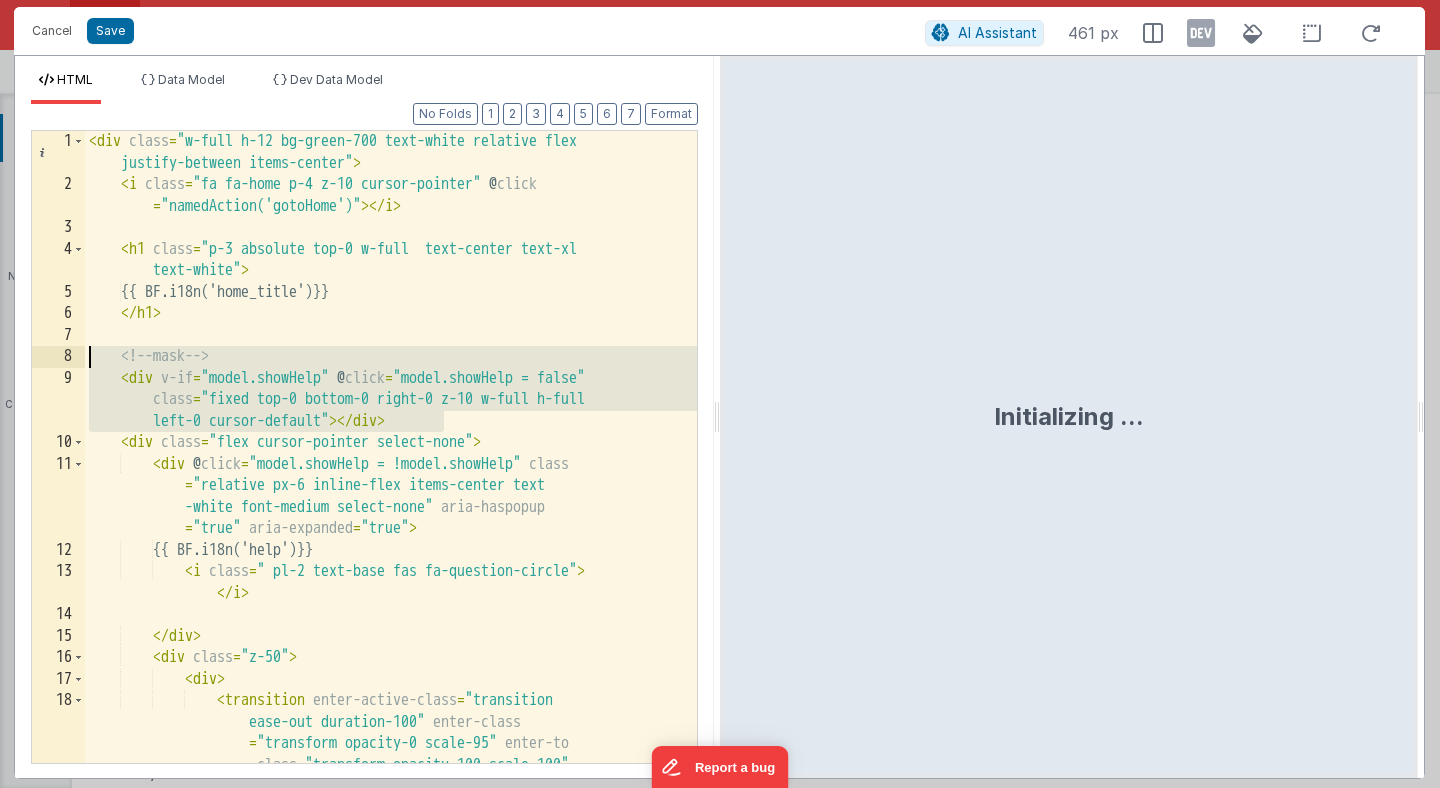drag, startPoint x: 450, startPoint y: 419, endPoint x: 80, endPoint y: 371, distance: 373.10052 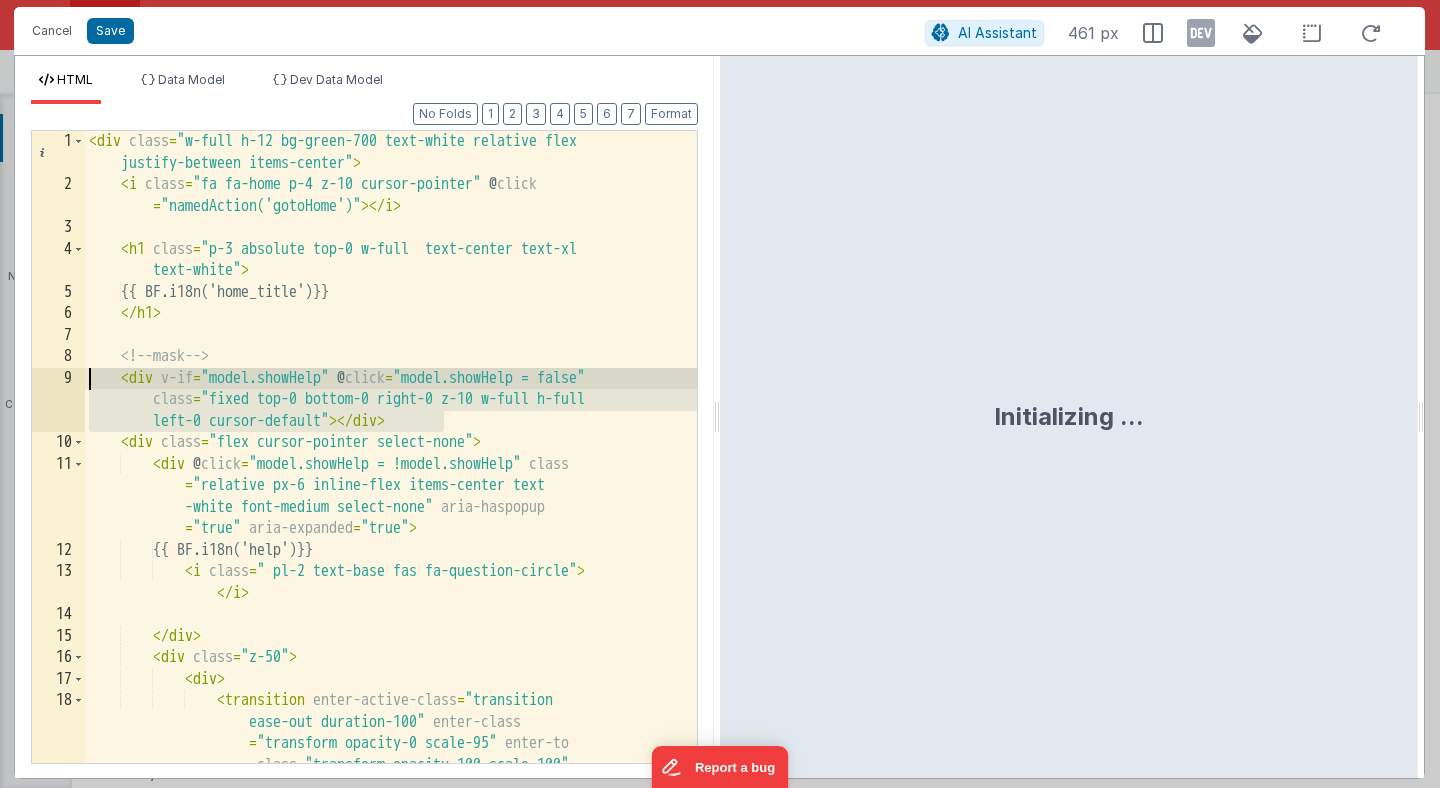 scroll, scrollTop: 0, scrollLeft: 0, axis: both 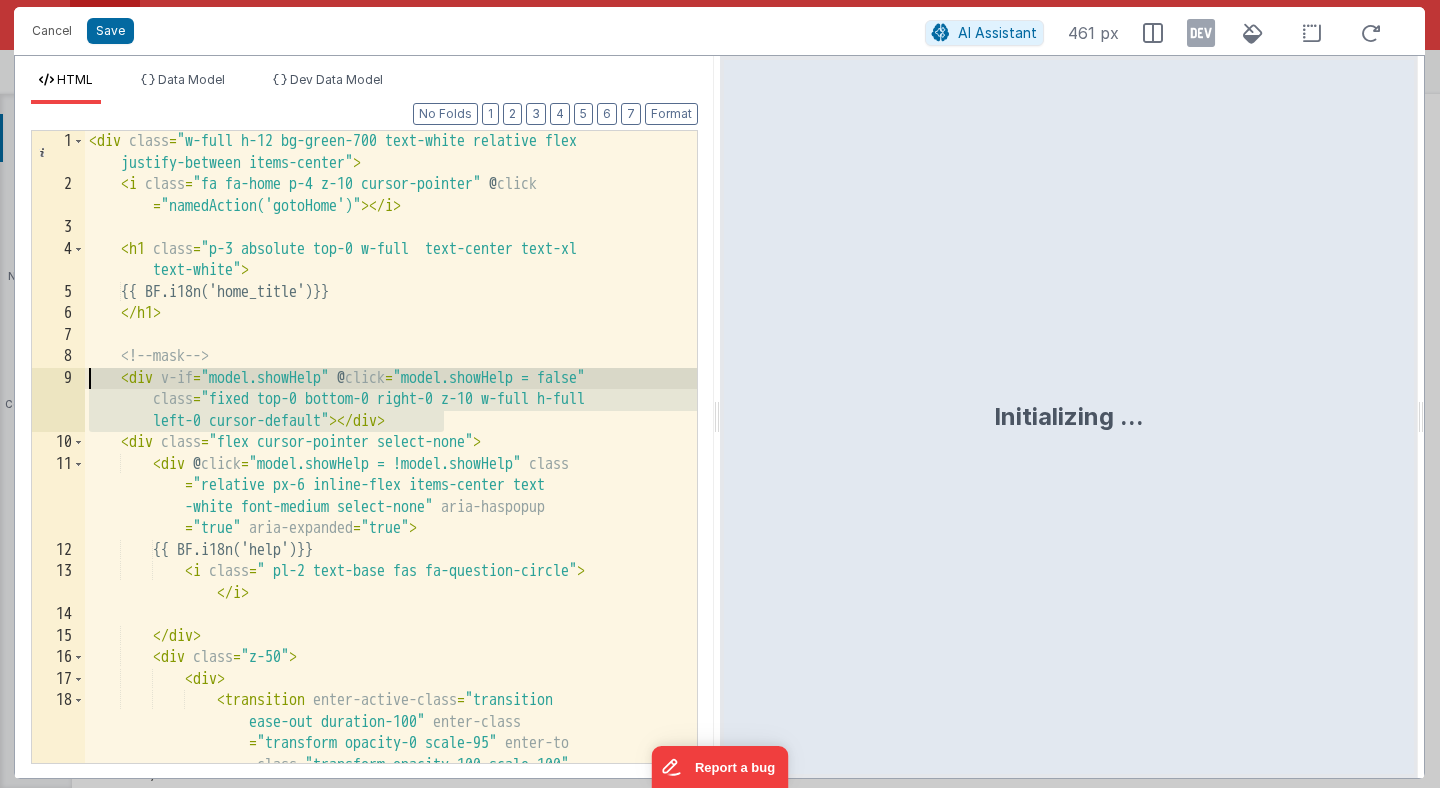 click on "< div   class = "w-full h-12 bg-green-700 text-white relative flex       justify-between items-center" >      < i   class = "fa fa-home p-4 z-10 cursor-pointer"   @ click          = "namedAction('gotoHome')" > </ i >      < h1   class = "p-3 absolute top-0 w-full  text-center text-xl           text-white" >          {{ BF.i18n('home_title')}}      </ h1 >           <!-- mask -->      < div   v-if = "model.showHelp"   @ click = "model.showHelp = false"            class = "fixed top-0 bottom-0 right-0 z-10 w-full h-full           left-0 cursor-default" > </ div >      < div   class = "flex cursor-pointer select-none" >           < div   @ click = "model.showHelp = !model.showHelp"   class              = "relative px-6 inline-flex items-center text              -white font-medium select-none"   aria-haspopup              = "true"   aria-expanded = "true" >               {{ BF.i18n('help')}}                < i   class = >   </ i >           >" at bounding box center (391, 554) 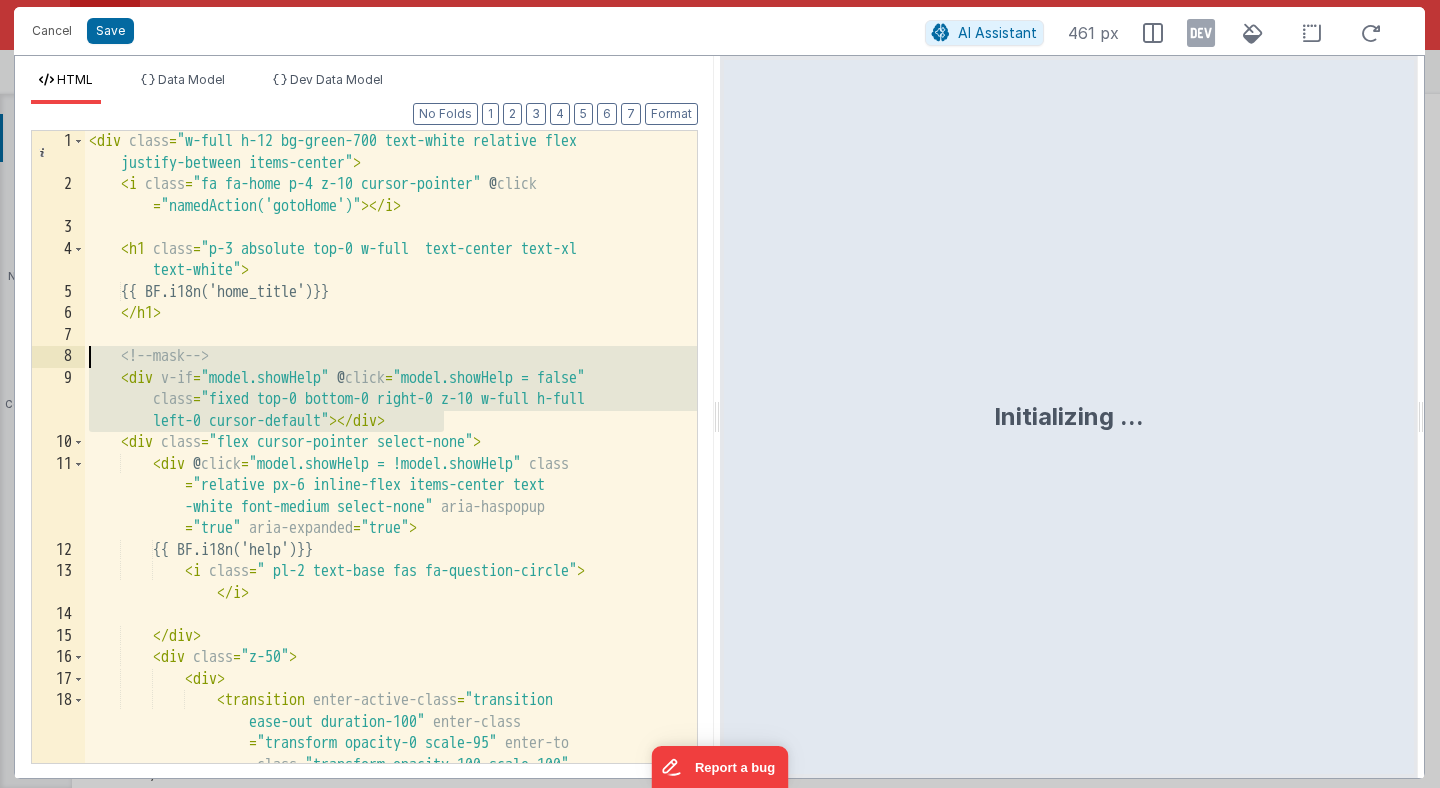 drag, startPoint x: 453, startPoint y: 420, endPoint x: 85, endPoint y: 360, distance: 372.85922 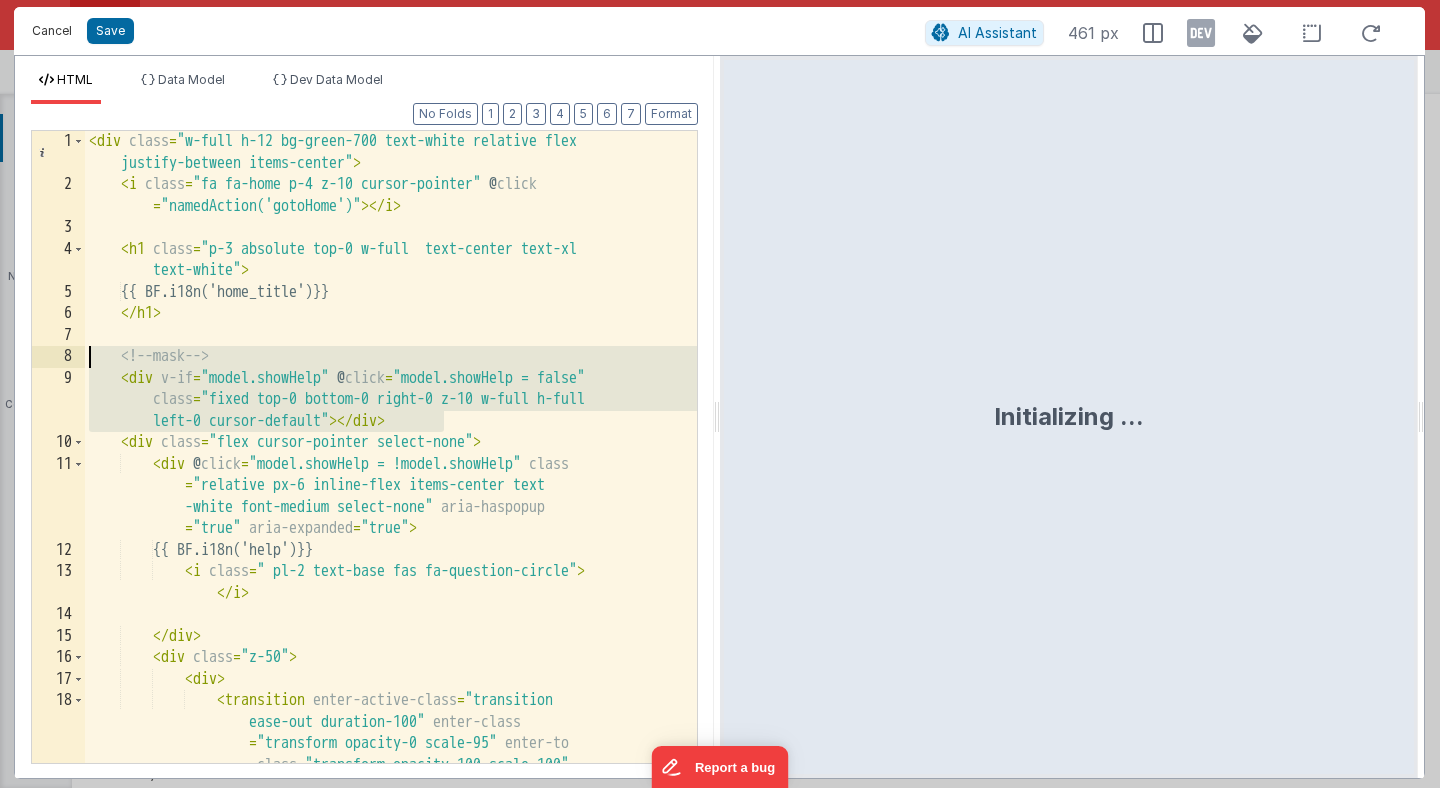 click on "Cancel" at bounding box center (52, 31) 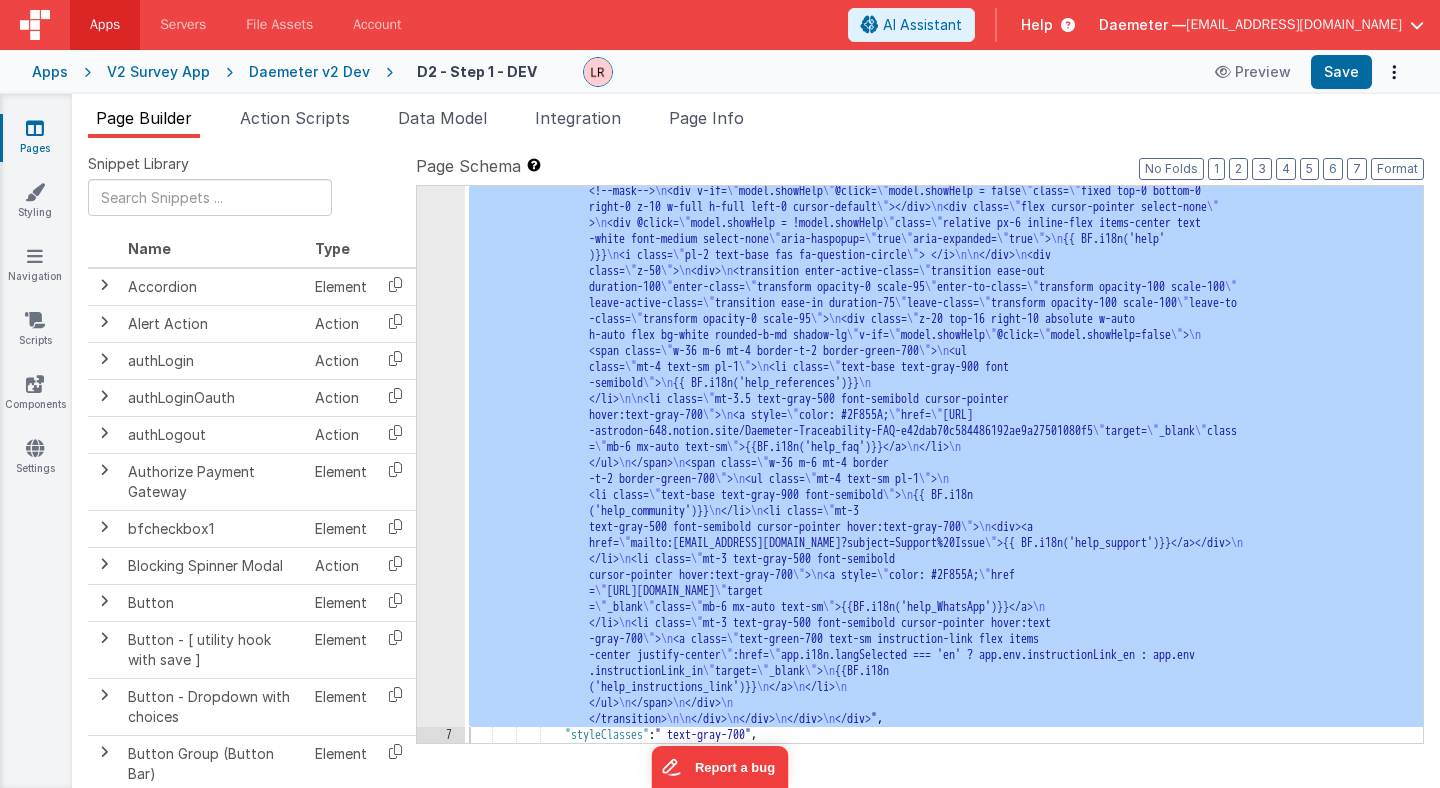 click on "V2 Survey App" at bounding box center (158, 72) 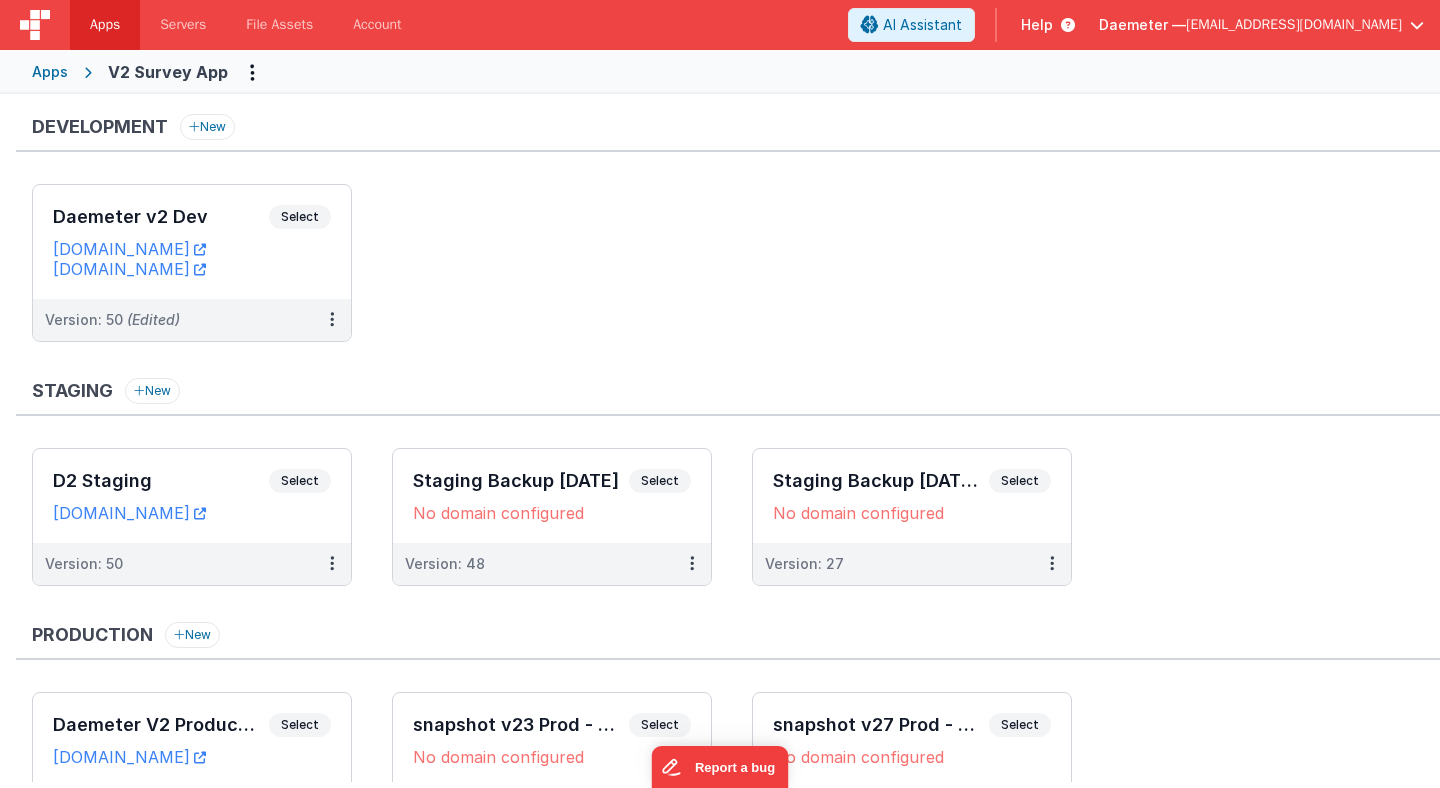 click on "Apps" at bounding box center (50, 72) 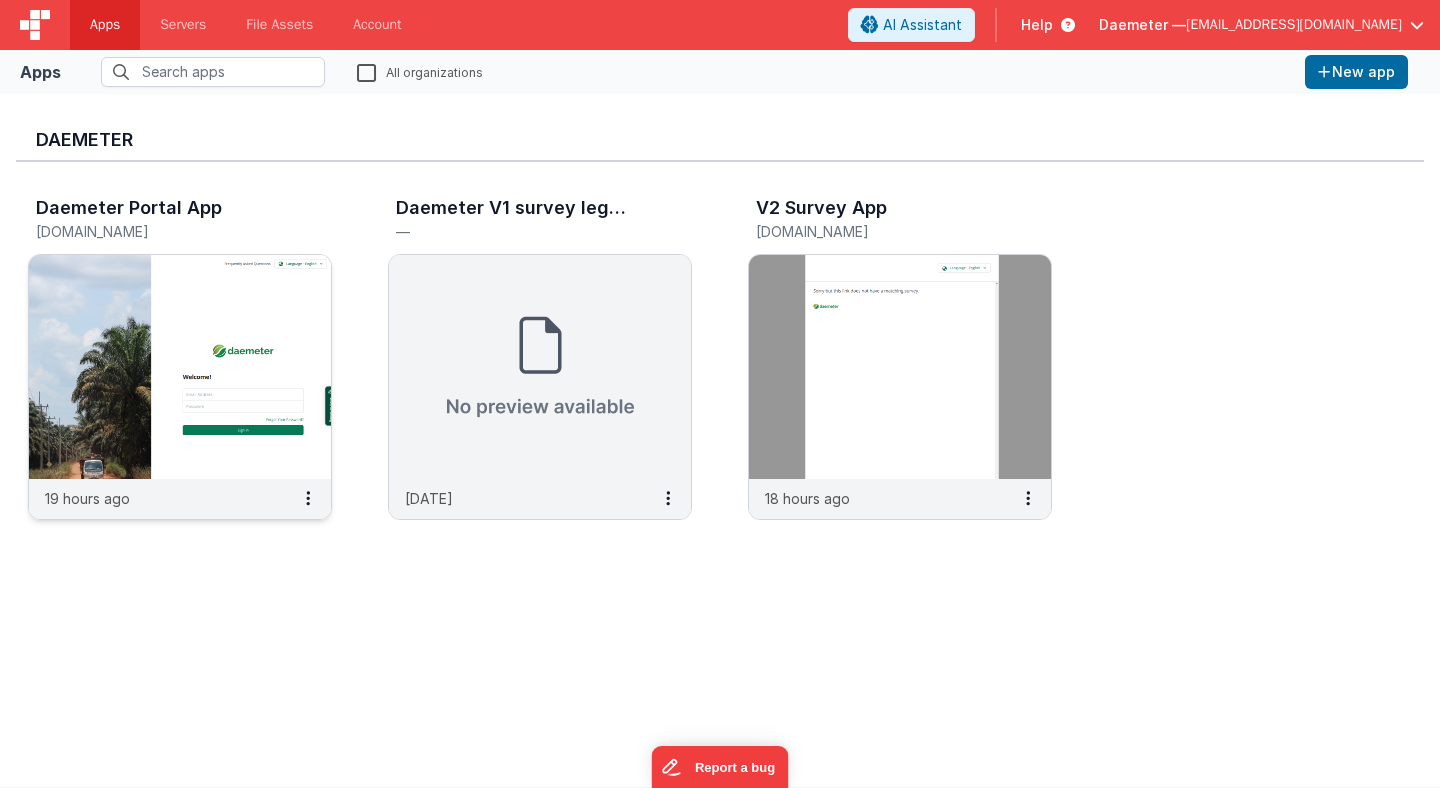 click at bounding box center (180, 367) 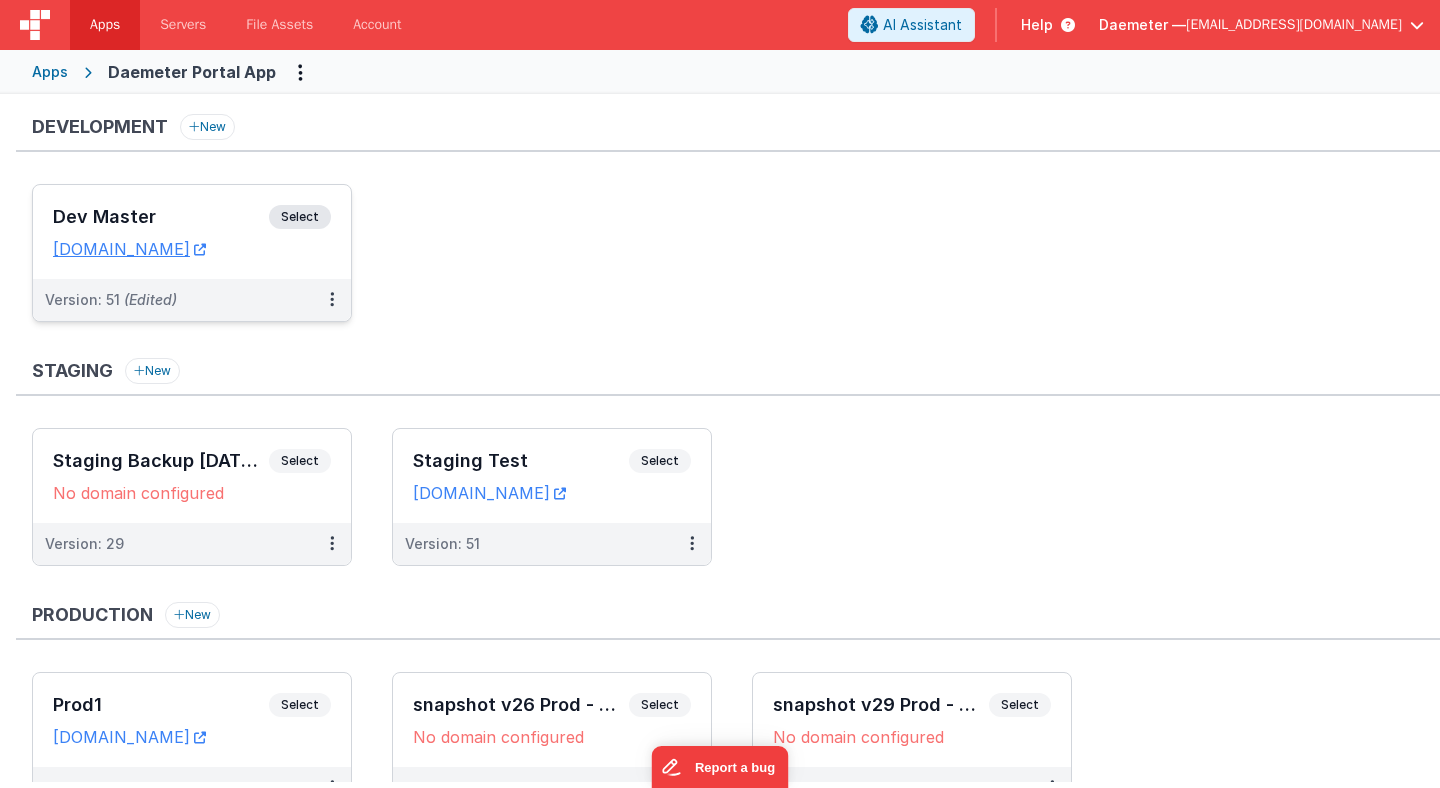click on "Dev Master" at bounding box center (161, 217) 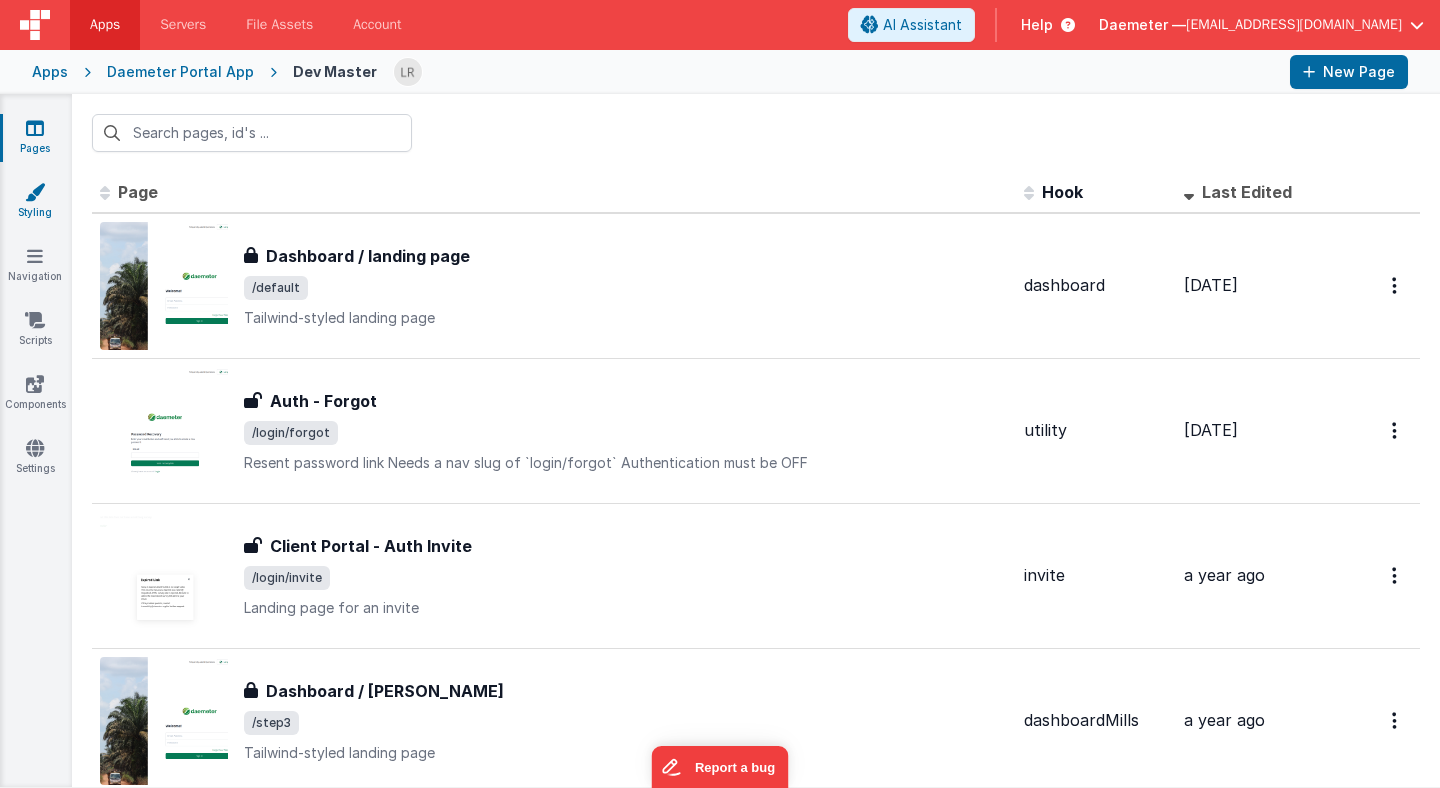 click on "Styling" at bounding box center [35, 202] 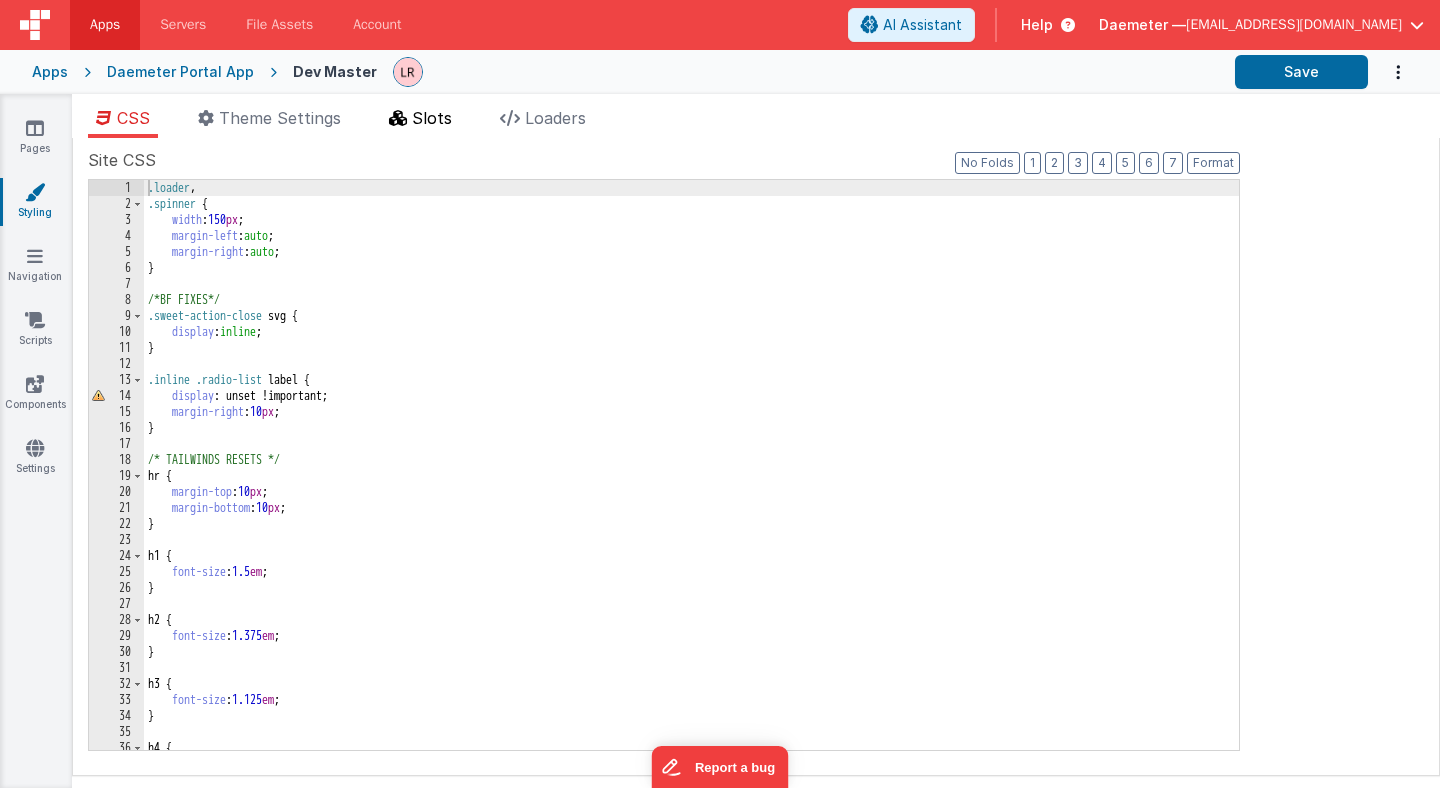 click on "Slots" at bounding box center [432, 118] 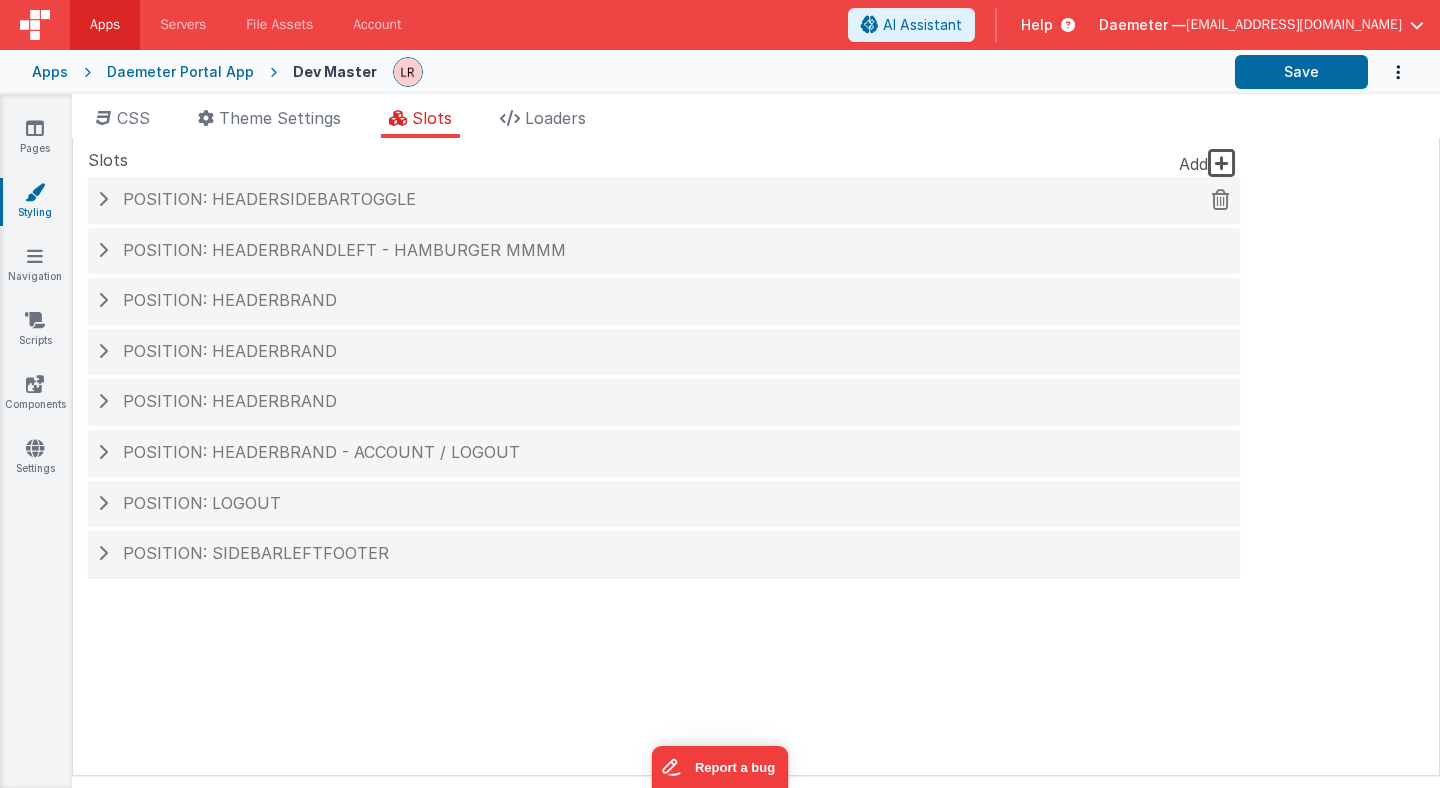 click on "Position: headerSidebarToggle" at bounding box center (269, 199) 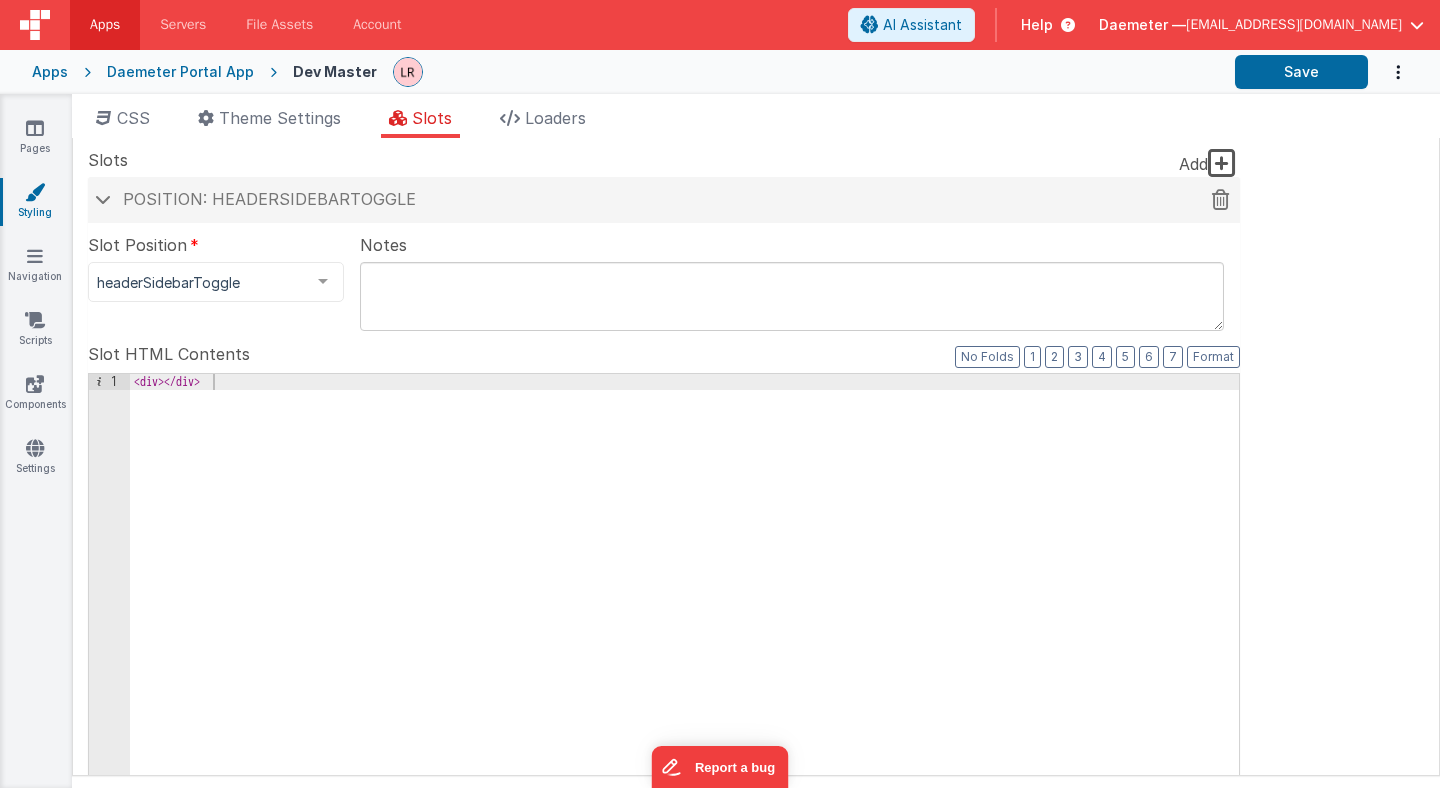 click on "Position: headerSidebarToggle" at bounding box center [269, 199] 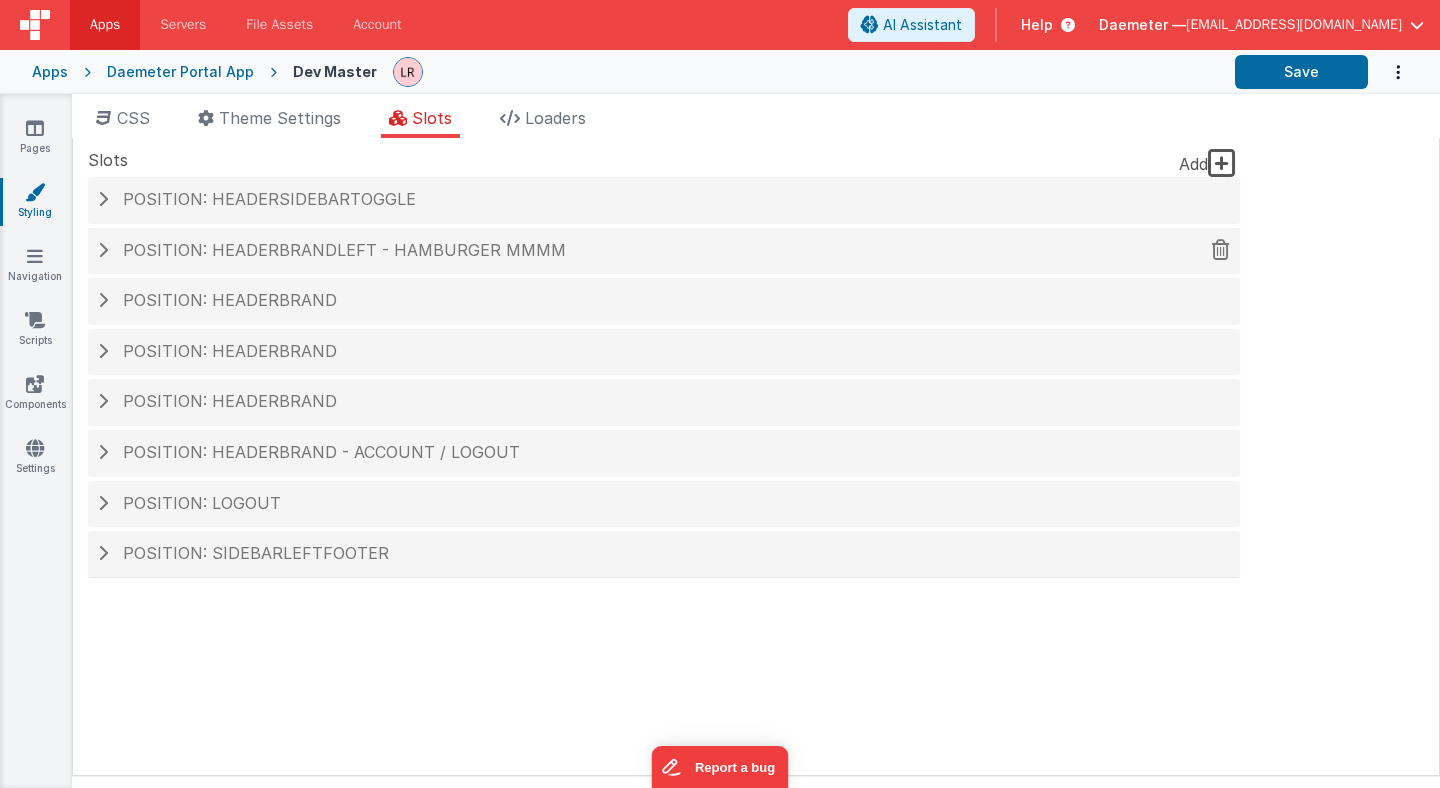 click on "Position: headerBrandLeft  - hamburger mmmm" at bounding box center (344, 250) 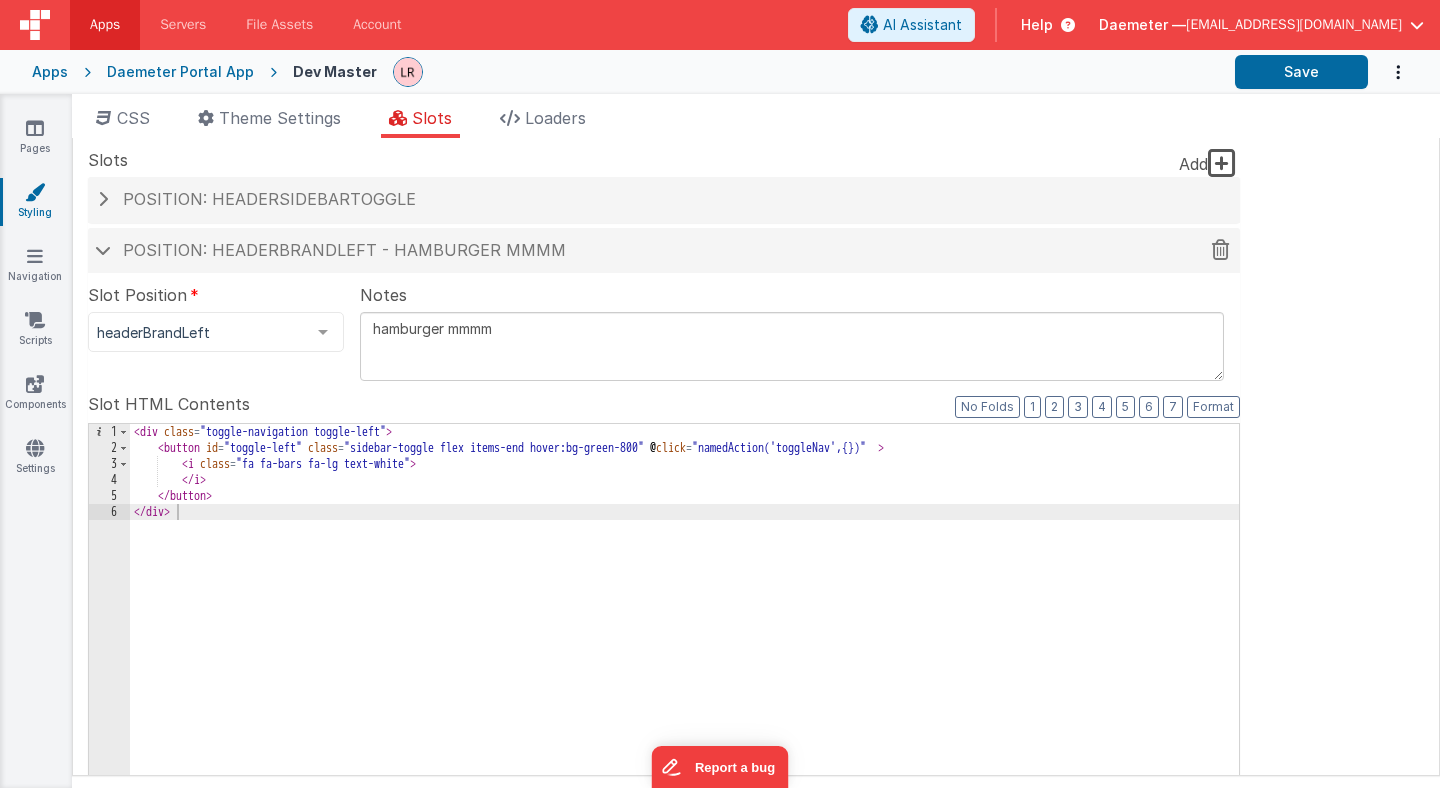 click on "Position: headerBrandLeft  - hamburger mmmm" at bounding box center (344, 250) 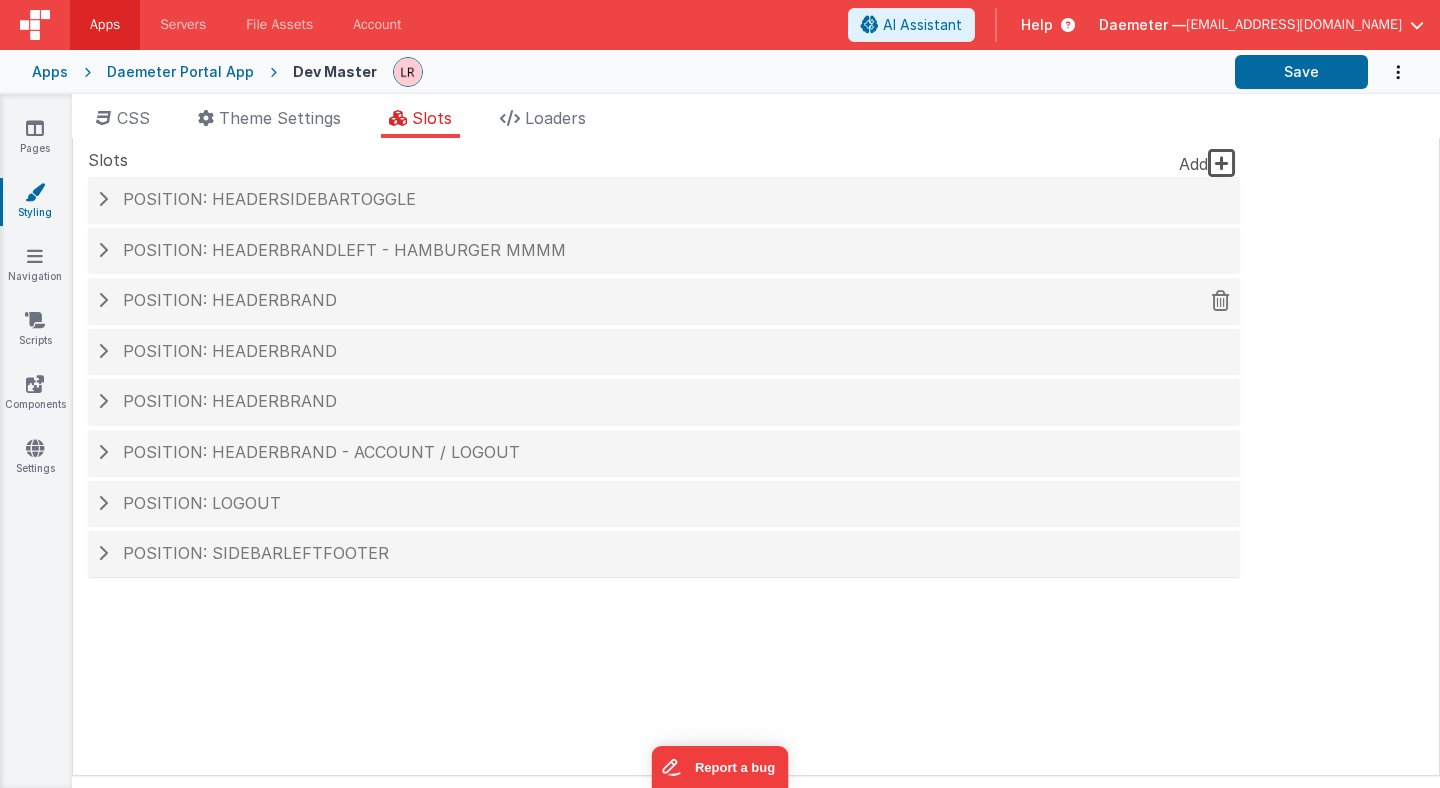 click on "Position: headerBrand" at bounding box center (230, 300) 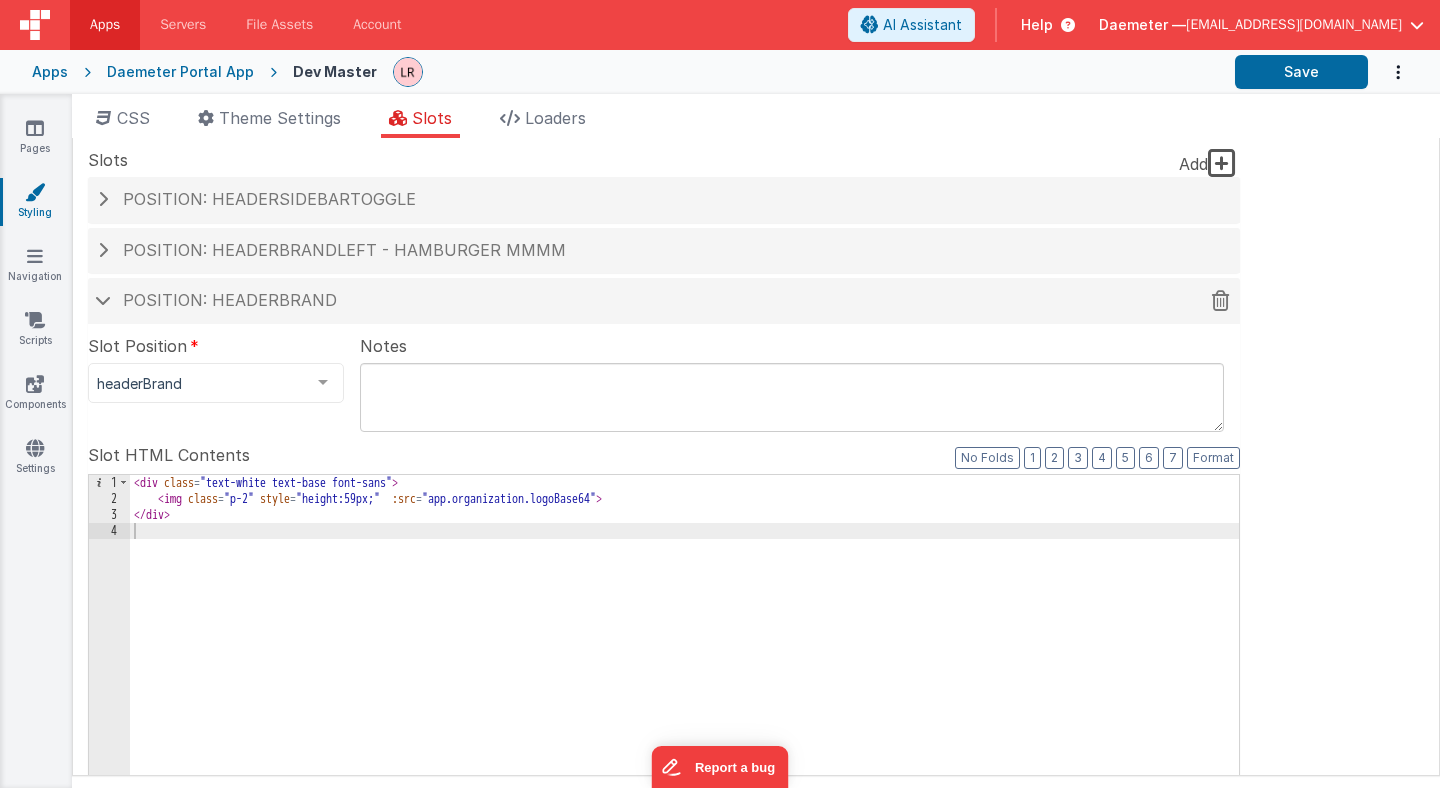 click on "Position: headerBrand" at bounding box center [230, 300] 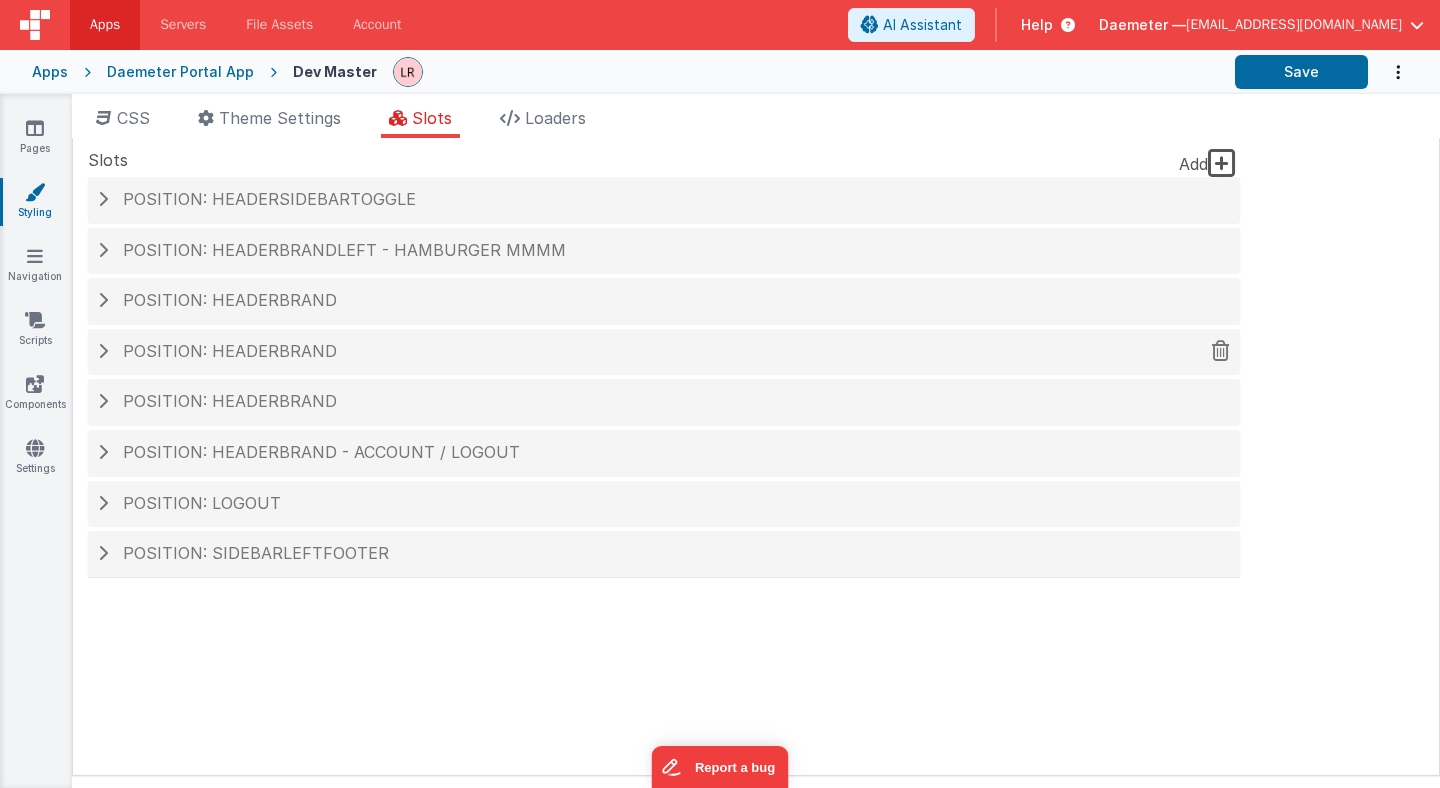 click on "Position: headerBrand" at bounding box center (230, 351) 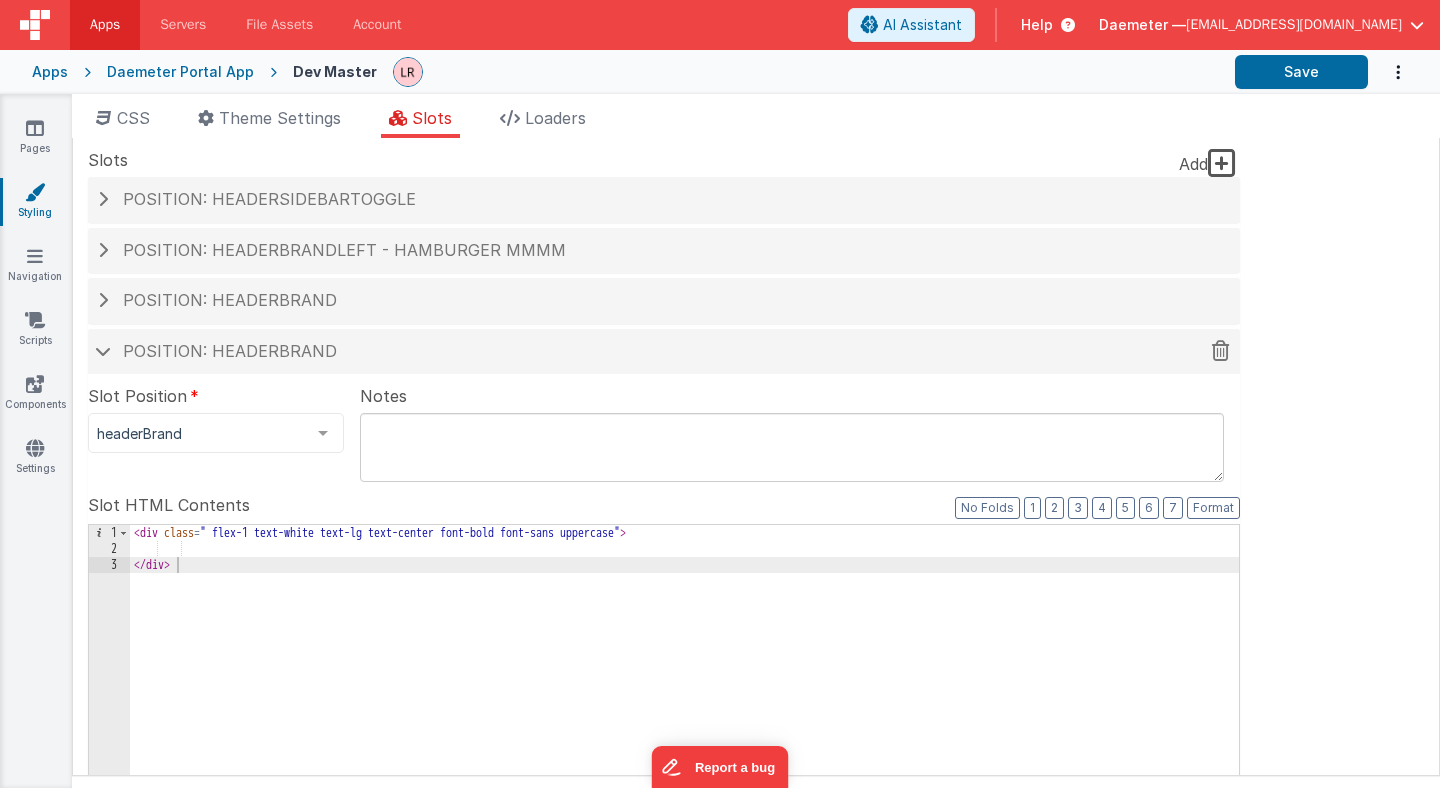 click on "Position: headerBrand" at bounding box center [230, 351] 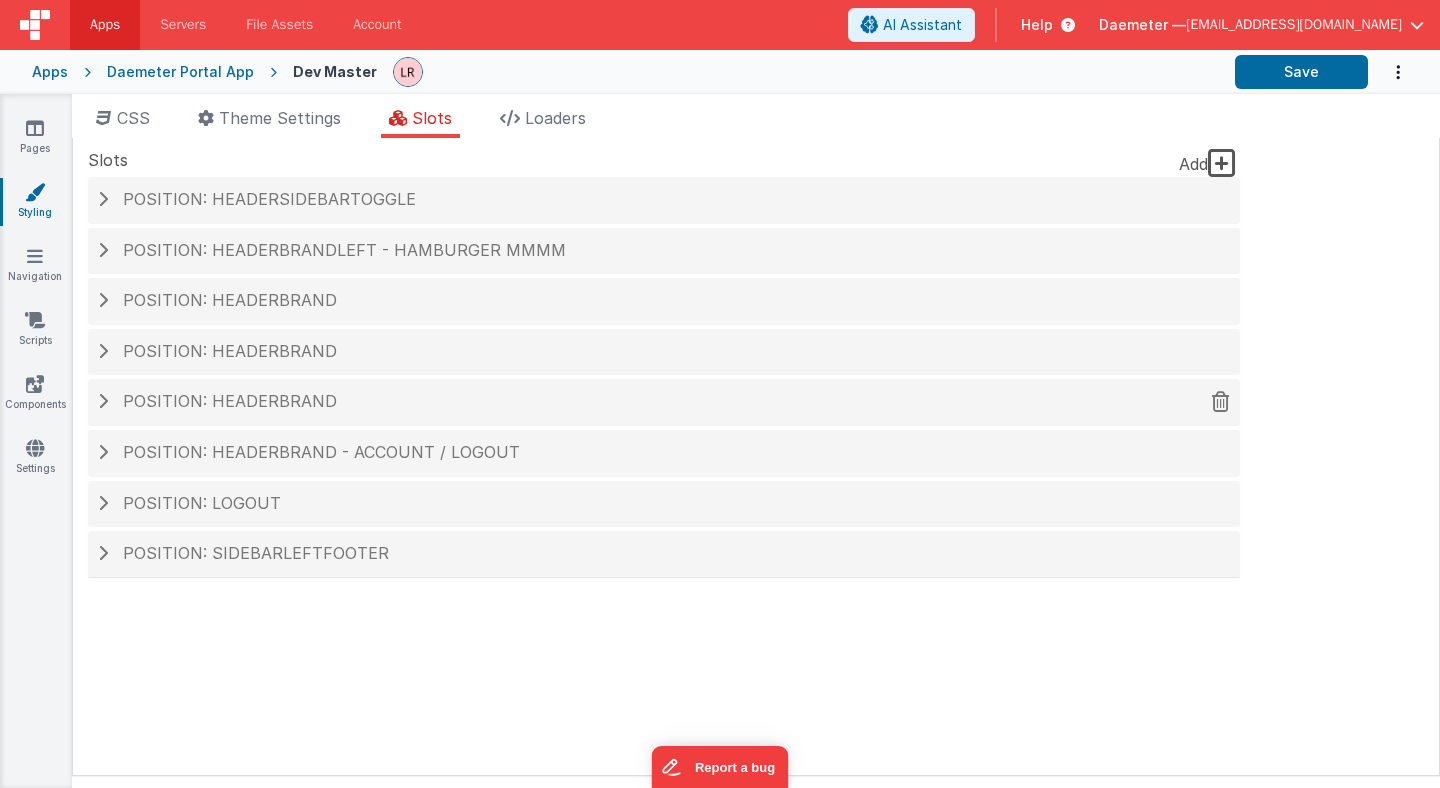 click on "Position: headerBrand" at bounding box center [230, 401] 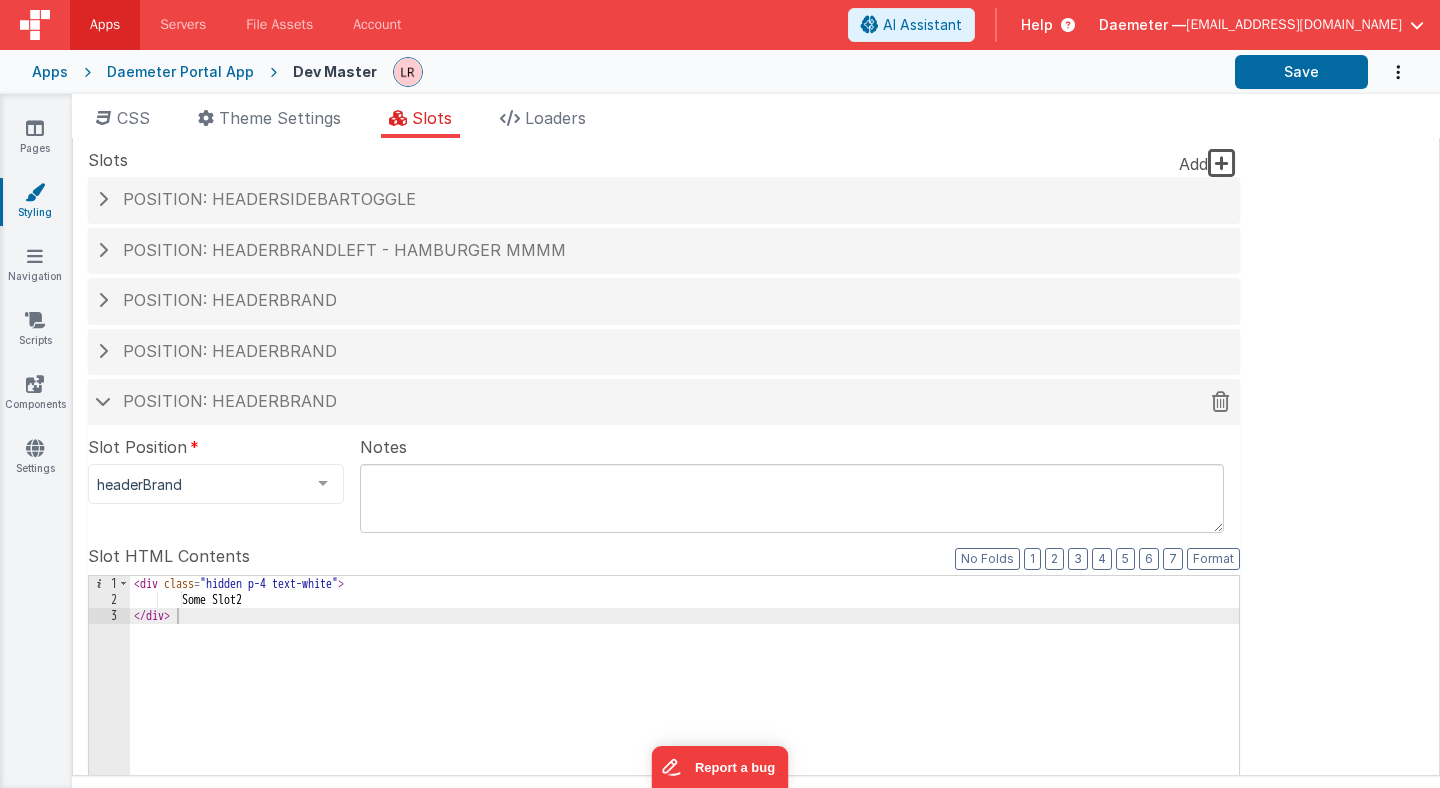 click on "Position: headerBrand" at bounding box center [230, 401] 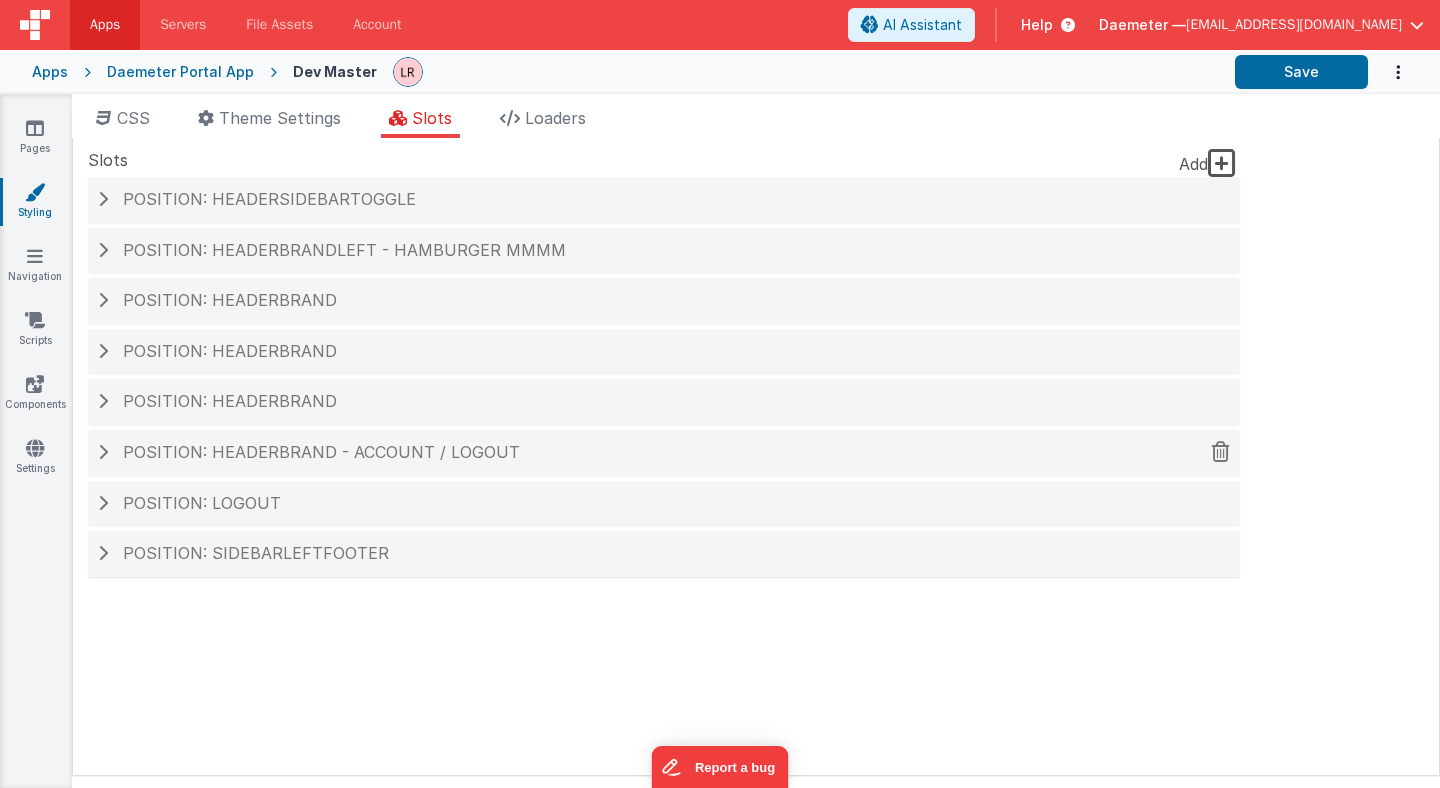 click on "Position: headerBrand  - Account / logout" at bounding box center [321, 452] 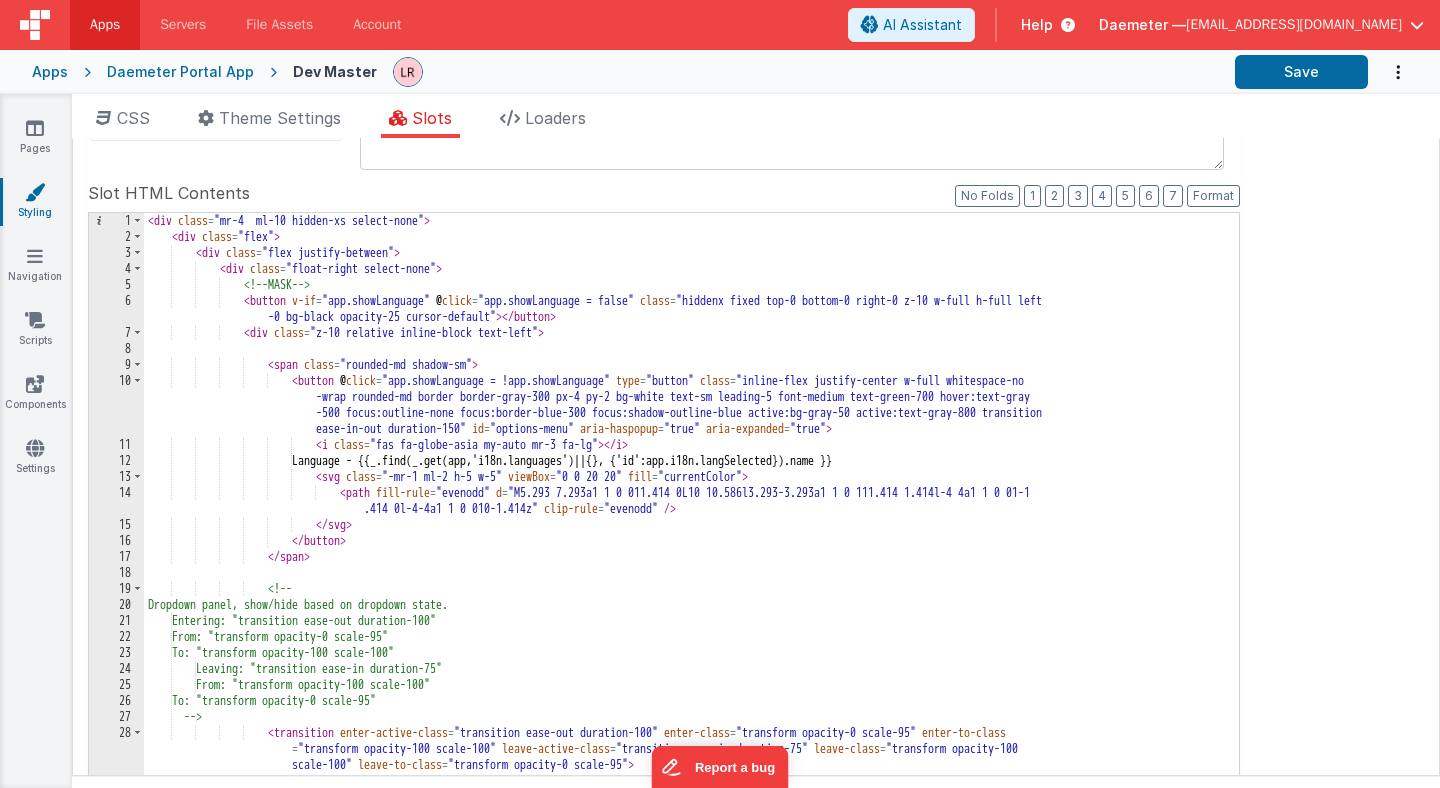 scroll, scrollTop: 479, scrollLeft: 0, axis: vertical 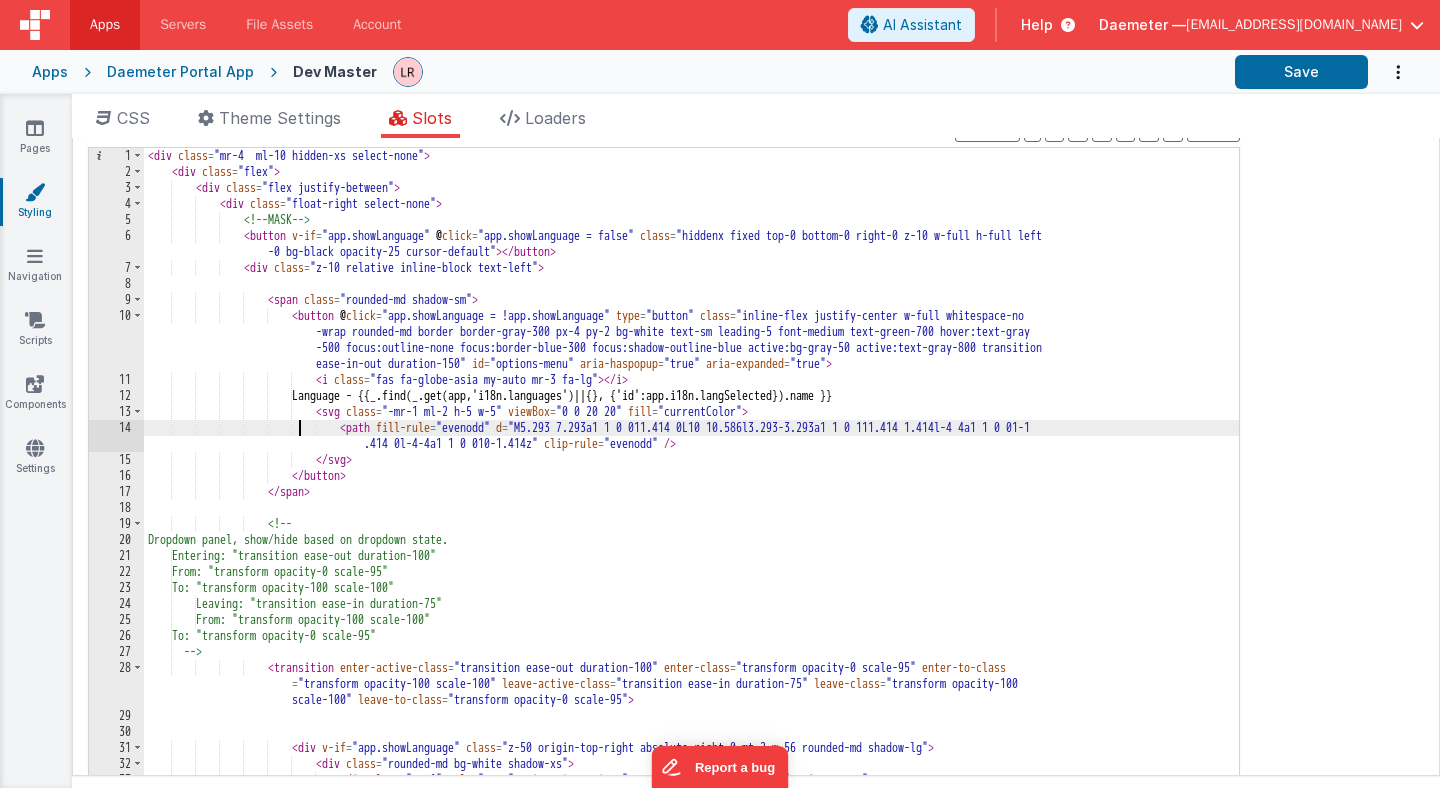click on "< div   class = "mr-4  ml-10 hidden-xs select-none" >      < div   class = "flex" >           < div   class = "flex justify-between" >                < div   class = "float-right select-none" >                     <!--  MASK  -->                     < button   v-if = "app.showLanguage"   @ click = "app.showLanguage = false"   class = "hiddenx fixed top-0 bottom-0 right-0 z-10 w-full h-full left                      -0 bg-black opacity-25 cursor-default" > </ button >                     < div   class = "z-10 relative inline-block text-left" >                          < span   class = "rounded-md shadow-sm" >                               < button   @ click = "app.showLanguage = !app.showLanguage"   type = "button"   class = "inline-flex justify-center w-full whitespace-no                              -wrap rounded-md border border-gray-300 px-4 py-2 bg-white text-sm leading-5 font-medium text-green-700 hover:text-gray ease-in-out duration-150"   id =   = "true"" at bounding box center (691, 504) 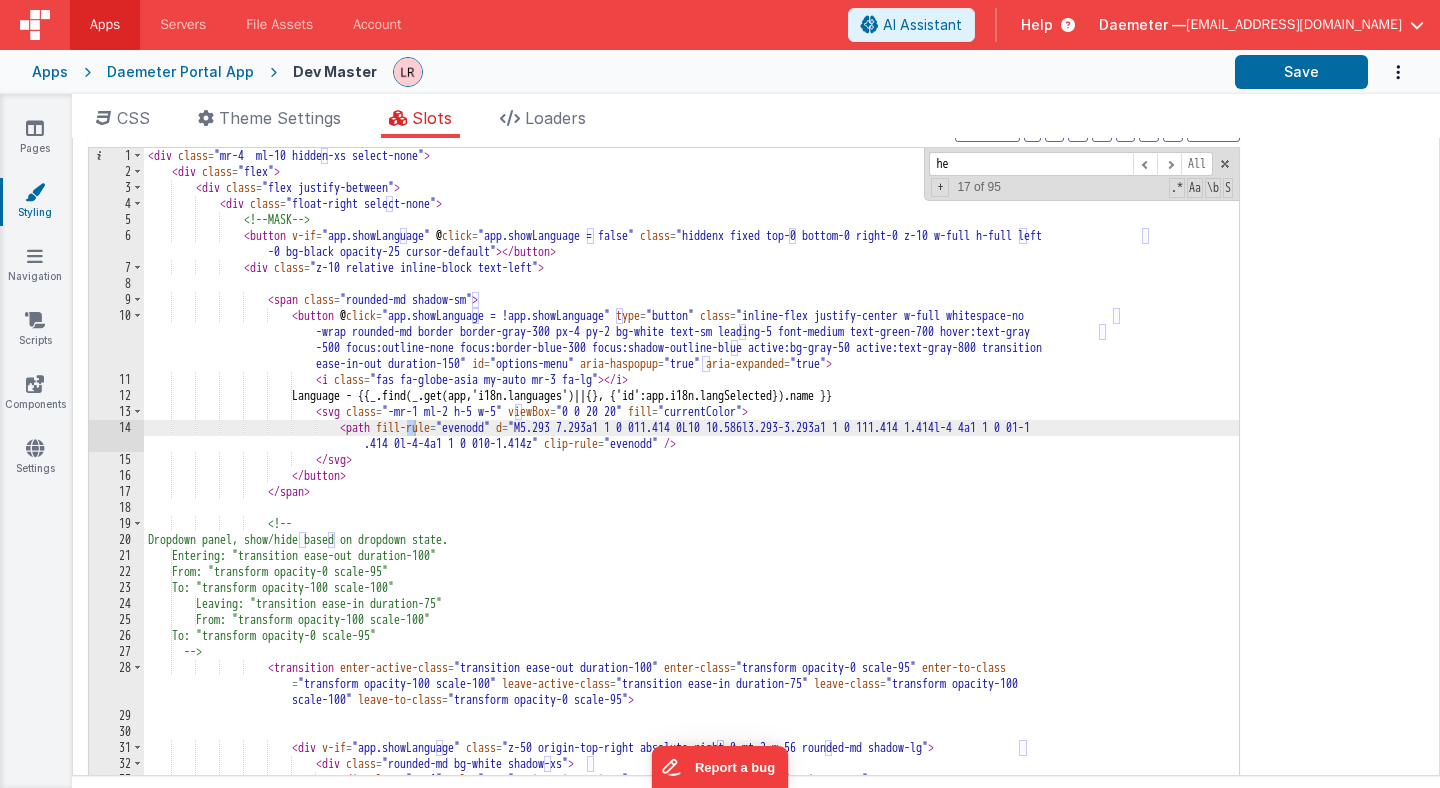 scroll, scrollTop: 588, scrollLeft: 0, axis: vertical 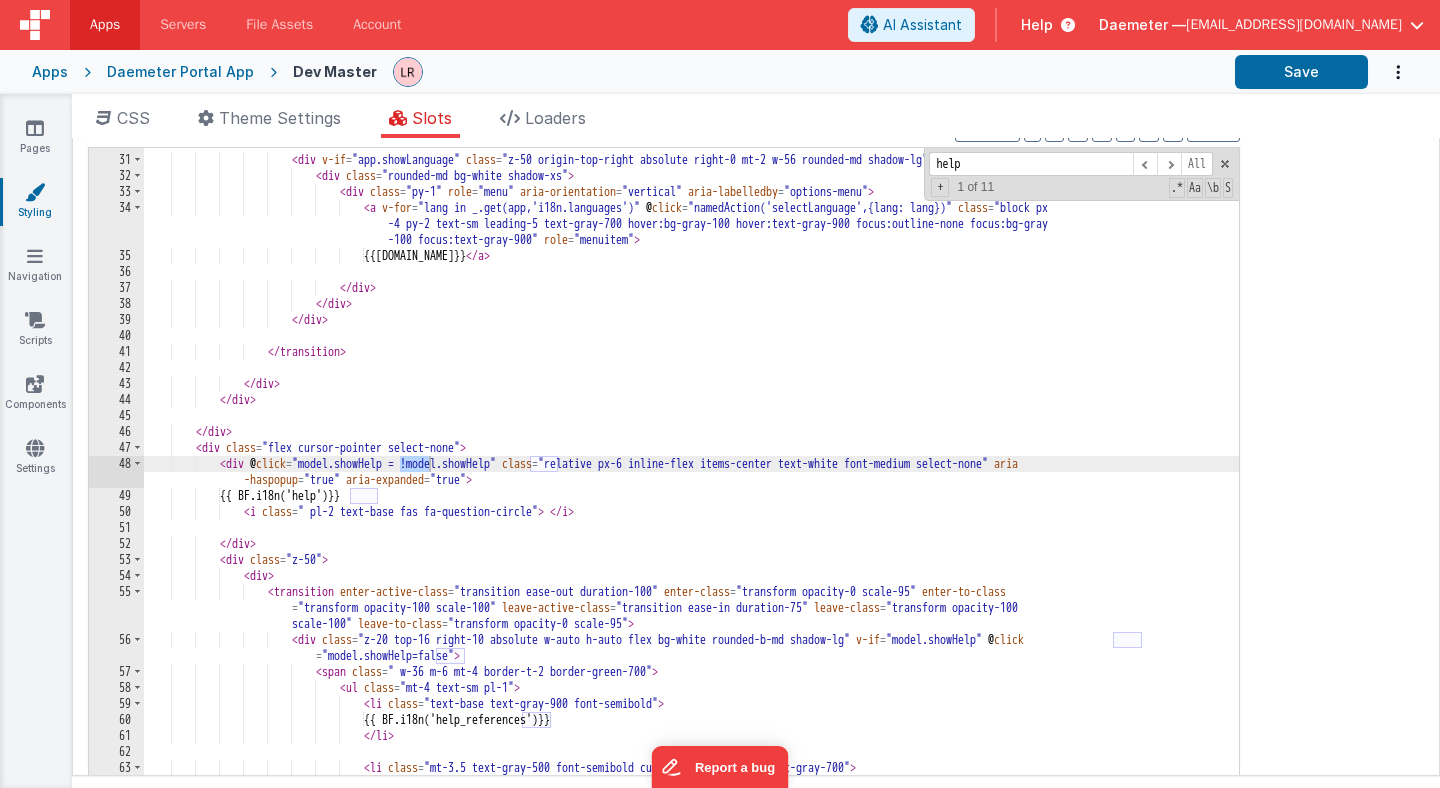 type on "help" 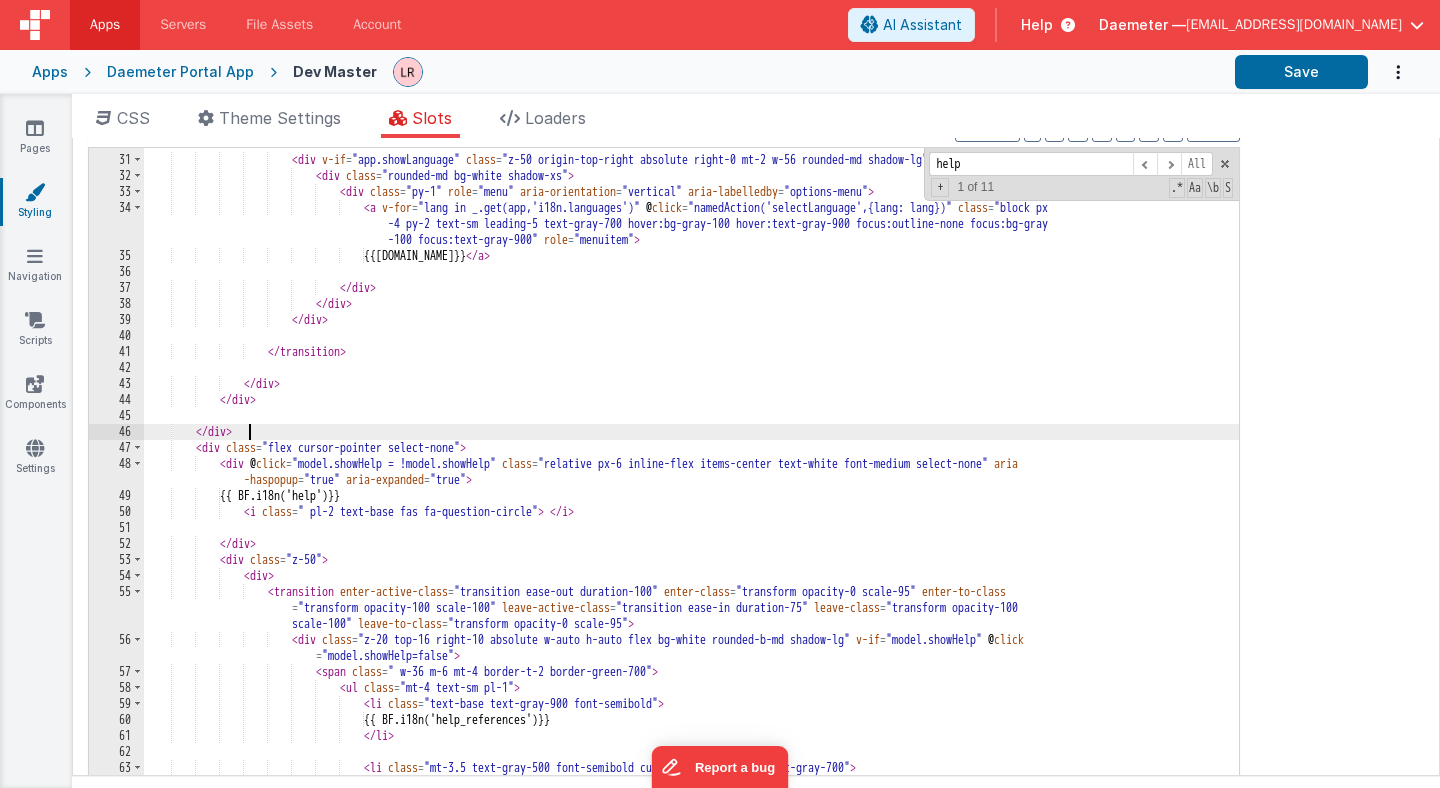 type 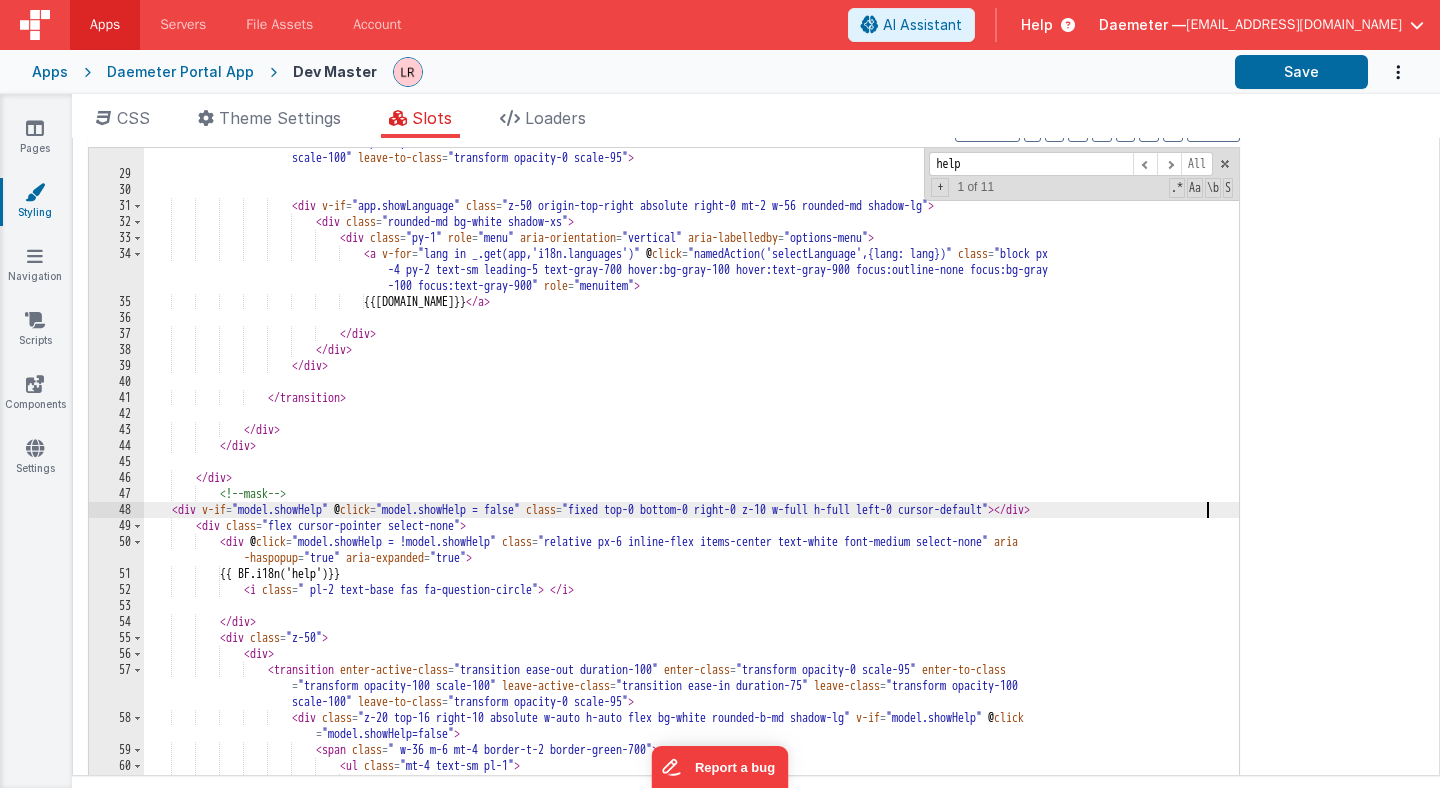 scroll, scrollTop: 541, scrollLeft: 0, axis: vertical 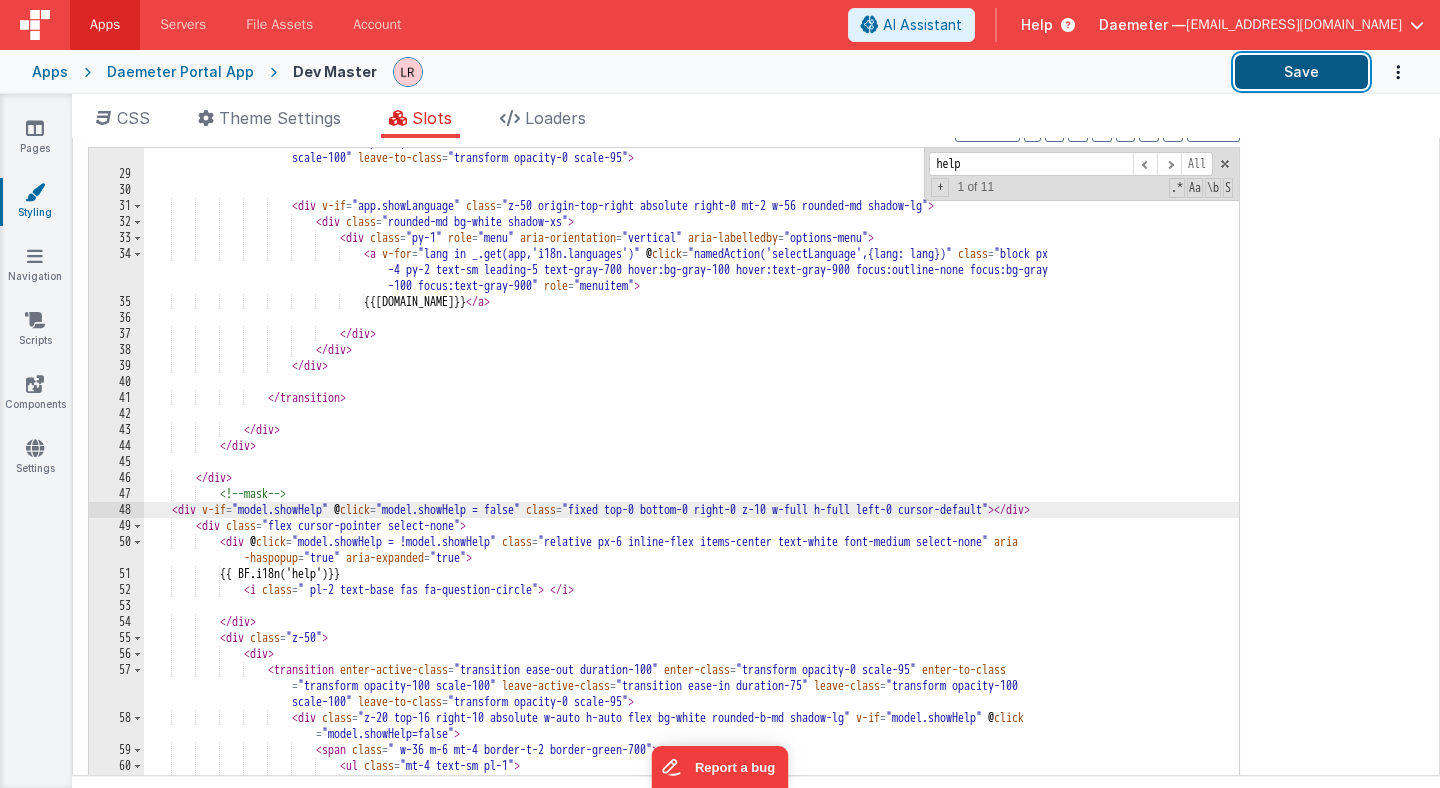 click on "Save" at bounding box center [1301, 72] 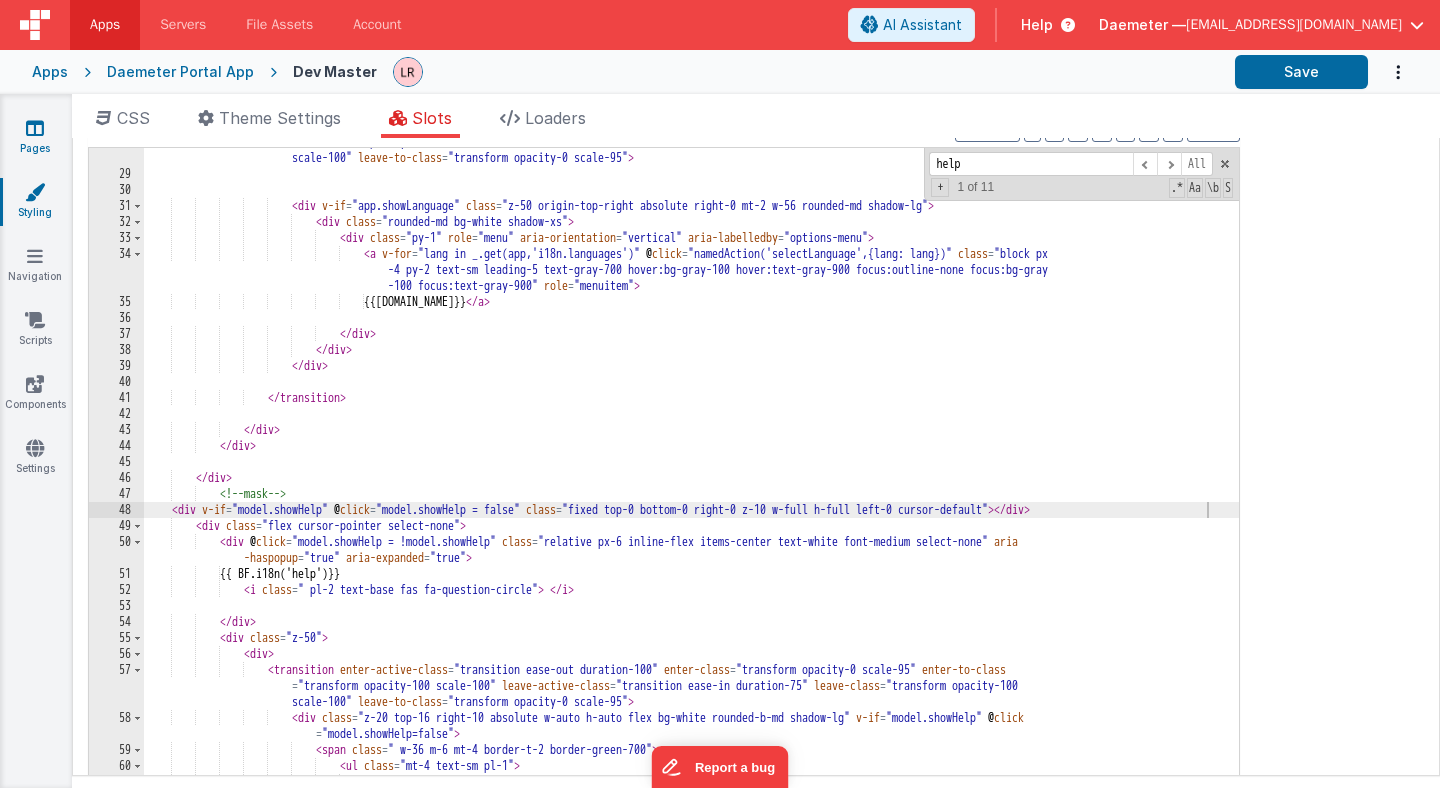 click on "Pages" at bounding box center [35, 138] 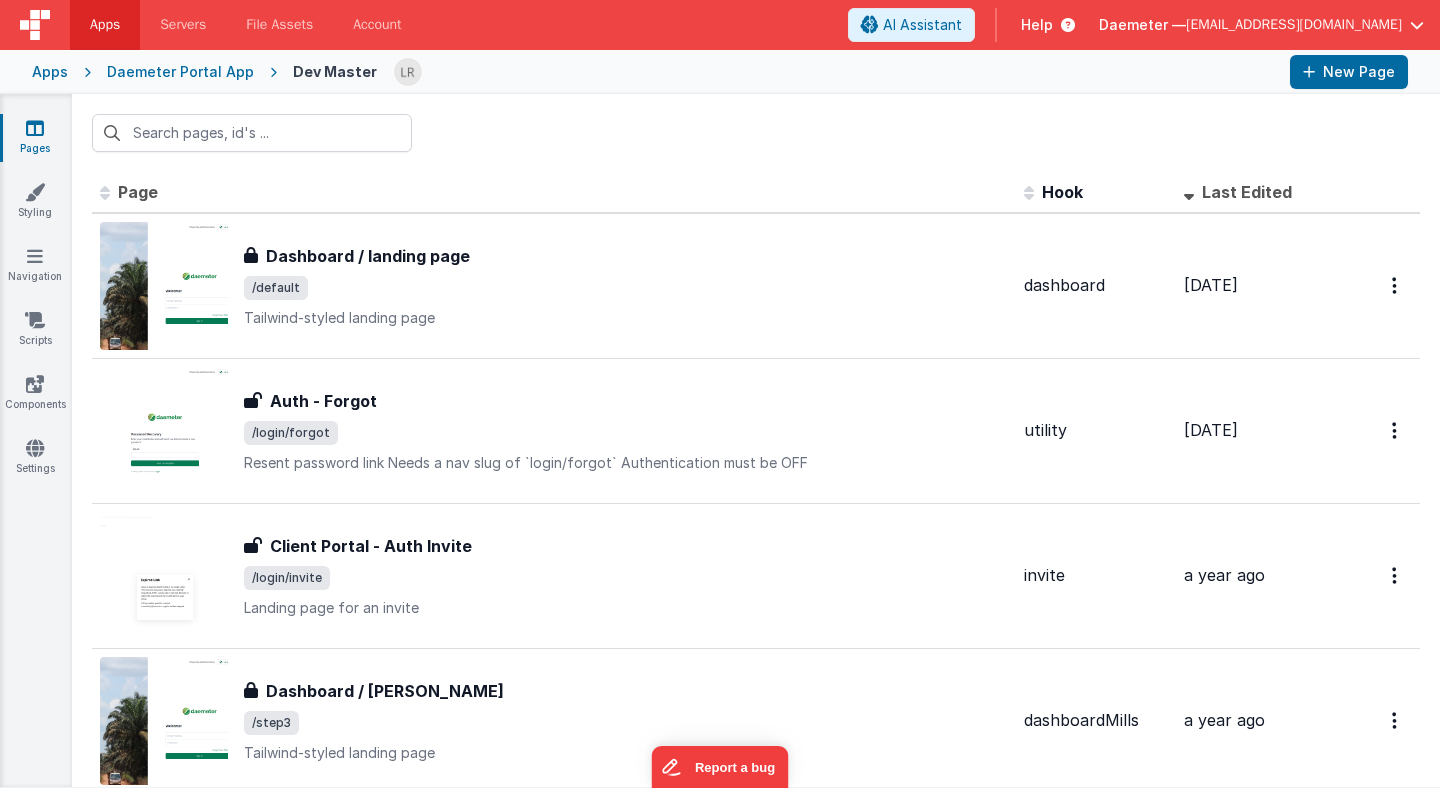 click on "Daemeter Portal App" at bounding box center [180, 72] 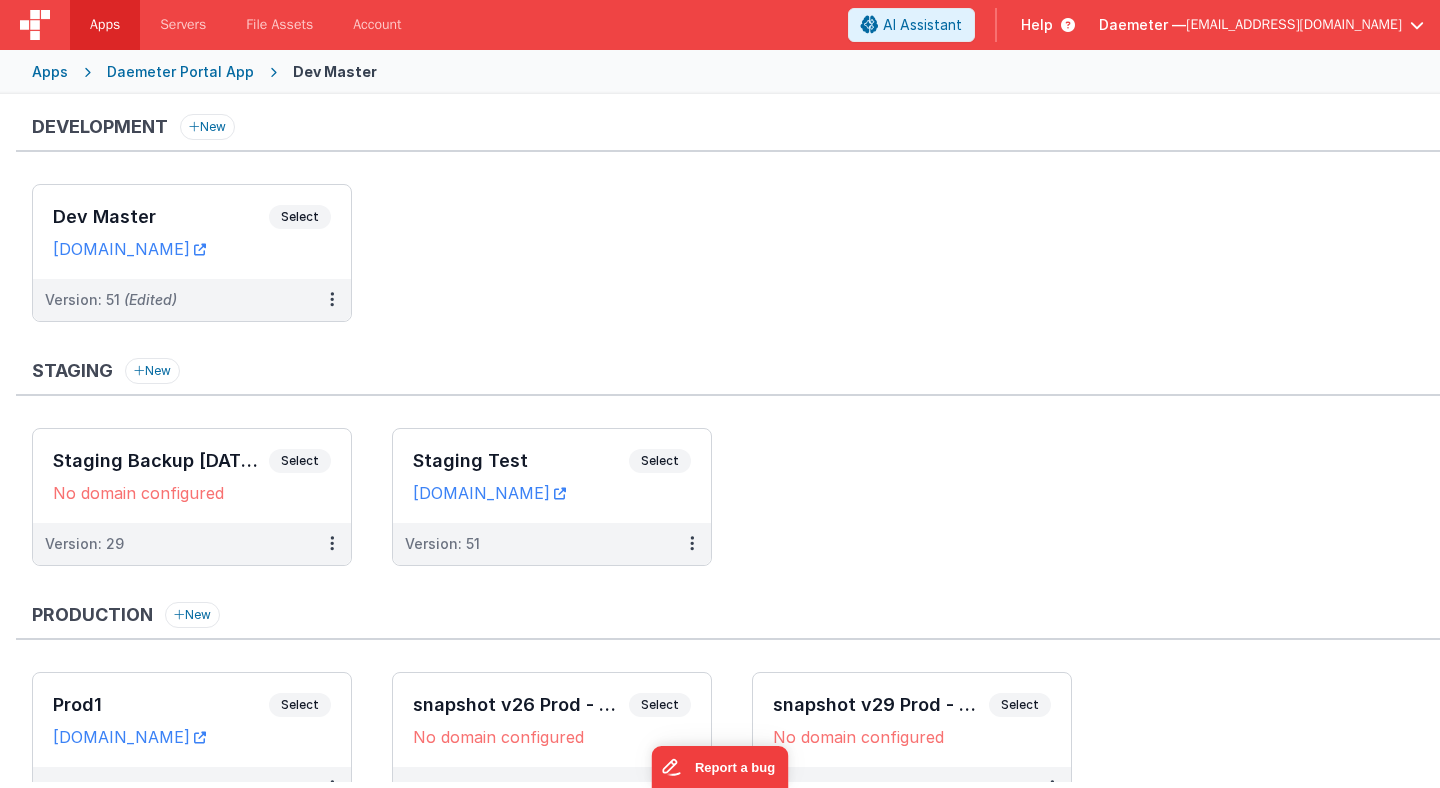 click on "Apps
Daemeter Portal App
Dev Master" at bounding box center [720, 72] 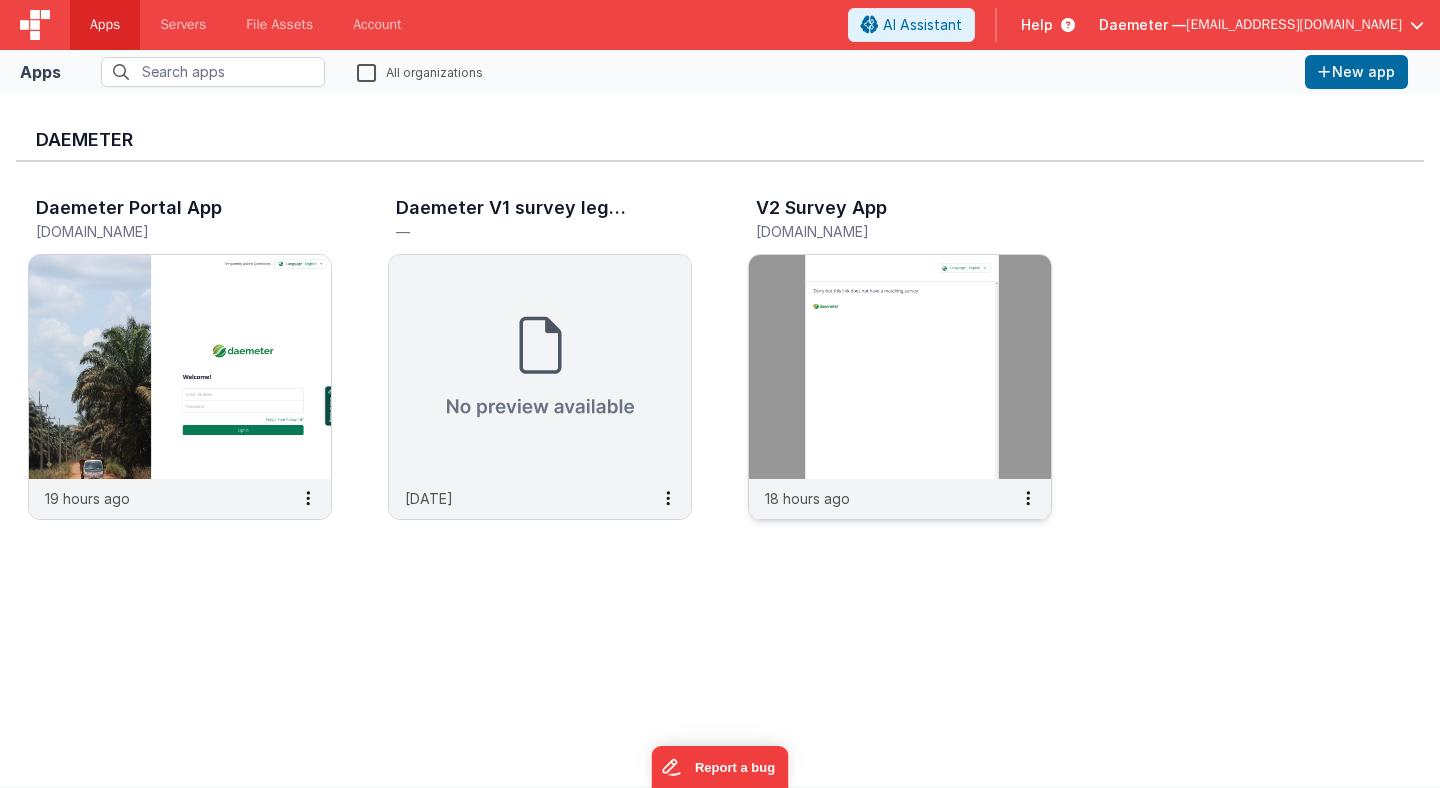 click at bounding box center (900, 367) 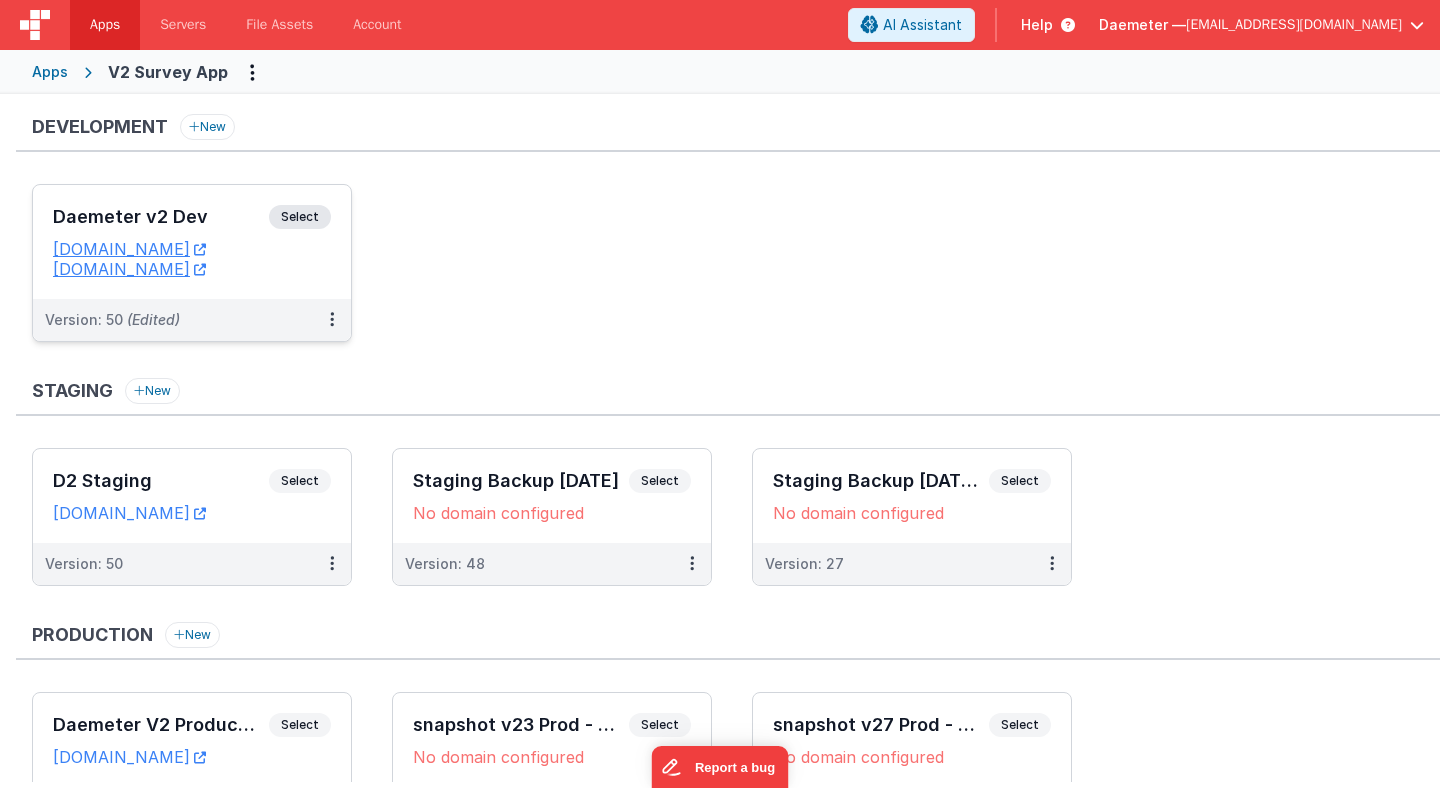 click on "Daemeter v2 Dev" at bounding box center [161, 217] 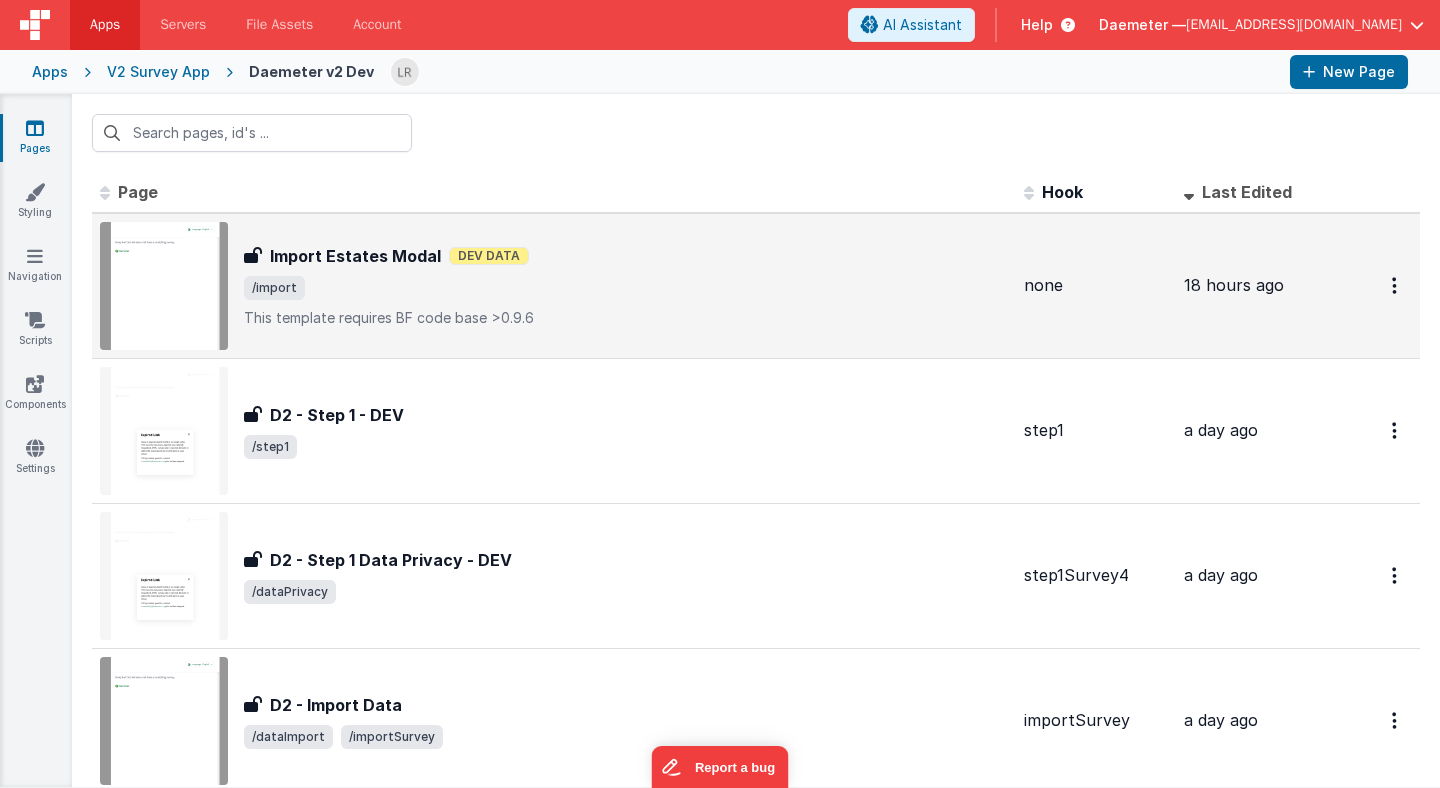 click on "/import" at bounding box center [626, 288] 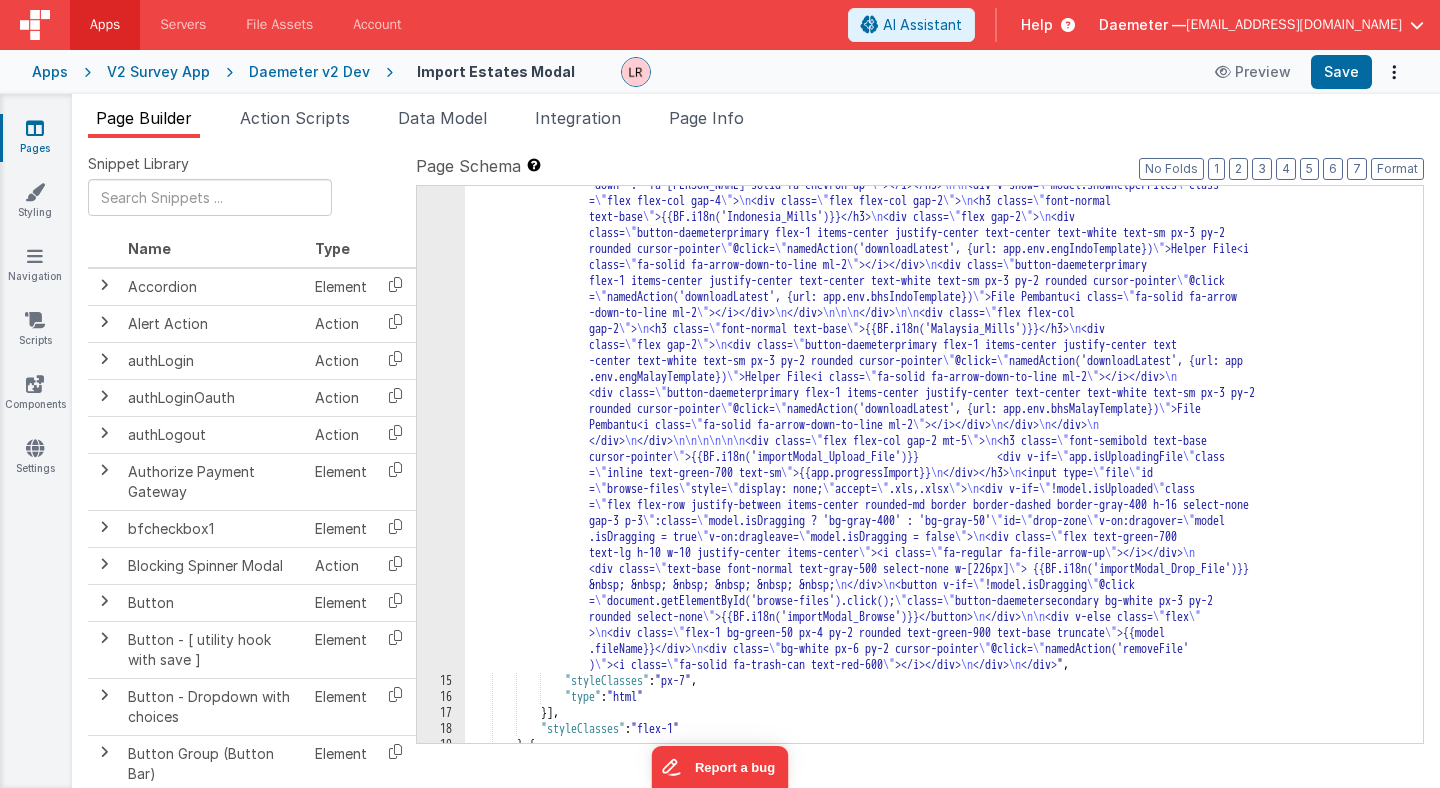 scroll, scrollTop: 466, scrollLeft: 0, axis: vertical 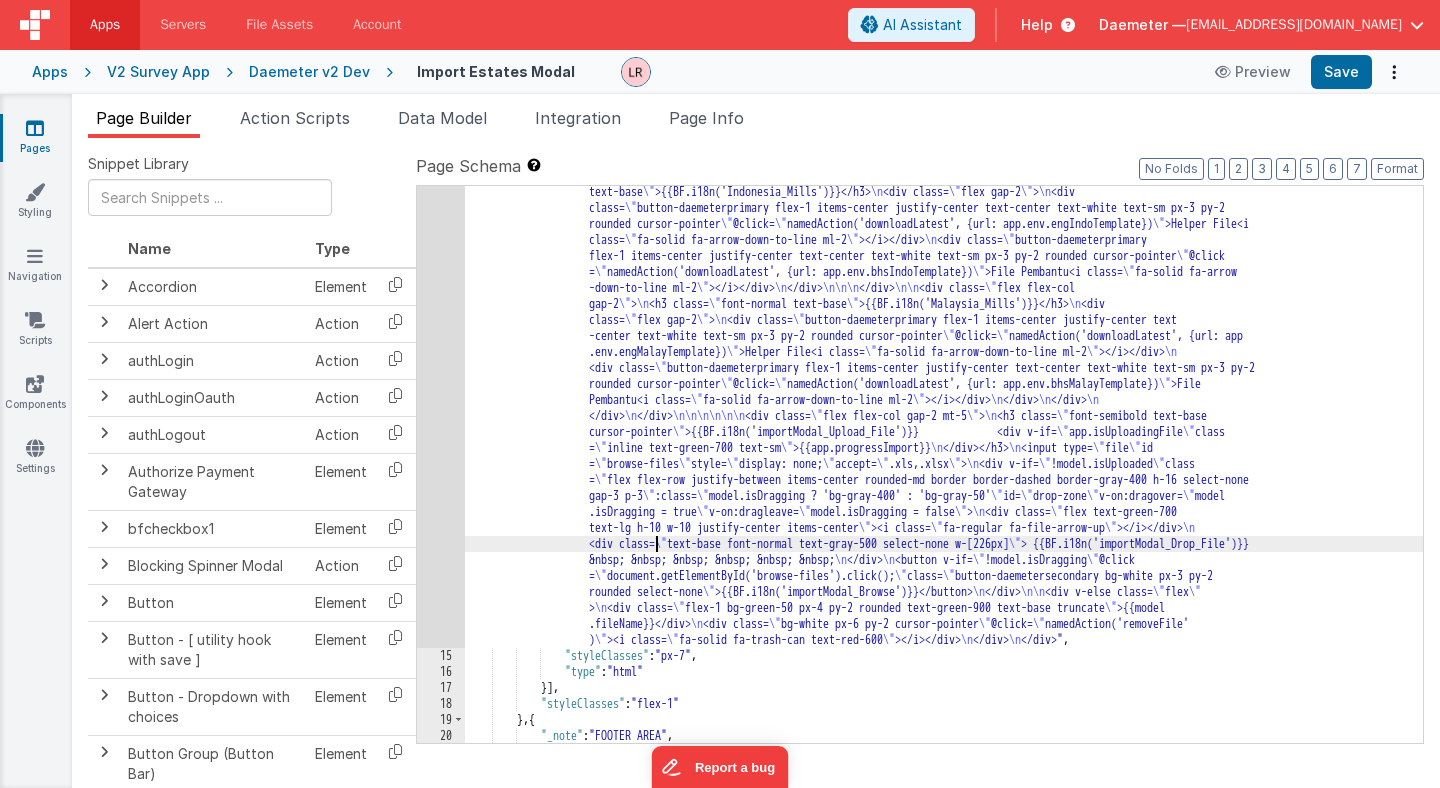 click on ""html" :  "<div class= \" text-gray-900 font-normal text-base \" >{{BF.i18n('importModal_instructions_1.1')}} <span class                      = \" text-gray-900 font-bold \" >{{BF.i18n('helper_Files')}}</span> {{BF.i18n('importModal_instructions_1.3')}} \n                      </div> \n <div class= \" text-gray-900 font-normal text-base mt-5 flex flex-col item-start \" > \n     <p class= \" mb                      -0 \" >{{BF.i18n('importModal_instructions_2.1')}}</p> \n     <p class= \" mb-0 \" >{{BF.i18n                      ('importModal_instructions_2.2')}}</p> \n     <p class= \" mb-0 \" >{{BF.i18n('importModal_instructions_2.3')}}</p> \n                           <p class= \" mb-0 \" >{{BF.i18n('importModal_instructions_2.4')}}</p> \n </div> \n <div class= \" mt-5 \" > \n     <a                       class= \" \"  :href= \" app.i18n \"  target= \" _blank \" > \n \n" at bounding box center [944, 598] 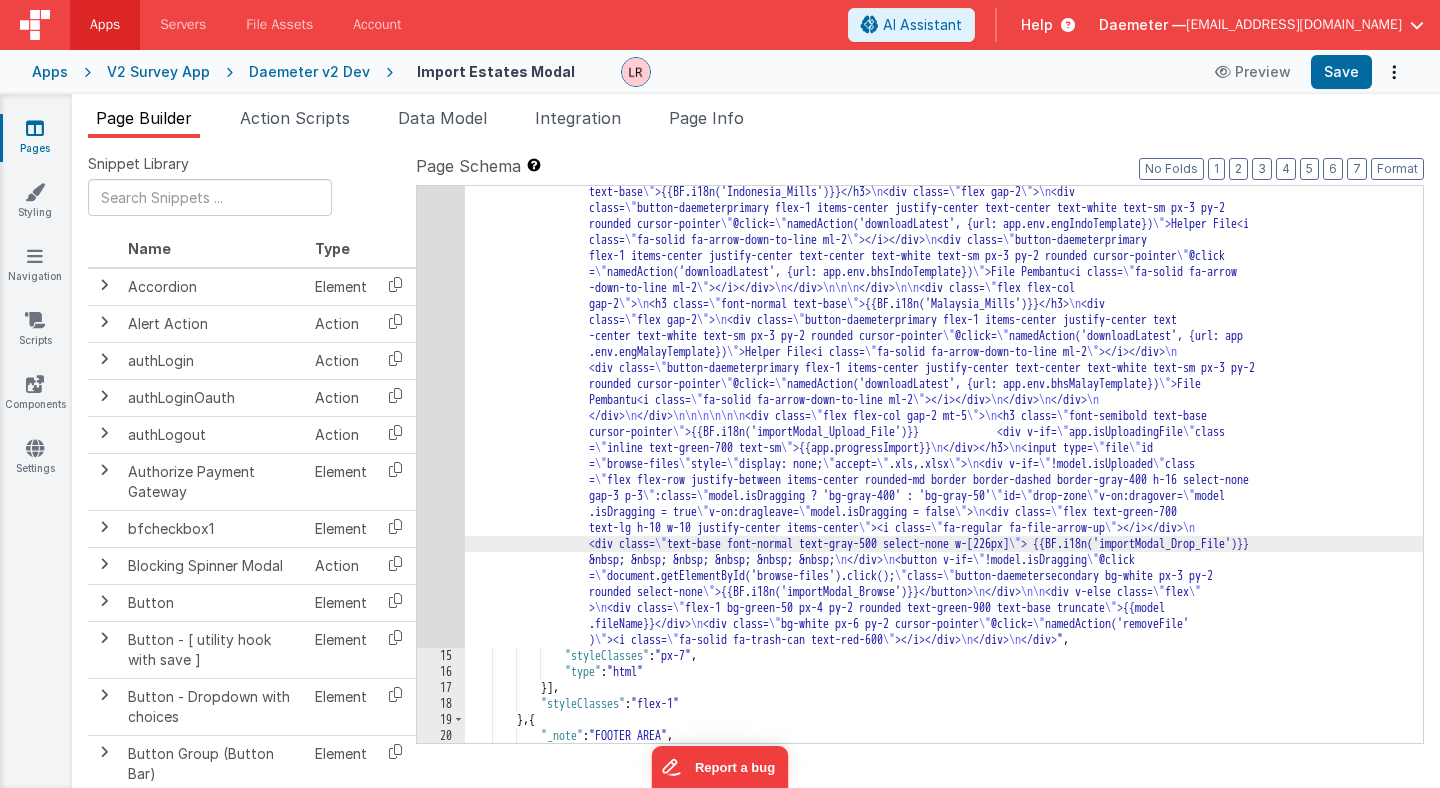 click on "14" at bounding box center (441, 312) 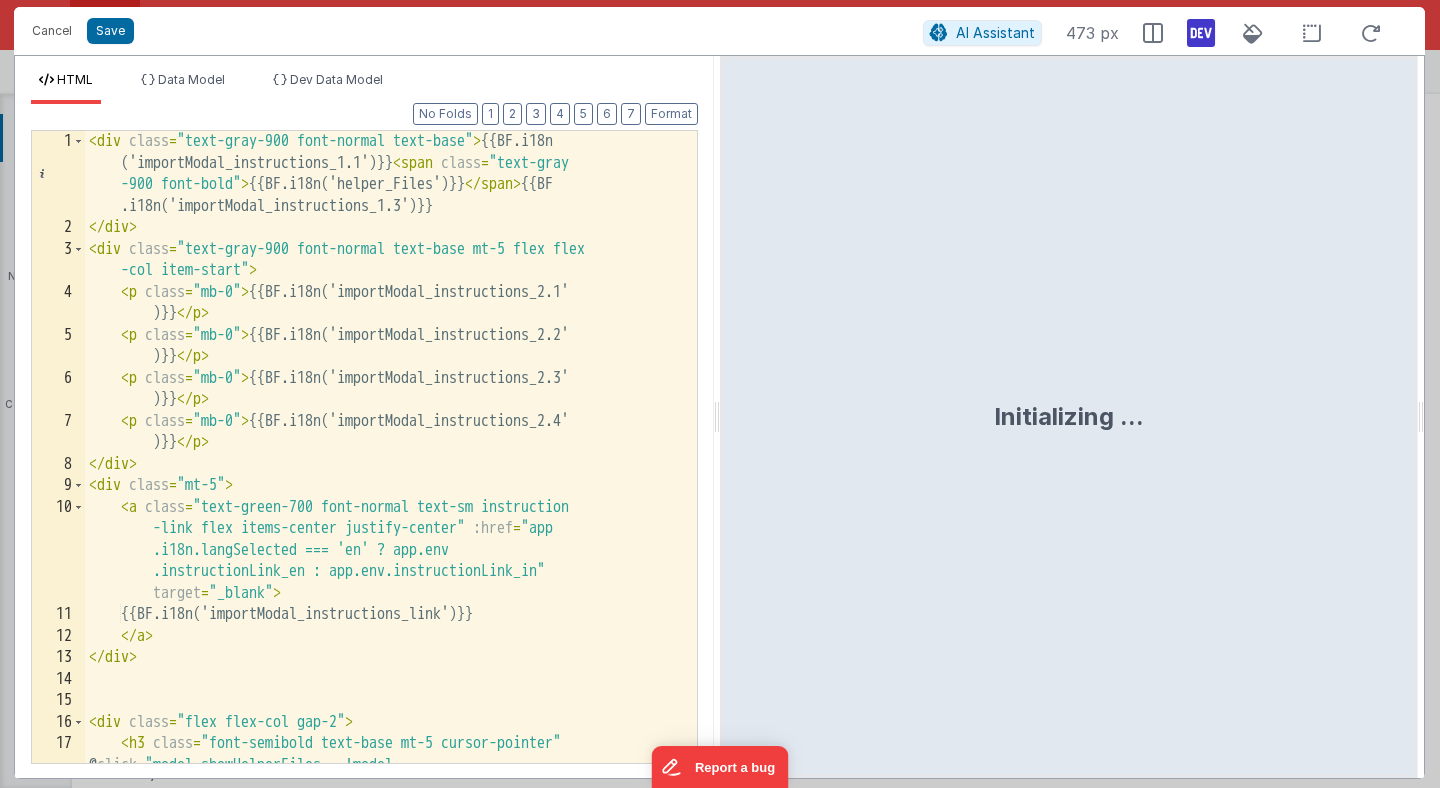 click on "< div   class = "text-gray-900 font-normal text-base" > {{BF.i18n      ('importModal_instructions_1.1')}}  < span   class = "text-gray      -900 font-bold" > {{BF.i18n('helper_Files')}} </ span >  {{BF      .i18n('importModal_instructions_1.3')}} </ div > < div   class = "text-gray-900 font-normal text-base mt-5 flex flex      -col item-start" >      < p   class = "mb-0" > {{BF.i18n('importModal_instructions_2.1'          )}} </ p >      < p   class = "mb-0" > {{BF.i18n('importModal_instructions_2.2'          )}} </ p >      < p   class = "mb-0" > {{BF.i18n('importModal_instructions_2.3'          )}} </ p >      < p   class = "mb-0" > {{BF.i18n('importModal_instructions_2.4'          )}} </ p > </ div > < div   class = "mt-5" >      < a   class = "text-green-700 font-normal text-sm instruction          -link flex items-center justify-center"   :href = "app          .i18n.langSelected === 'en' ? app.env                     target =" at bounding box center [391, 554] 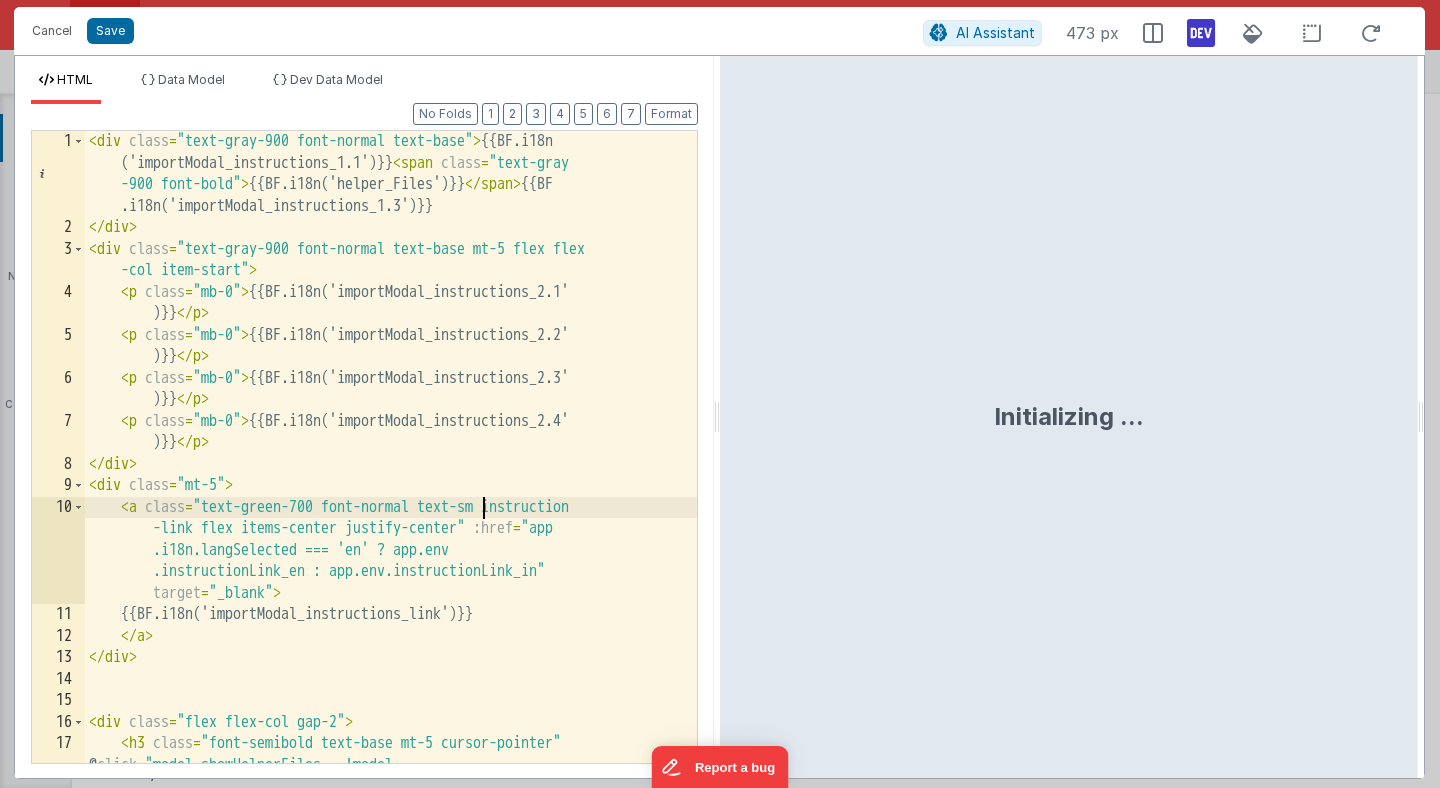 scroll, scrollTop: 0, scrollLeft: 0, axis: both 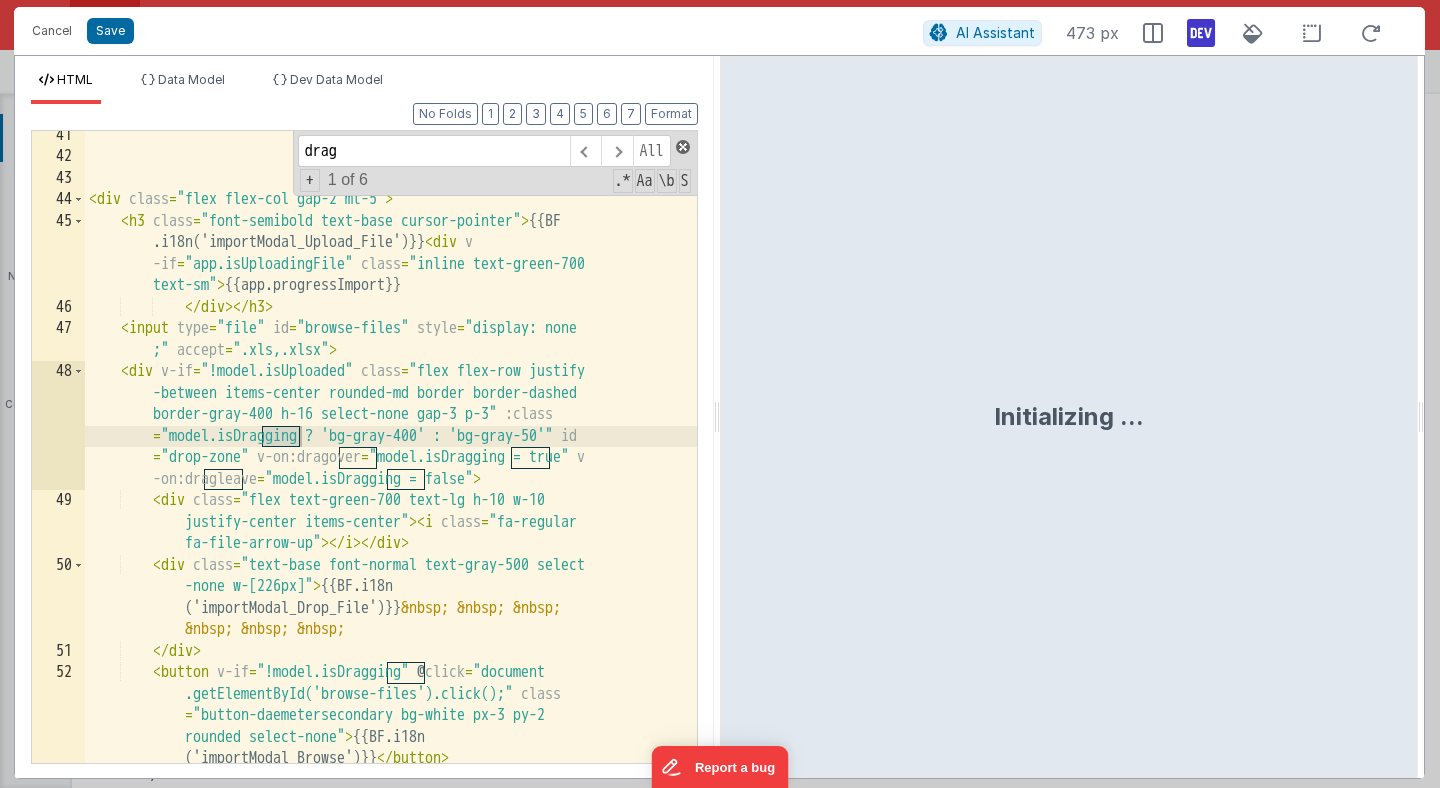 type on "drag" 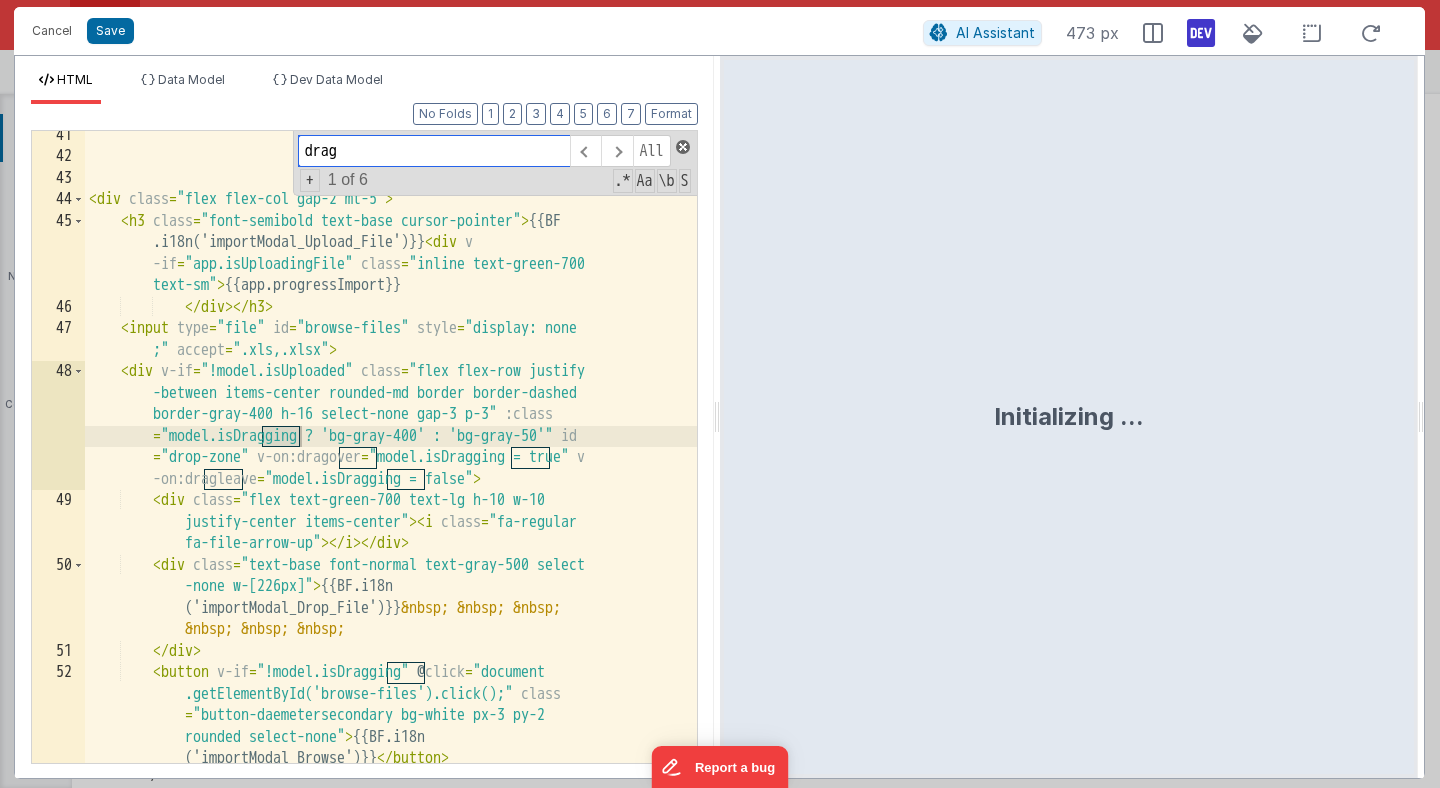 click at bounding box center (683, 147) 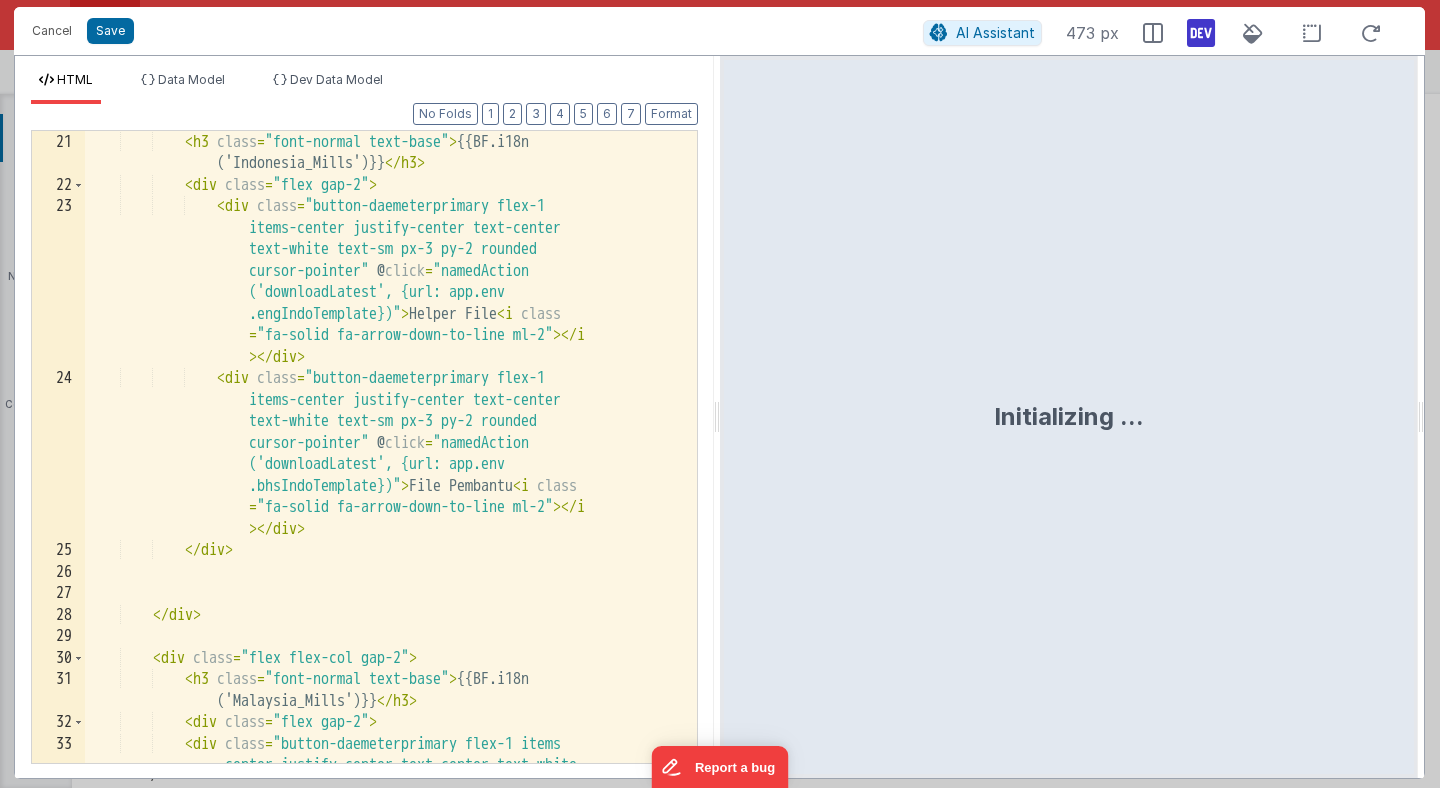 scroll, scrollTop: 710, scrollLeft: 0, axis: vertical 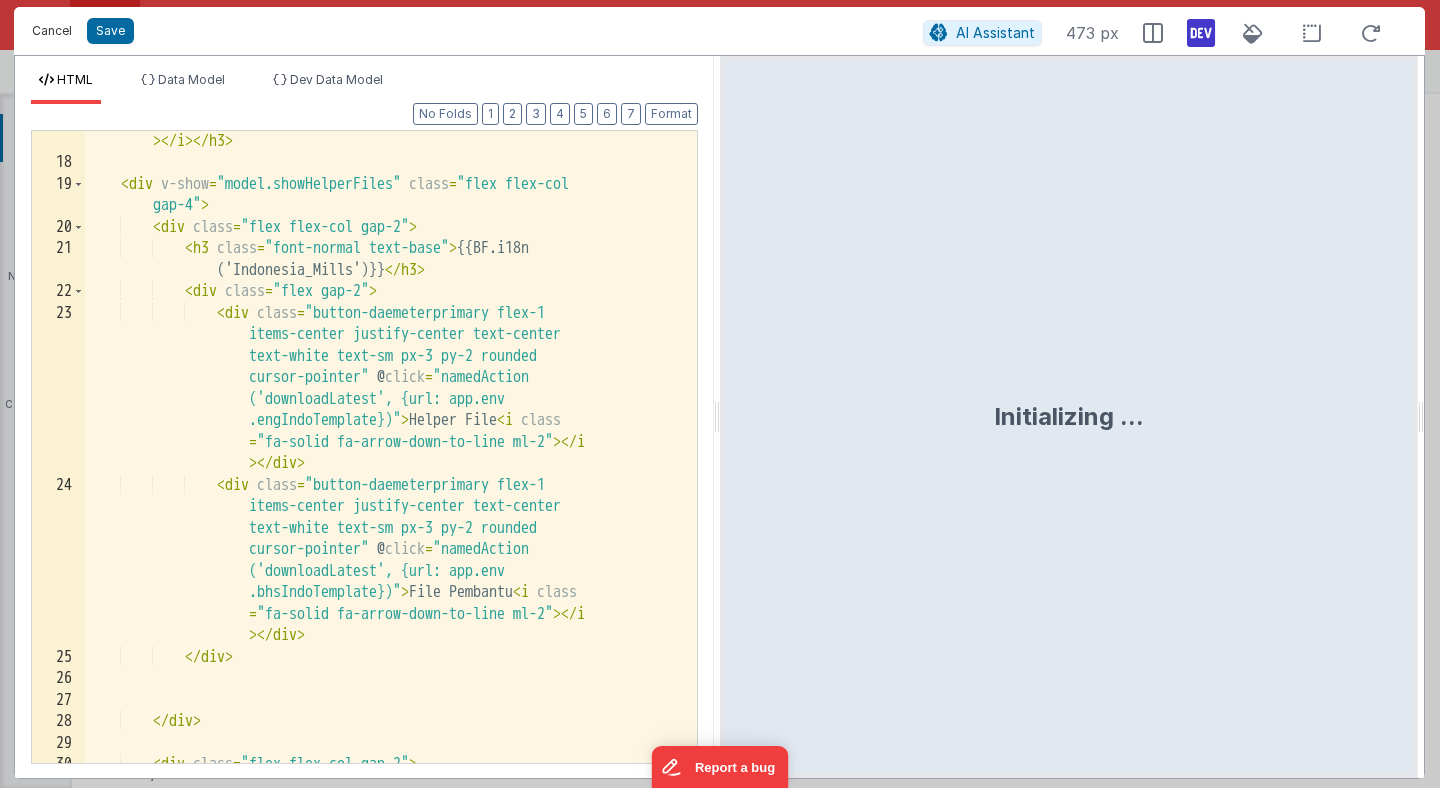 click on "Cancel" at bounding box center [52, 31] 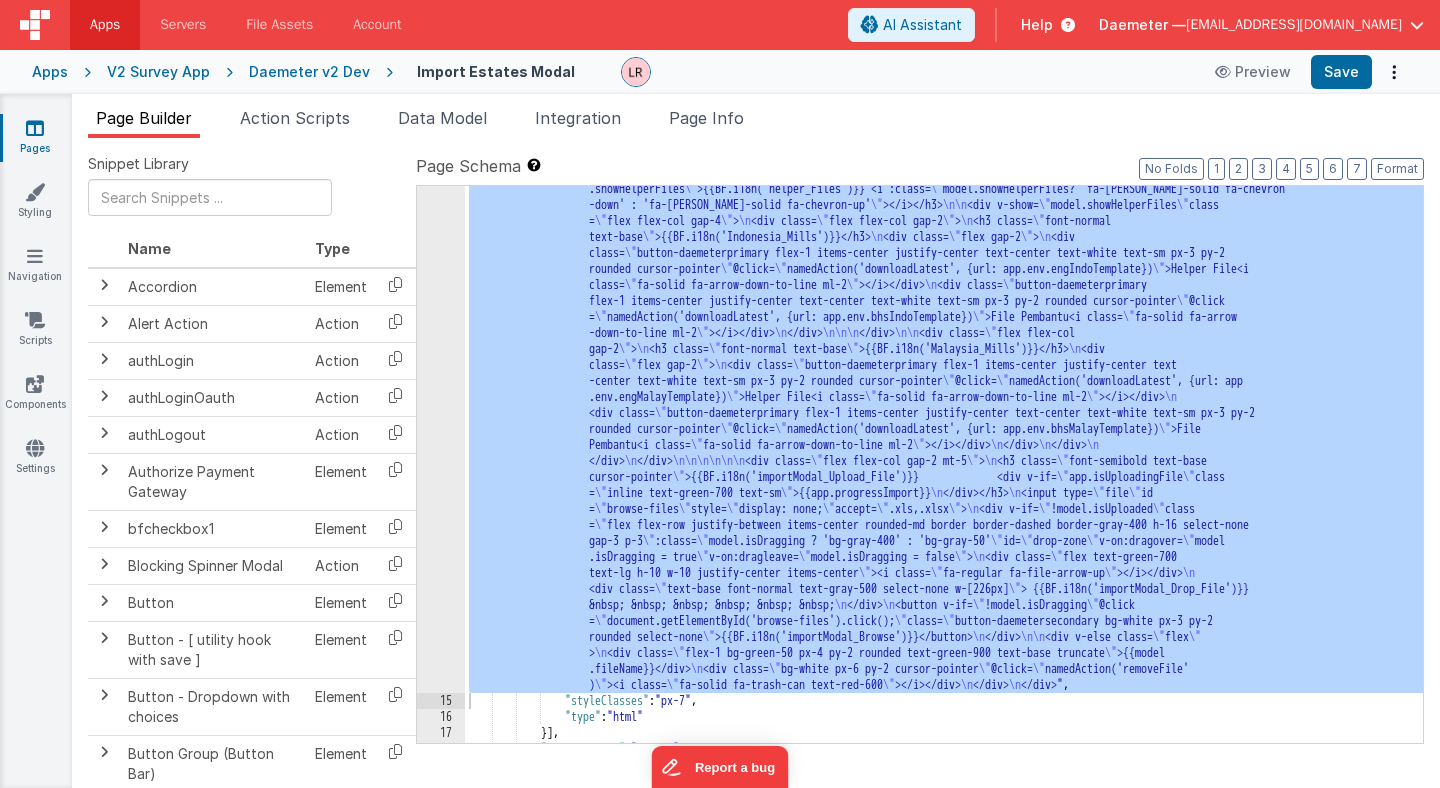 scroll, scrollTop: 0, scrollLeft: 0, axis: both 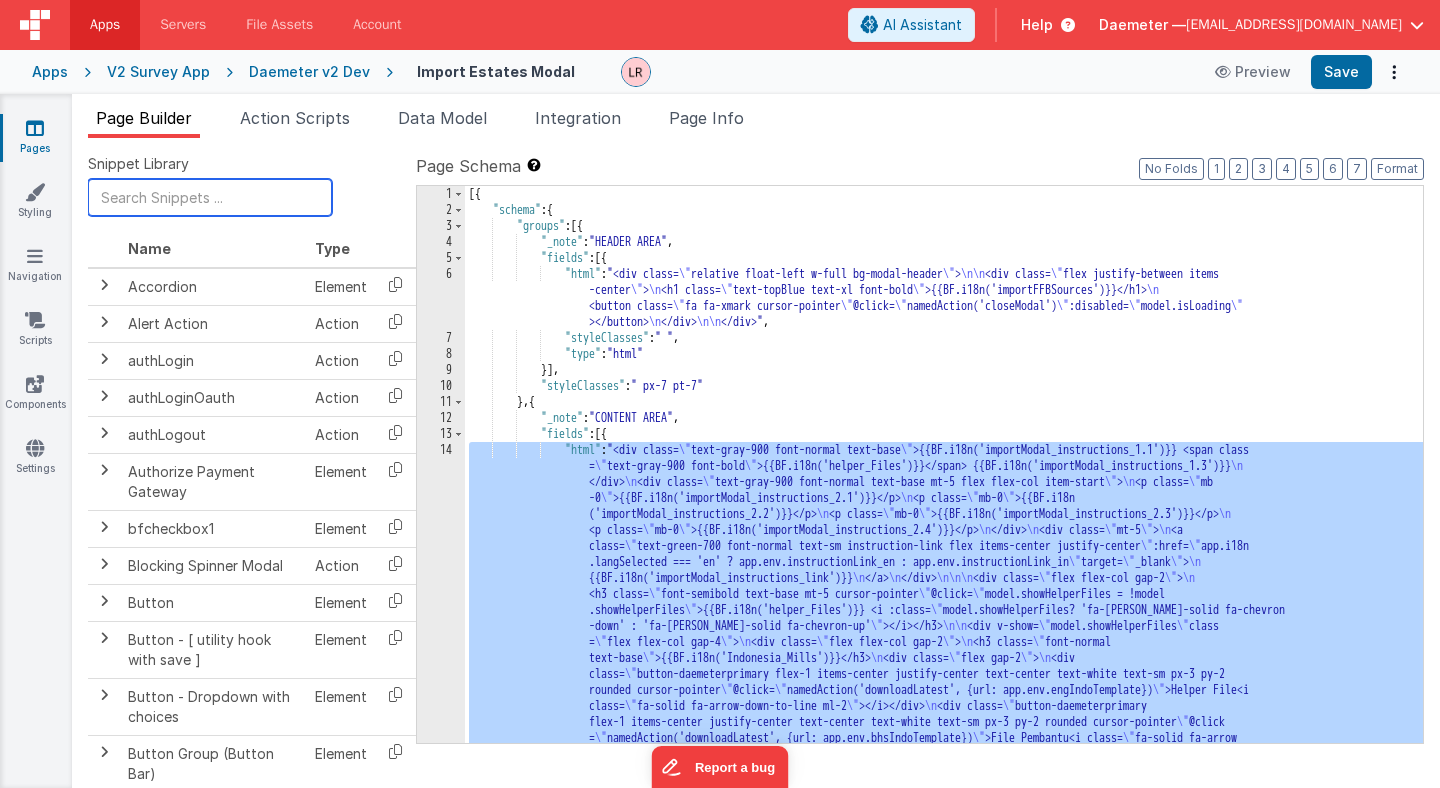 click at bounding box center [210, 197] 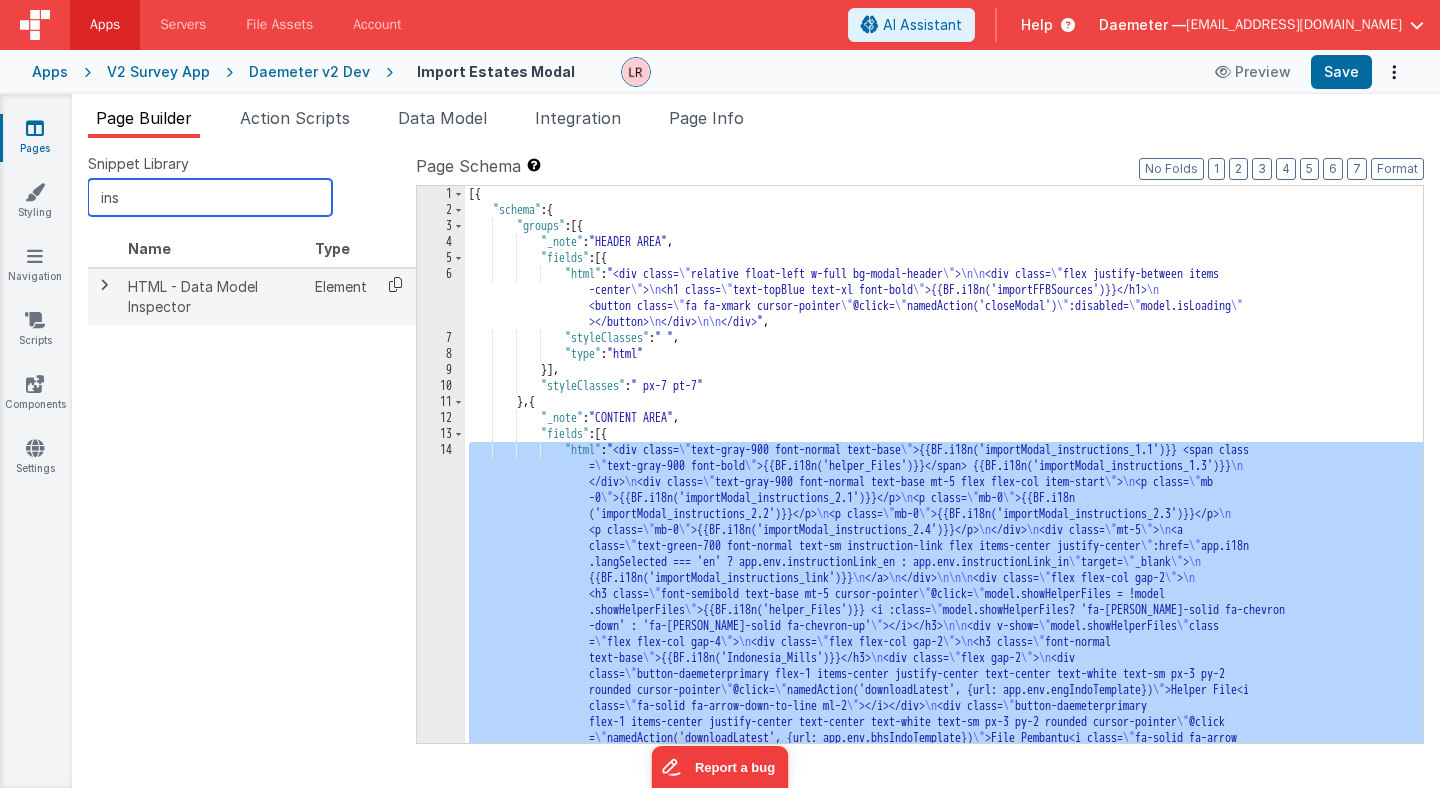 type on "ins" 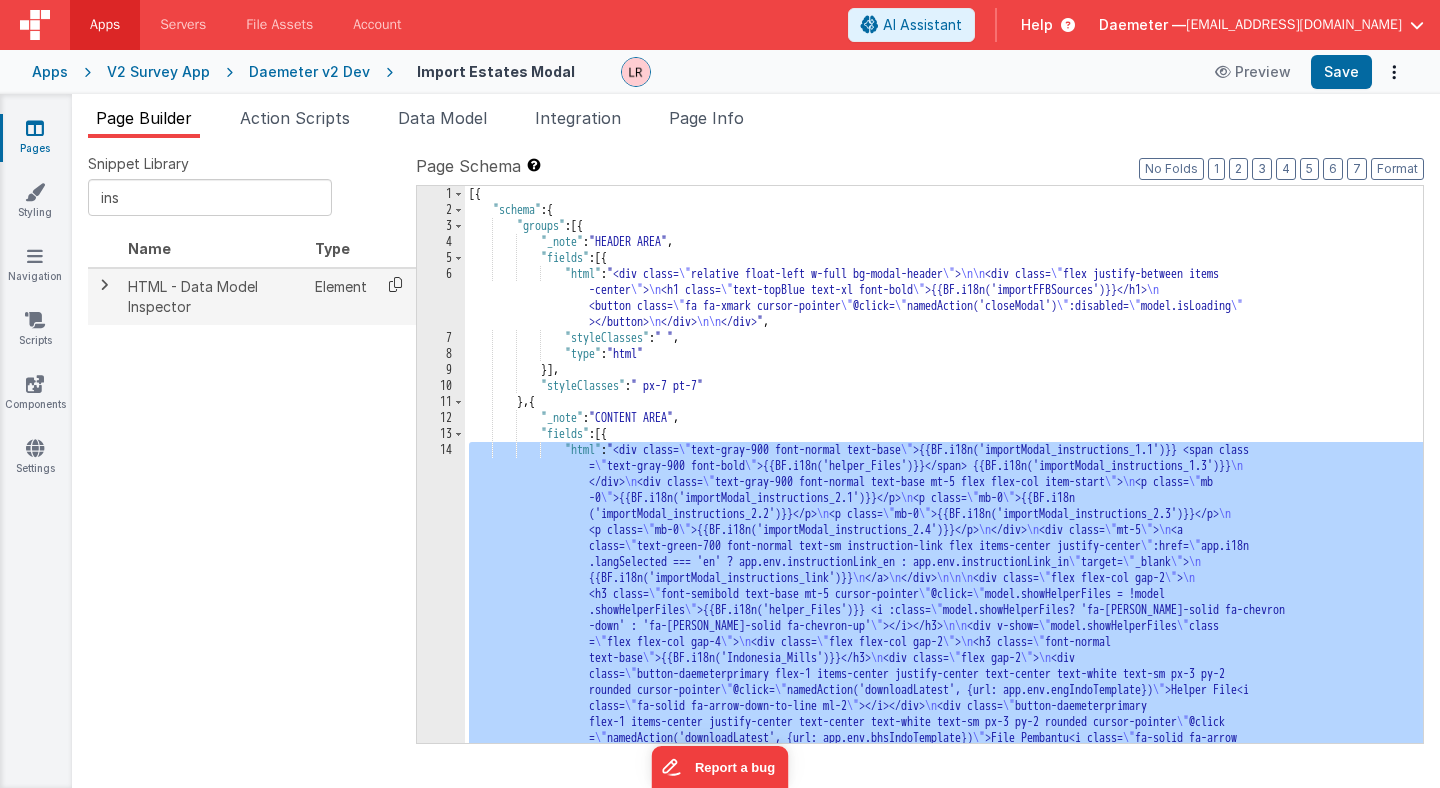 click at bounding box center [395, 284] 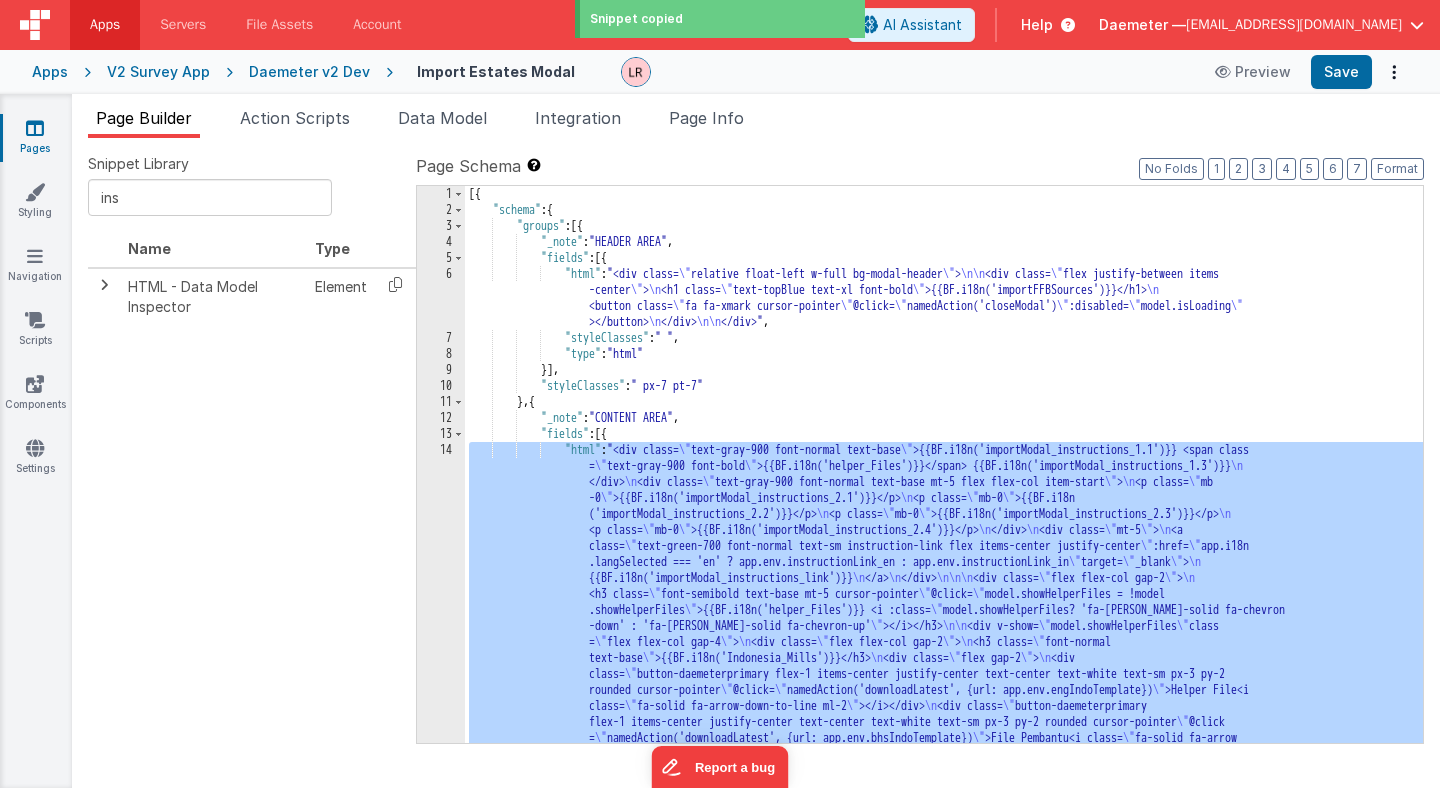 click on "[{      "schema" :  {           "groups" :  [{                "_note" :  "HEADER AREA" ,                "fields" :  [{                     "html" :  "<div class= \" relative float-left w-full bg-modal-header \" > \n\n     <div class= \" flex justify-between items                      -center \" > \n         <h1 class= \" text-topBlue text-xl font-bold \" >{{BF.i18n('importFFBSources')}}</h1> \n                               <button class= \" fa fa-xmark cursor-pointer \"  @click= \" namedAction('closeModal') \"  :disabled= \" model.isLoading \"                        ></button> \n     </div> \n\n </div>" ,                     "styleClasses" :  " " ,                     "type" :  "html"                }] ,                "styleClasses" :  " px-7 pt-7"           } ,  {                "_note" :  "CONTENT AREA" ,                "fields" :  [{                     "html" :  "<div class= \" text-gray-900 font-normal text-base \" = \" text-gray-900 font-bold" at bounding box center (944, 808) 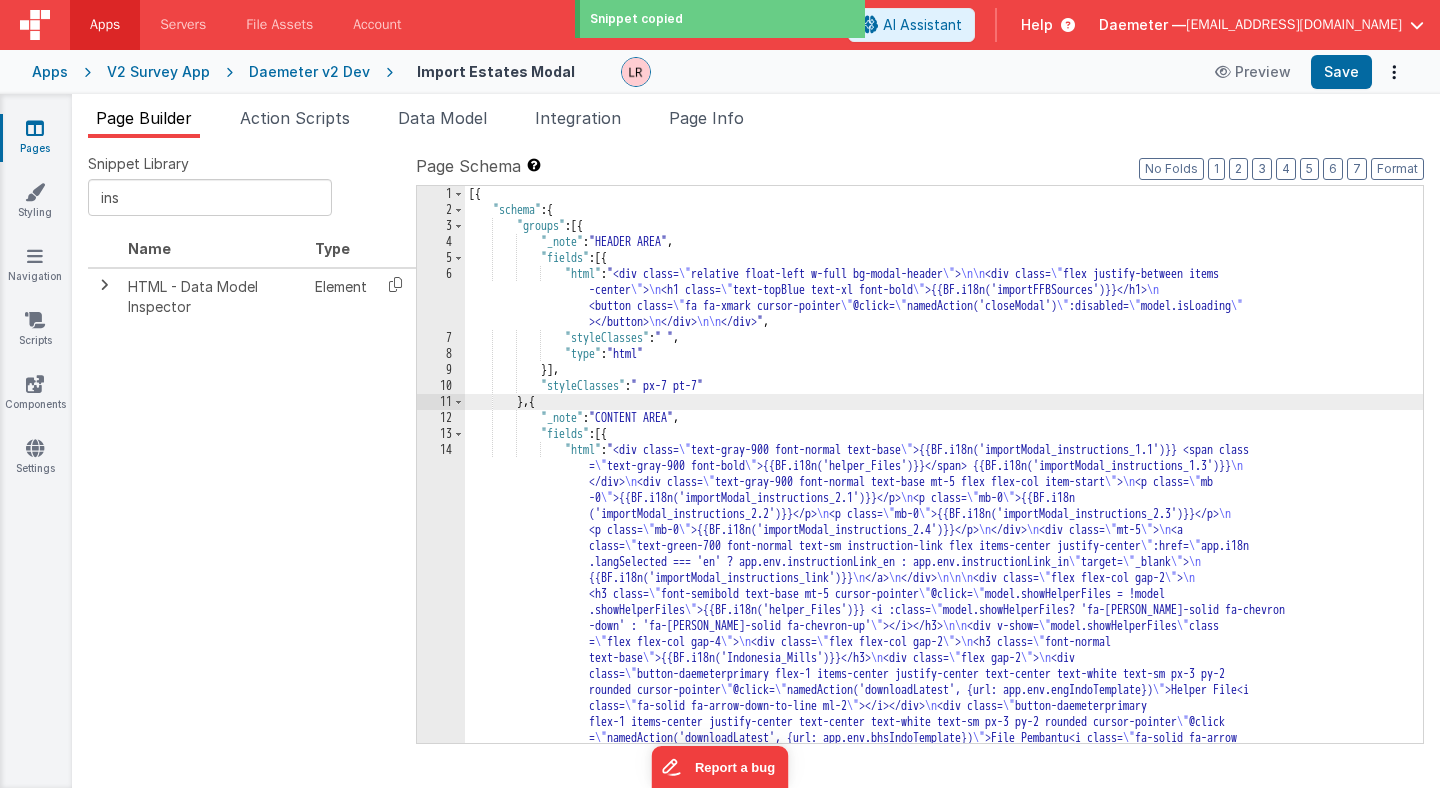 paste 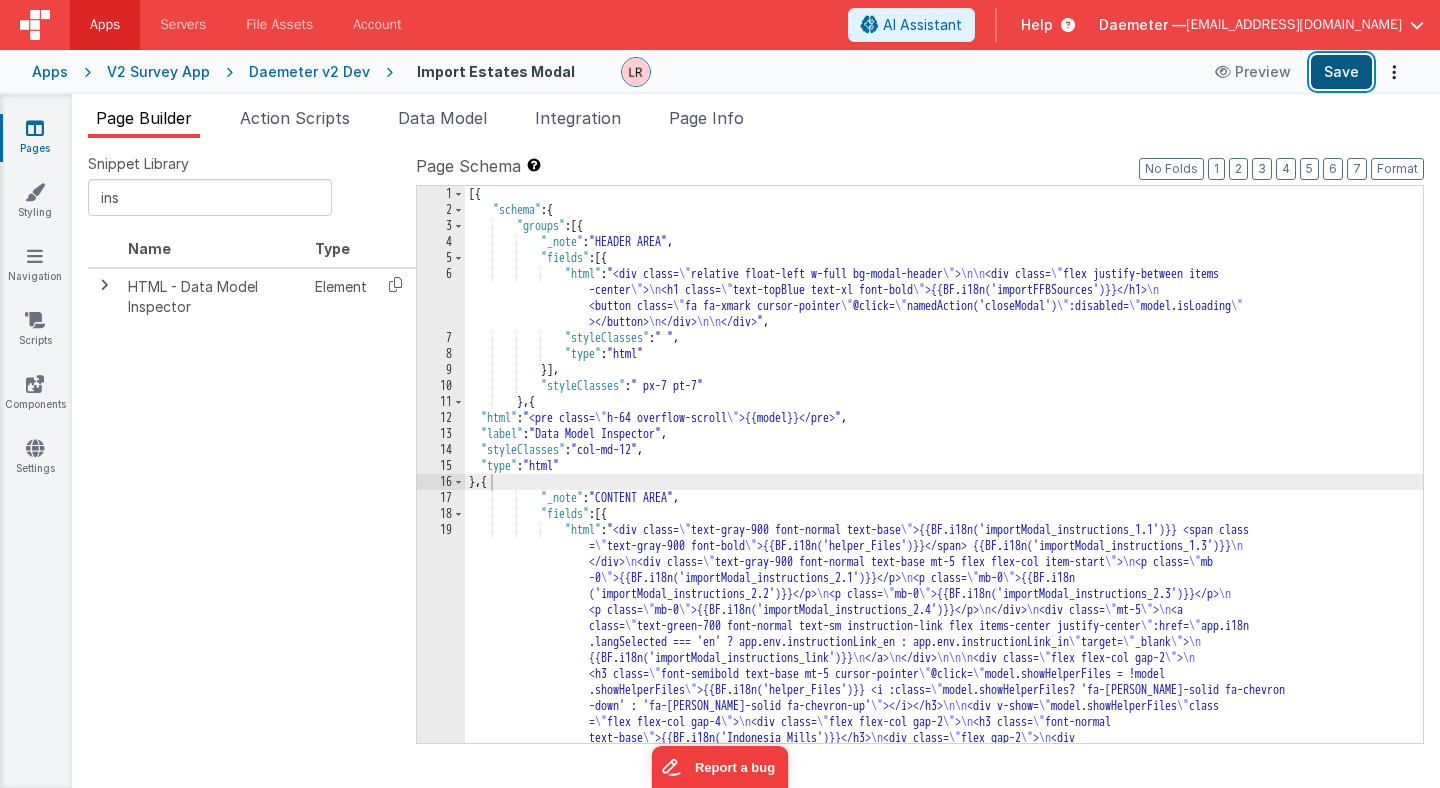 click on "Save" at bounding box center (1341, 72) 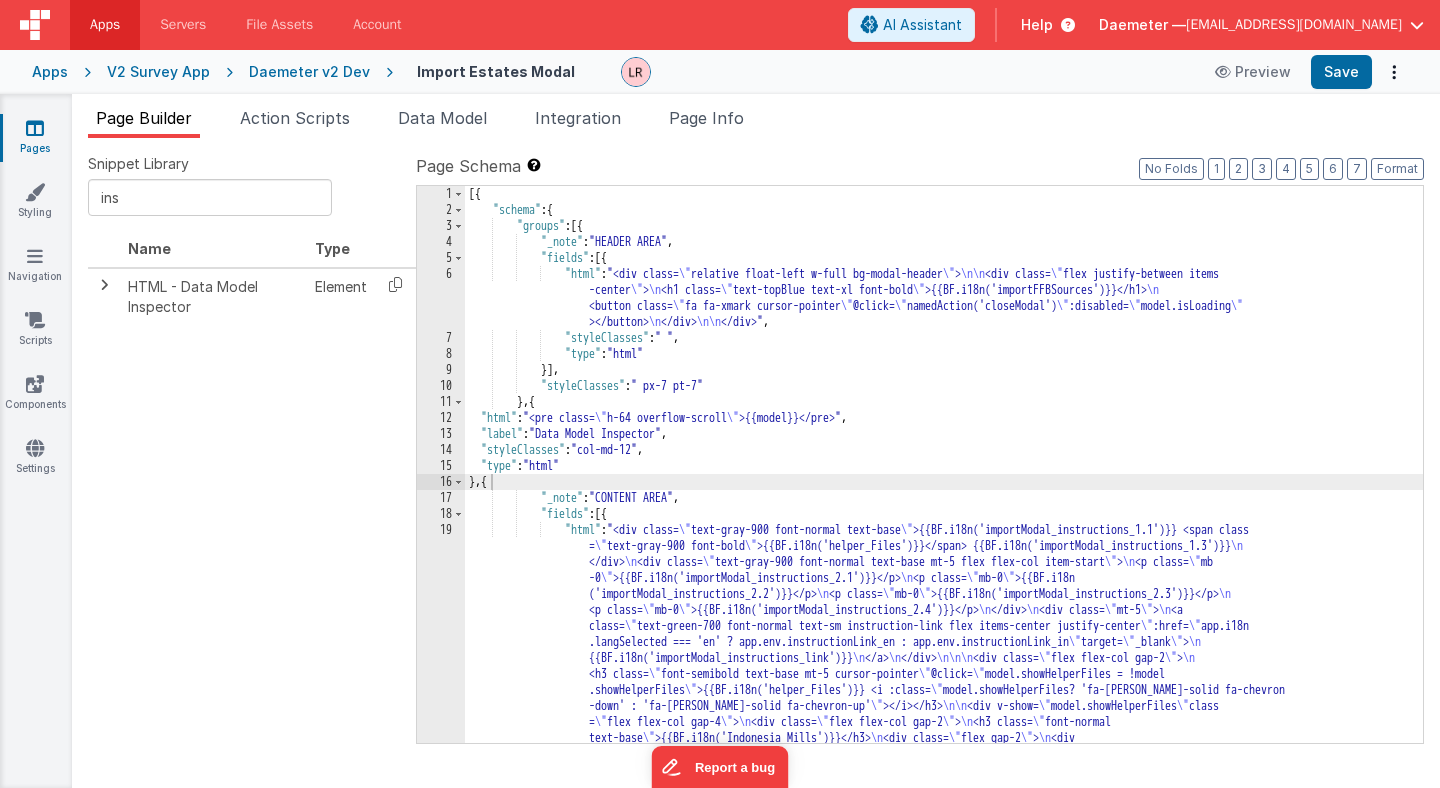 click on "[{      "schema" :  {           "groups" :  [{                "_note" :  "HEADER AREA" ,                "fields" :  [{                     "html" :  "<div class= \" relative float-left w-full bg-modal-header \" > \n\n     <div class= \" flex justify-between items                      -center \" > \n         <h1 class= \" text-topBlue text-xl font-bold \" >{{BF.i18n('importFFBSources')}}</h1> \n                               <button class= \" fa fa-xmark cursor-pointer \"  @click= \" namedAction('closeModal') \"  :disabled= \" model.isLoading \"                        ></button> \n     </div> \n\n </div>" ,                     "styleClasses" :  " " ,                     "type" :  "html"                }] ,                "styleClasses" :  " px-7 pt-7"           } ,  {    "html" :  "<pre class= \" h-64 overflow-scroll \" >{{model}}</pre>" ,    "label" :  "Data Model Inspector" ,    "styleClasses" :  "col-md-12" ,    "type" :  "html" } ,  {           :" at bounding box center [944, 808] 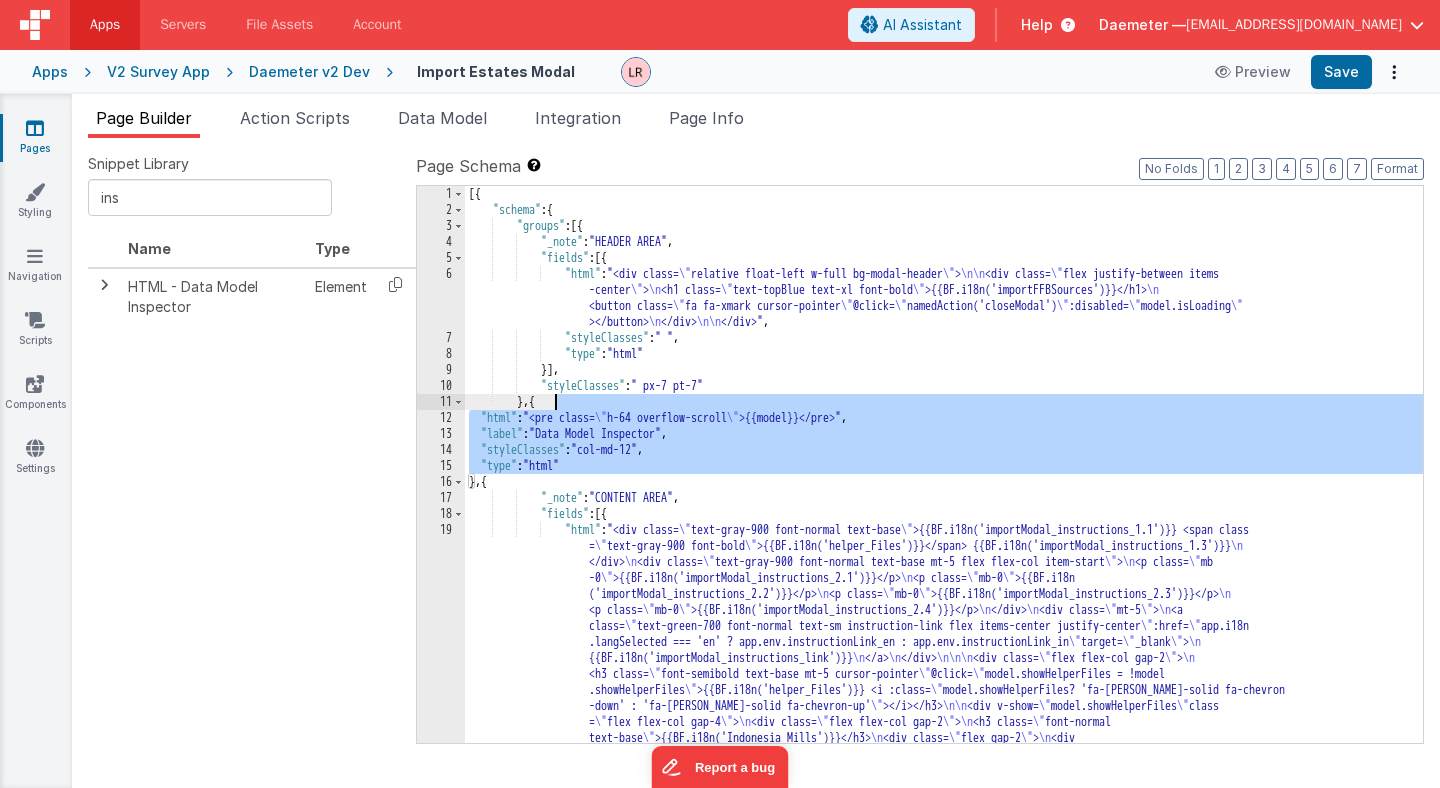 click on "[{      "schema" :  {           "groups" :  [{                "_note" :  "HEADER AREA" ,                "fields" :  [{                     "html" :  "<div class= \" relative float-left w-full bg-modal-header \" > \n\n     <div class= \" flex justify-between items                      -center \" > \n         <h1 class= \" text-topBlue text-xl font-bold \" >{{BF.i18n('importFFBSources')}}</h1> \n                               <button class= \" fa fa-xmark cursor-pointer \"  @click= \" namedAction('closeModal') \"  :disabled= \" model.isLoading \"                        ></button> \n     </div> \n\n </div>" ,                     "styleClasses" :  " " ,                     "type" :  "html"                }] ,                "styleClasses" :  " px-7 pt-7"           } ,  {    "html" :  "<pre class= \" h-64 overflow-scroll \" >{{model}}</pre>" ,    "label" :  "Data Model Inspector" ,    "styleClasses" :  "col-md-12" ,    "type" :  "html" } ,  {           :" at bounding box center (944, 808) 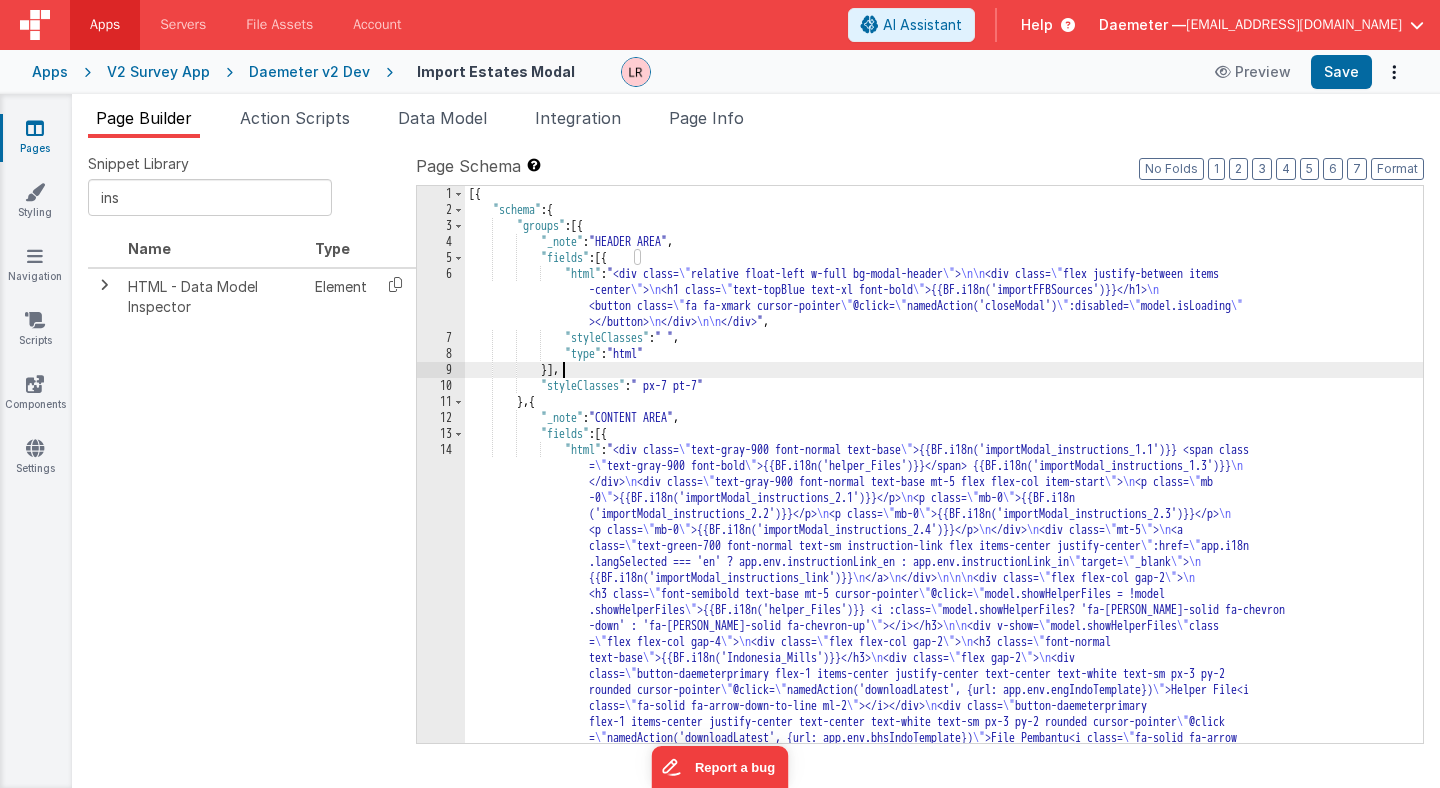 click on "[{      "schema" :  {           "groups" :  [{                "_note" :  "HEADER AREA" ,                "fields" :  [{                     "html" :  "<div class= \" relative float-left w-full bg-modal-header \" > \n\n     <div class= \" flex justify-between items                      -center \" > \n         <h1 class= \" text-topBlue text-xl font-bold \" >{{BF.i18n('importFFBSources')}}</h1> \n                               <button class= \" fa fa-xmark cursor-pointer \"  @click= \" namedAction('closeModal') \"  :disabled= \" model.isLoading \"                        ></button> \n     </div> \n\n </div>" ,                     "styleClasses" :  " " ,                     "type" :  "html"                }] ,                "styleClasses" :  " px-7 pt-7"           } ,  {                "_note" :  "CONTENT AREA" ,                "fields" :  [{                     "html" :  "<div class= \" text-gray-900 font-normal text-base \" = \" text-gray-900 font-bold" at bounding box center (944, 808) 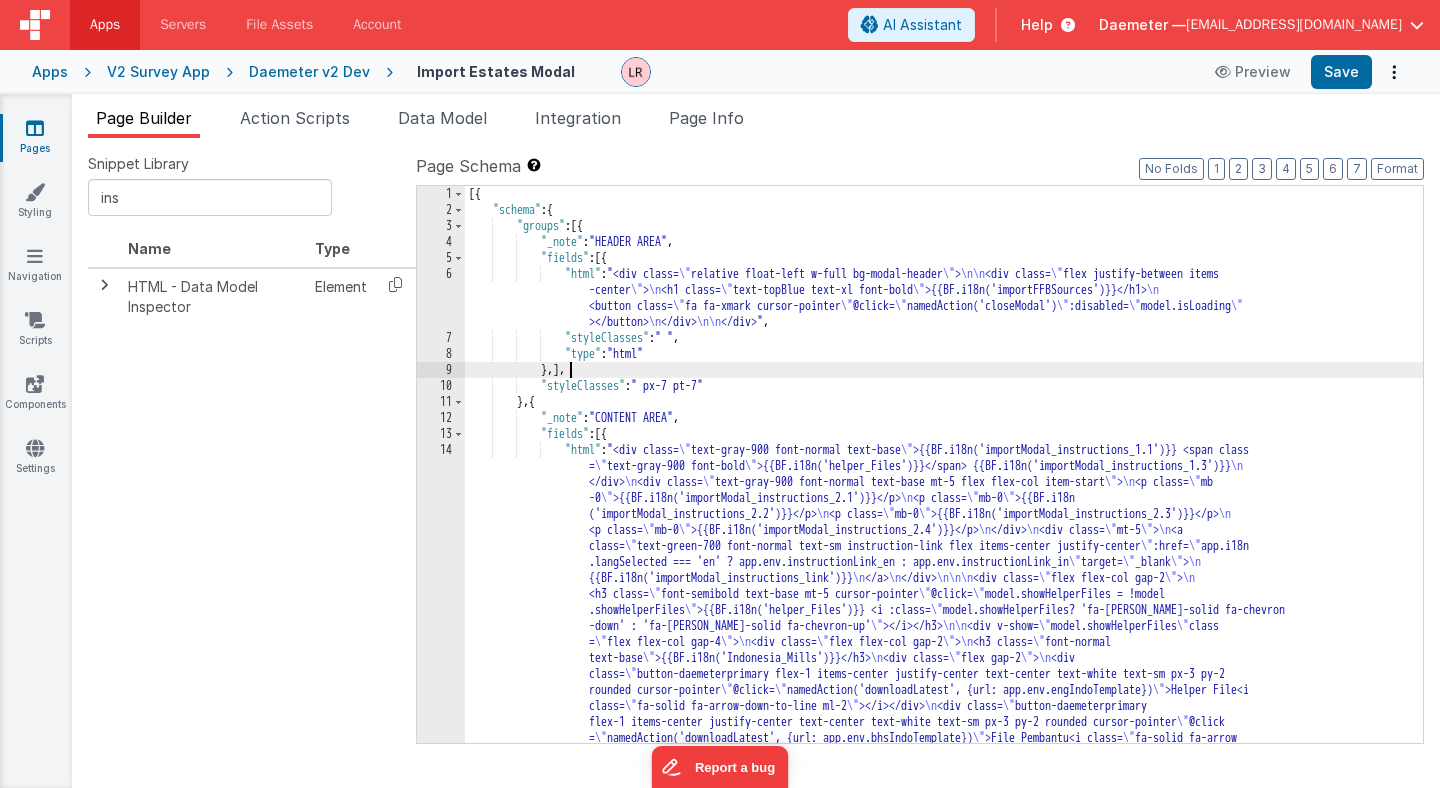 type 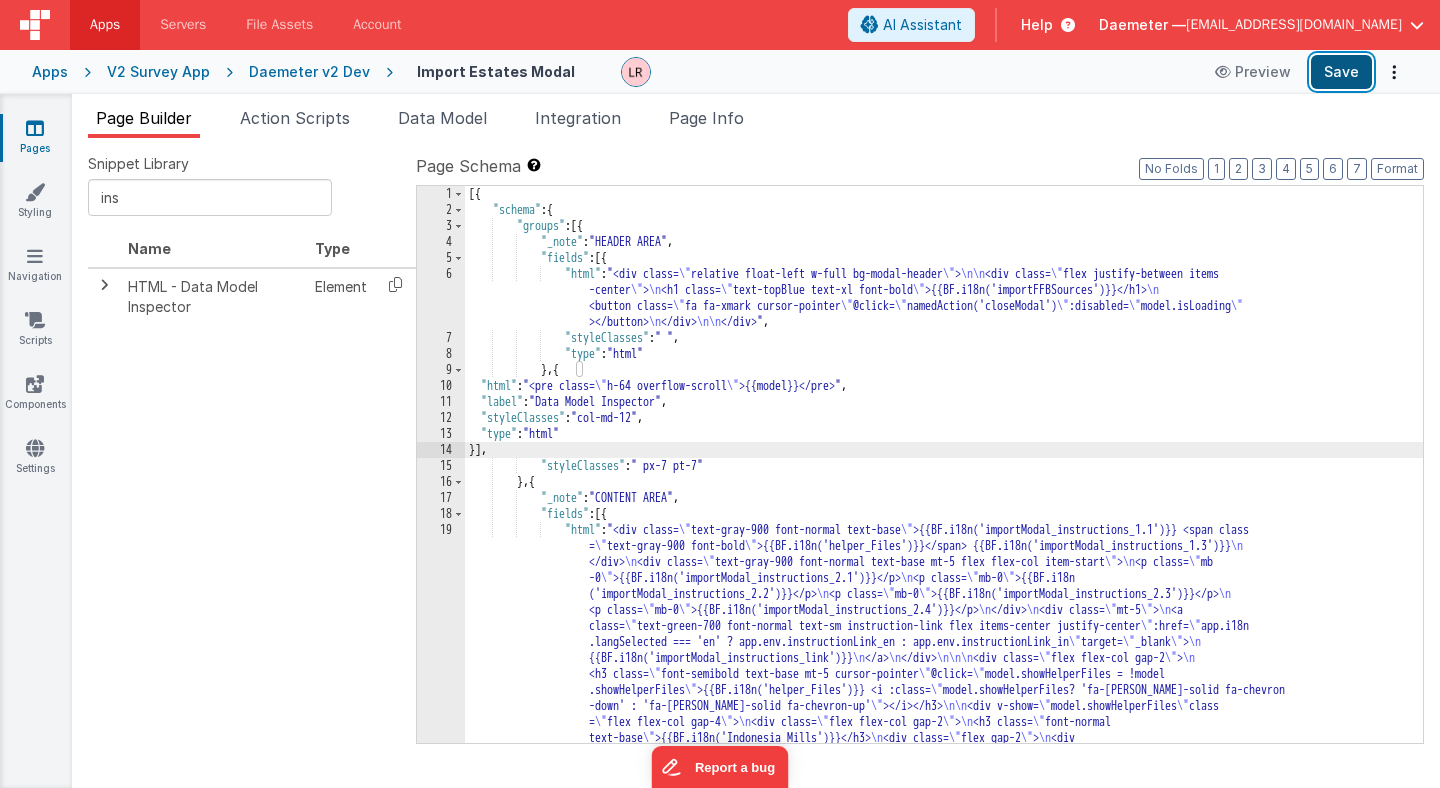click on "Save" at bounding box center (1341, 72) 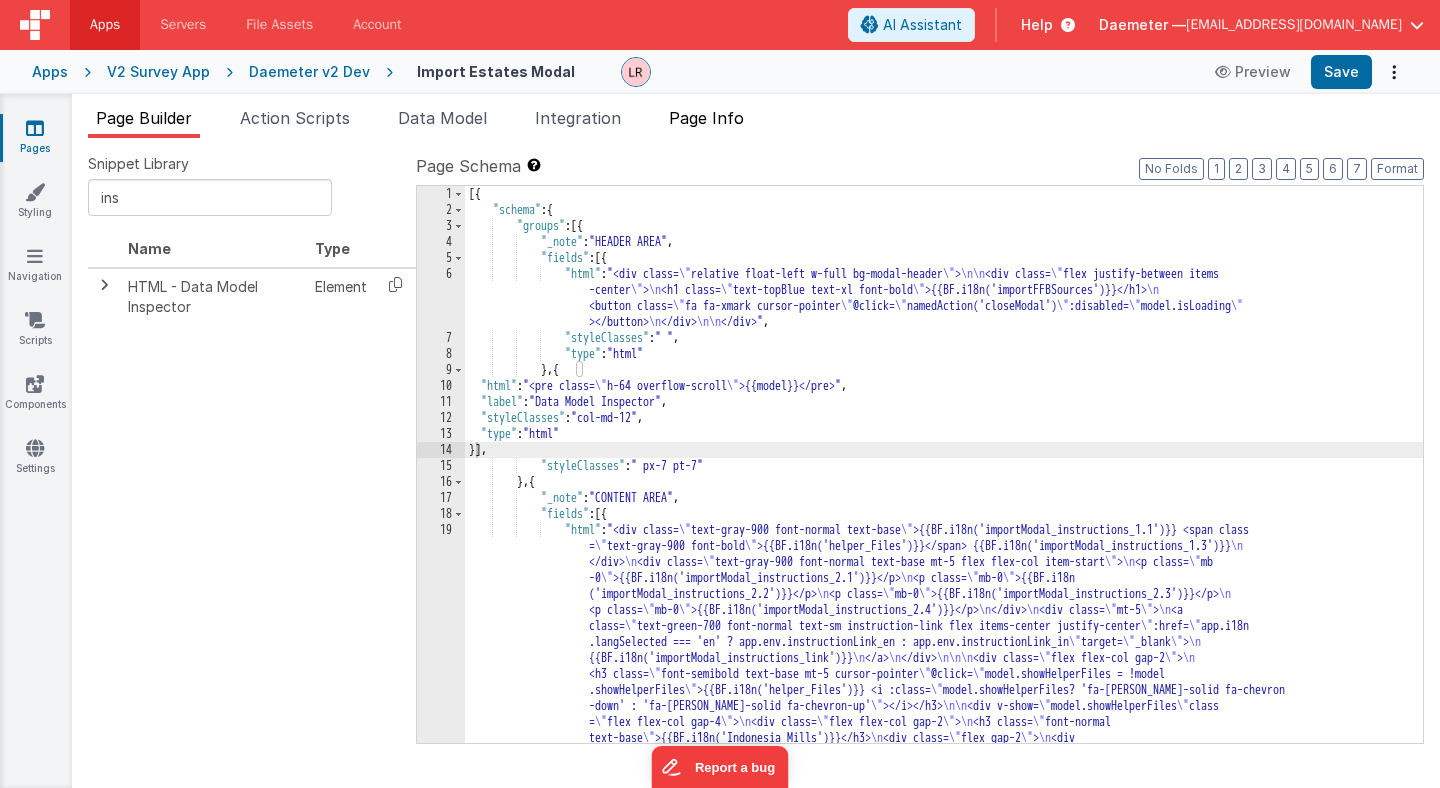 click on "Page Info" at bounding box center (706, 118) 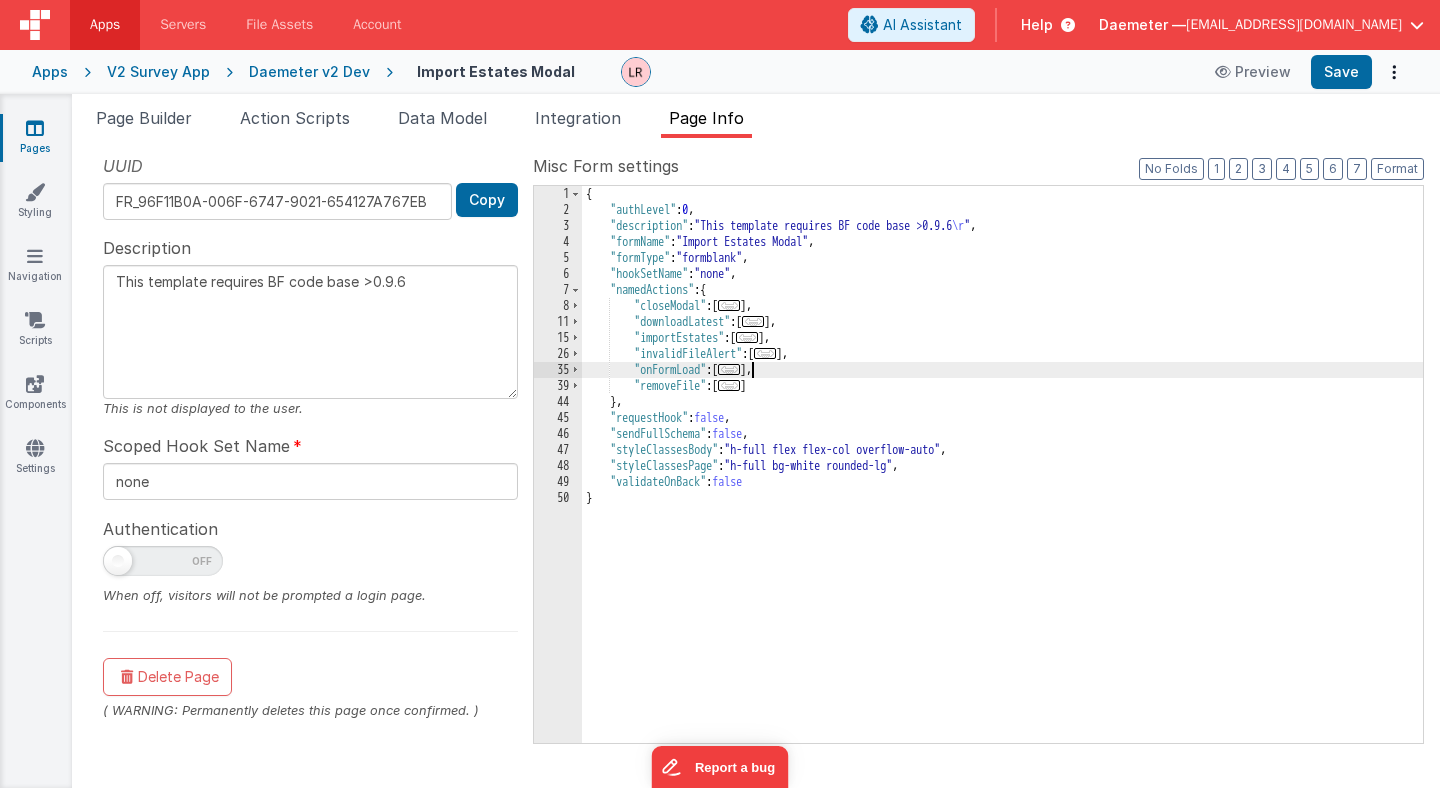 click on "..." at bounding box center (729, 369) 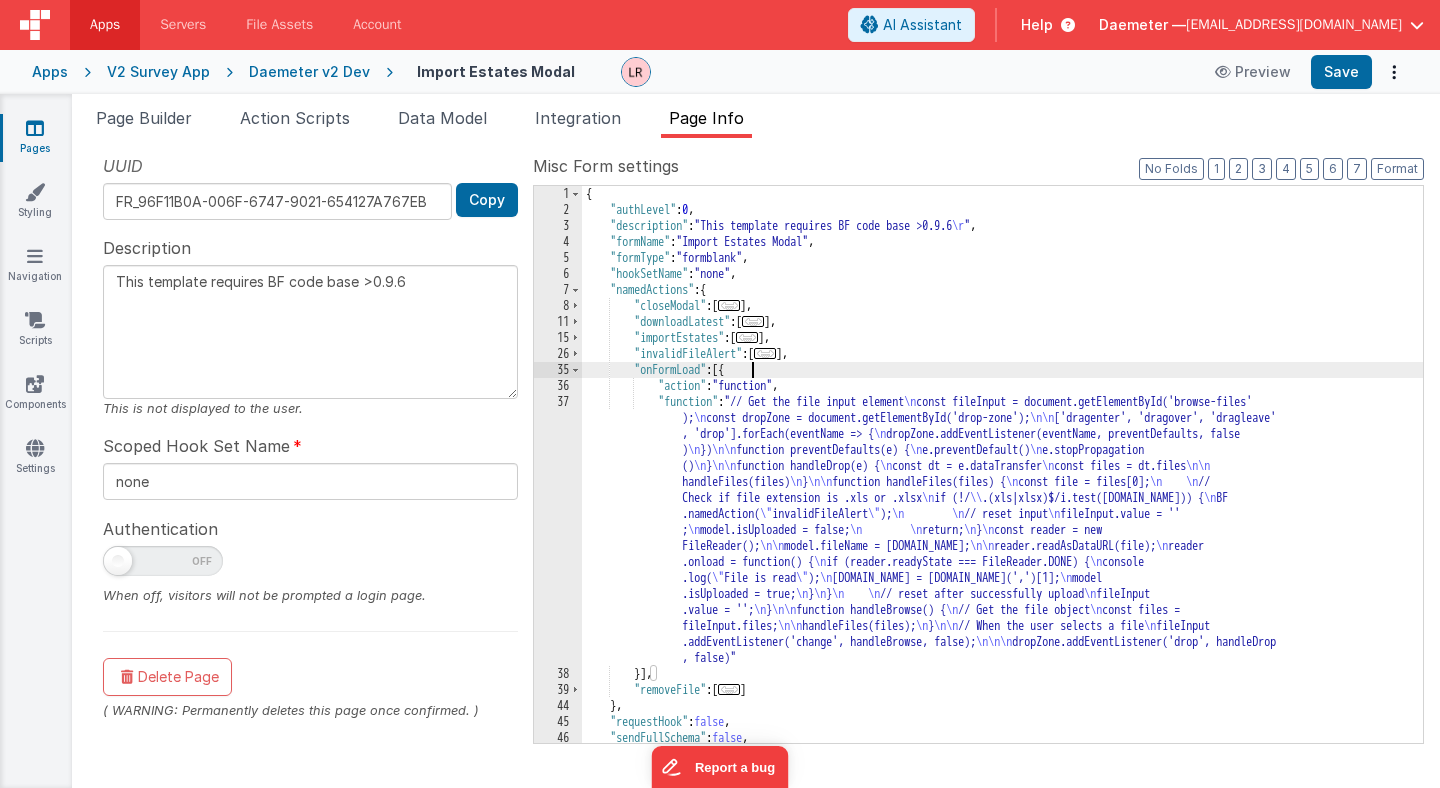 click on "{      "authLevel" :  0 ,      "description" :  "This template requires BF code base >0.9.6  \r " ,      "formName" :  "Import Estates Modal" ,      "formType" :  "formblank" ,      "hookSetName" :  "none" ,      "namedActions" :  {           "closeModal" :  [ ... ] ,           "downloadLatest" :  [ ... ] ,           "importEstates" :  [ ... ] ,           "invalidFileAlert" :  [ ... ] ,           "onFormLoad" :  [{                "action" :  "function" ,                "function" :  "// Get the file input element \n const fileInput = document.getElementById('browse-files'                  ); \n const dropZone = document.getElementById('drop-zone'); \n\n ['dragenter', 'dragover', 'dragleave'                  , 'drop'].forEach(eventName => { \n     dropZone.addEventListener(eventName, preventDefaults, false                  ) \n }) \n\n function preventDefaults(e) { \n     e.preventDefault() \n     e.stopPropagation                  () \n } \n\n \n" at bounding box center [1002, 480] 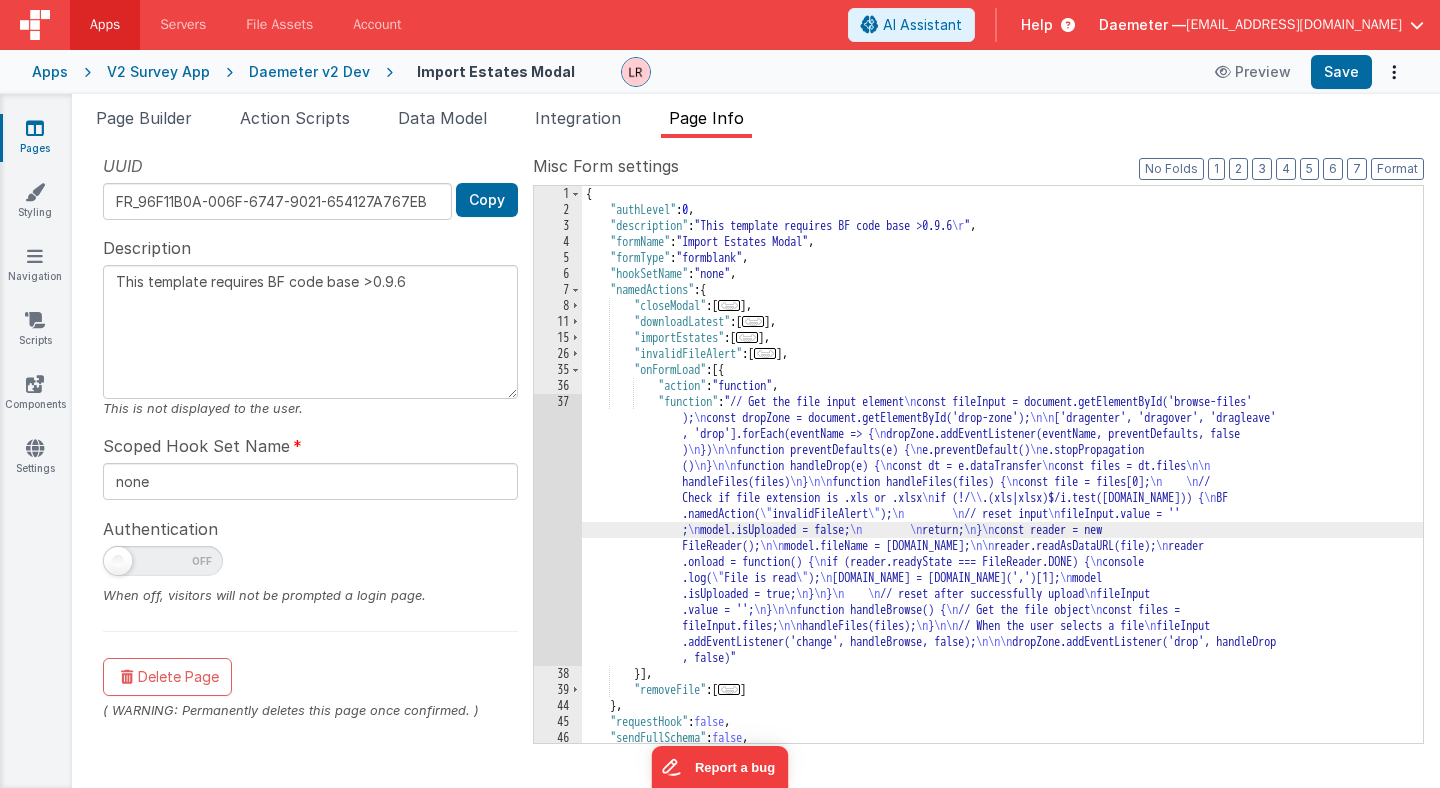 click on "37" at bounding box center [558, 530] 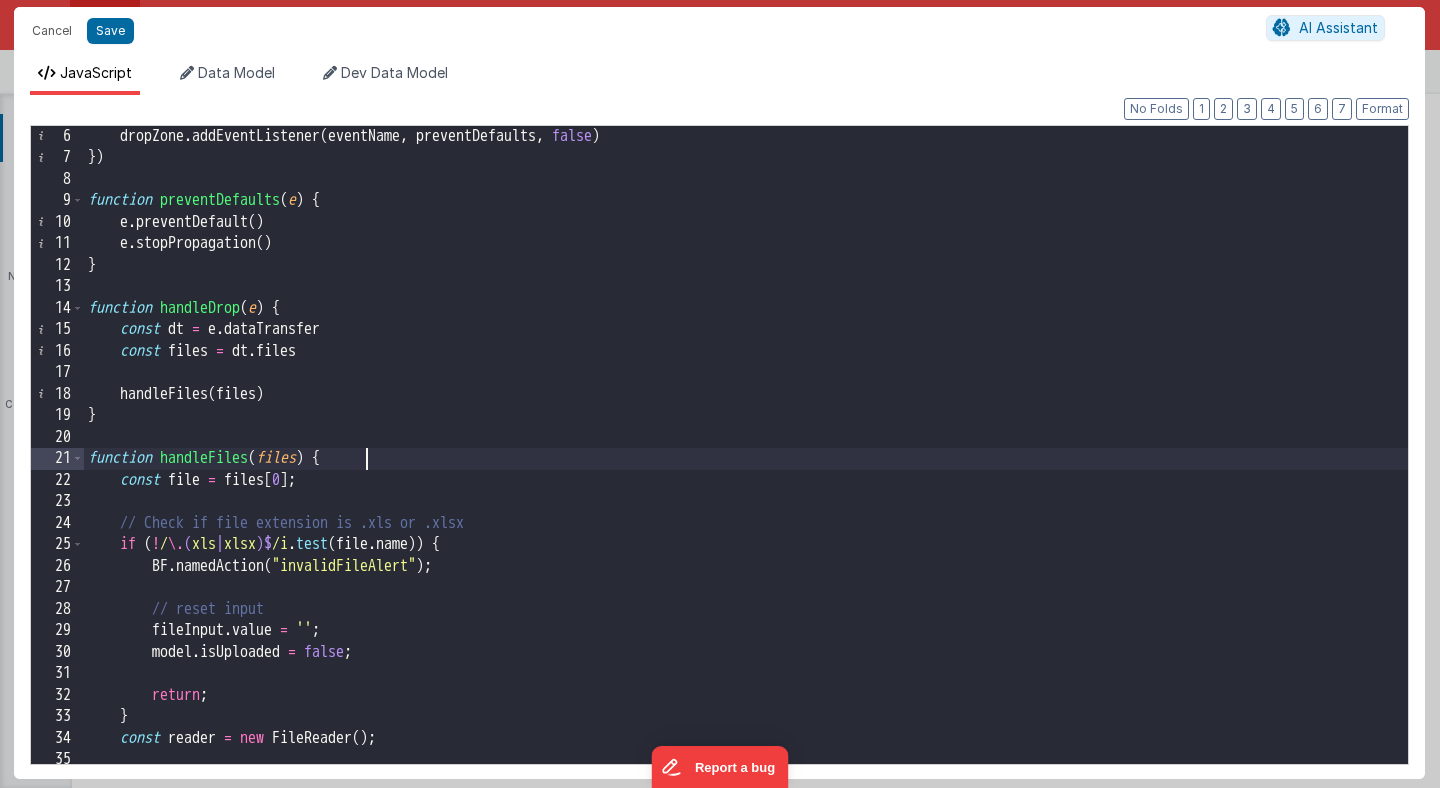 scroll, scrollTop: 129, scrollLeft: 0, axis: vertical 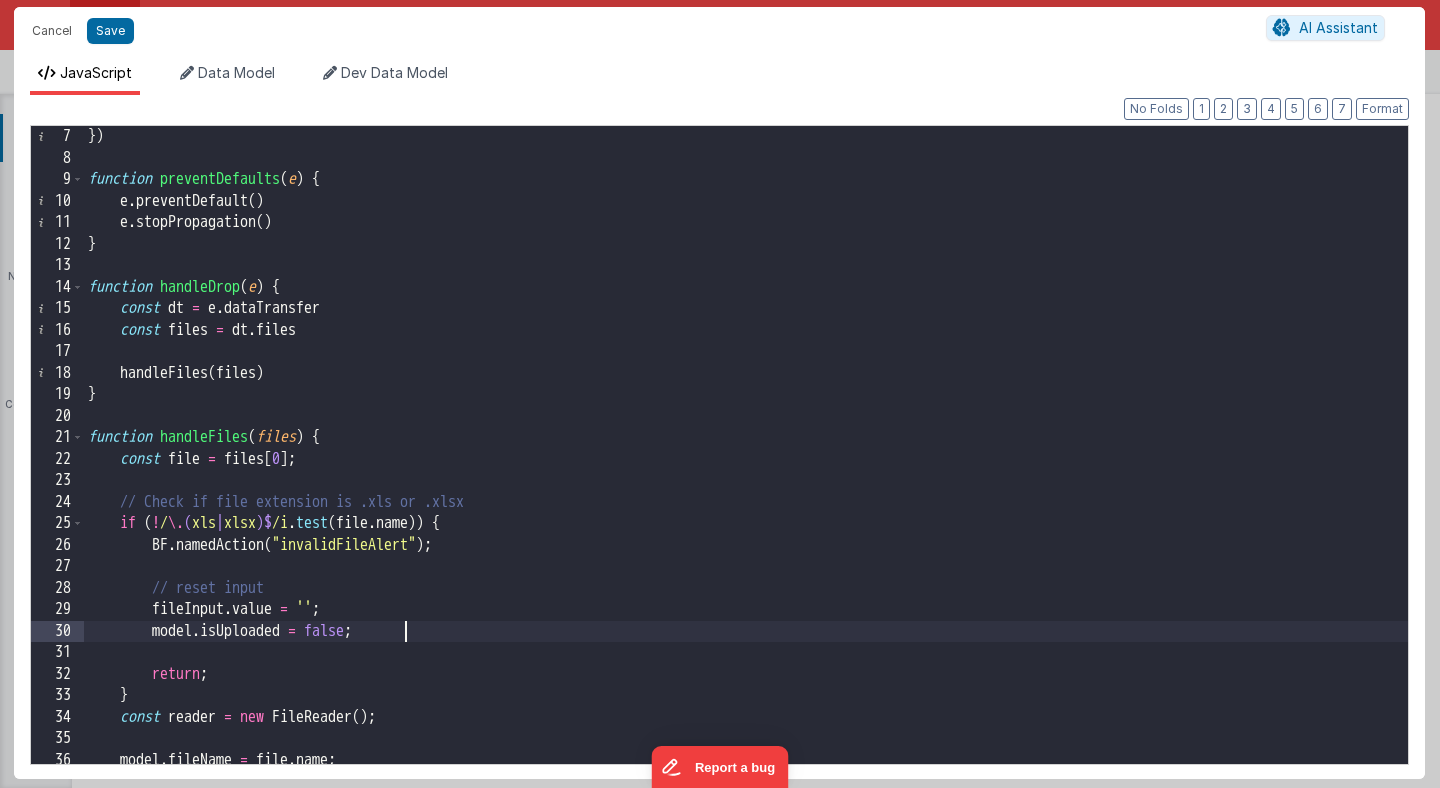 click on "}) function   preventDefaults ( e )   {      e . preventDefault ( )      e . stopPropagation ( ) } function   handleDrop ( e )   {      const   dt   =   e . dataTransfer      const   files   =   dt . files      handleFiles ( files ) } function   handleFiles ( files )   {      const   file   =   files [ 0 ] ;           // Check if file extension is .xls or .xlsx      if   ( ! / \. ( xls | xlsx )$ /i . test ( file . name ))   {           BF . namedAction ( "invalidFileAlert" ) ;                     // reset input           fileInput . value   =   '' ;           model . isUploaded   =   false ;                     return ;      }      const   reader   =   new   FileReader ( ) ;      model . fileName   =   file . name ;" at bounding box center [746, 466] 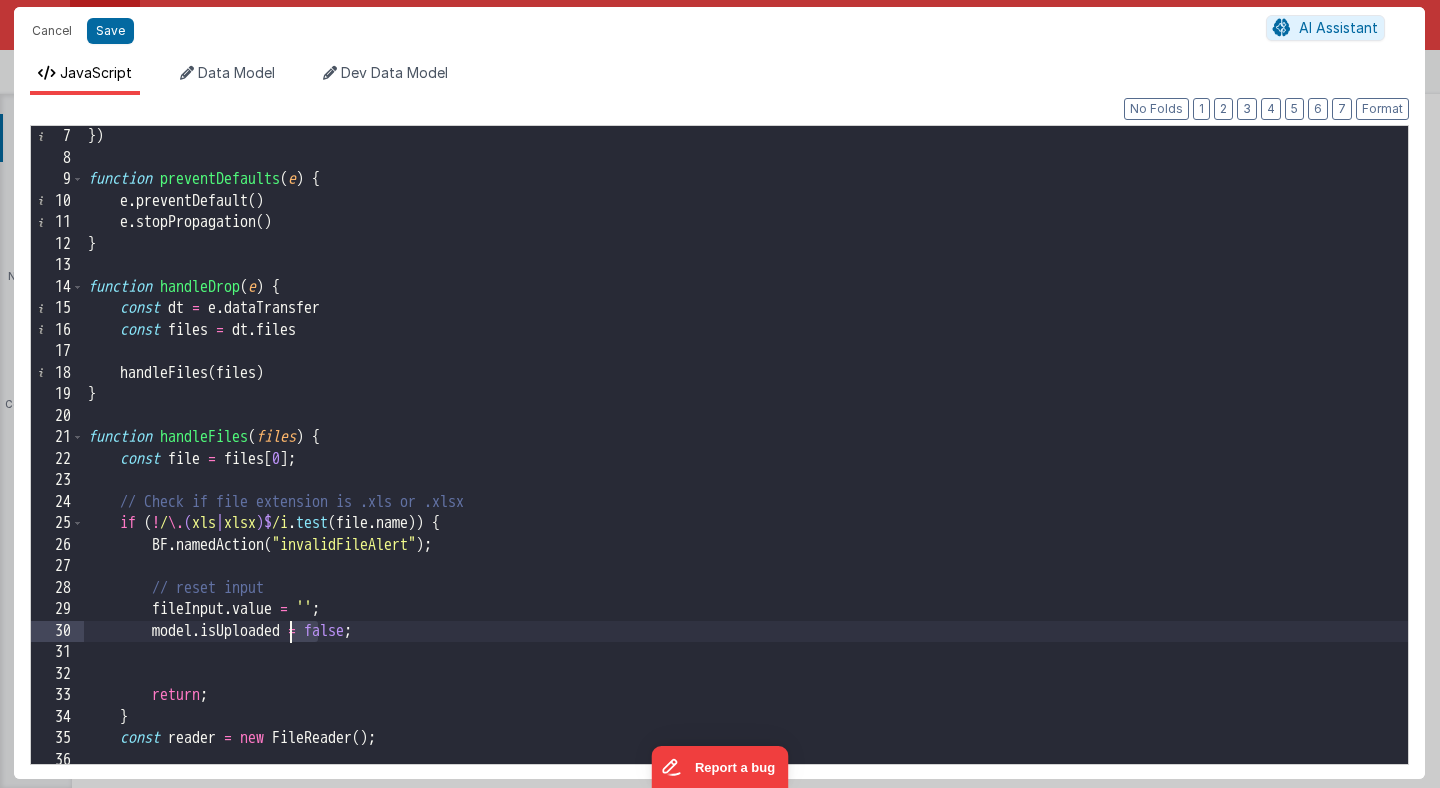drag, startPoint x: 321, startPoint y: 629, endPoint x: 293, endPoint y: 629, distance: 28 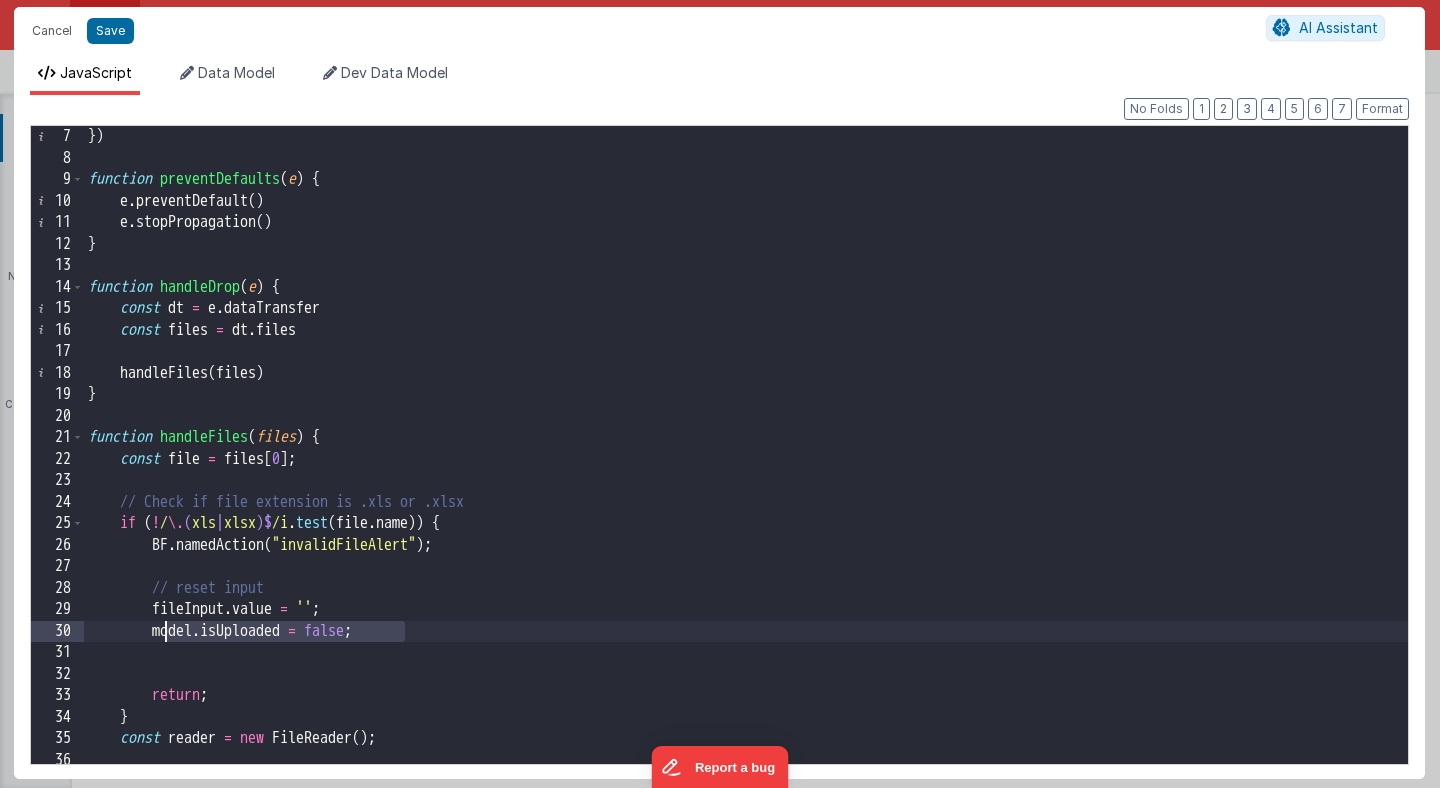 drag, startPoint x: 409, startPoint y: 635, endPoint x: 167, endPoint y: 632, distance: 242.0186 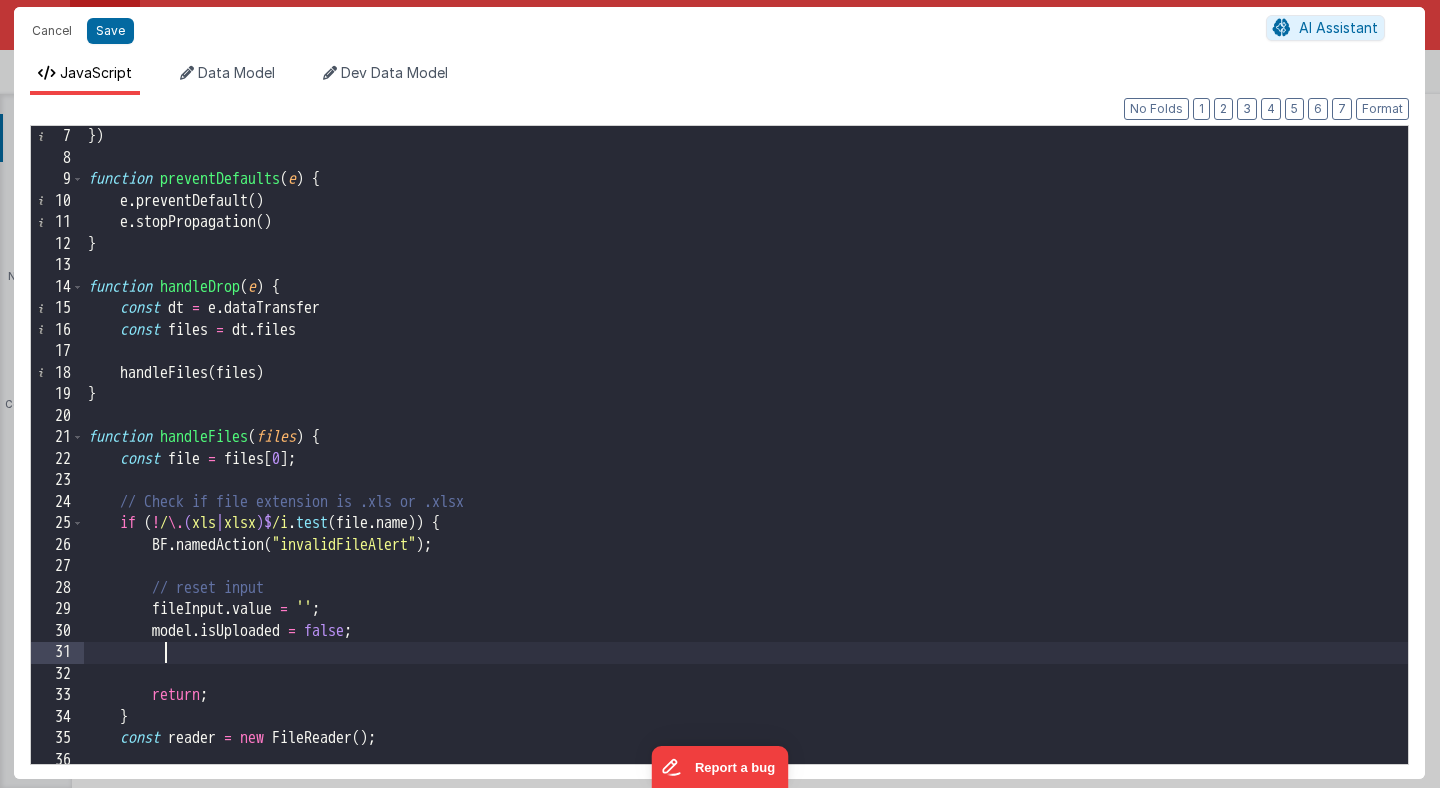 click on "}) function   preventDefaults ( e )   {      e . preventDefault ( )      e . stopPropagation ( ) } function   handleDrop ( e )   {      const   dt   =   e . dataTransfer      const   files   =   dt . files      handleFiles ( files ) } function   handleFiles ( files )   {      const   file   =   files [ 0 ] ;           // Check if file extension is .xls or .xlsx      if   ( ! / \. ( xls | xlsx )$ /i . test ( file . name ))   {           BF . namedAction ( "invalidFileAlert" ) ;                     // reset input           fileInput . value   =   '' ;           model . isUploaded   =   false ;                               return ;      }      const   reader   =   new   FileReader ( ) ;      model . fileName   =   file . name ;" at bounding box center (746, 466) 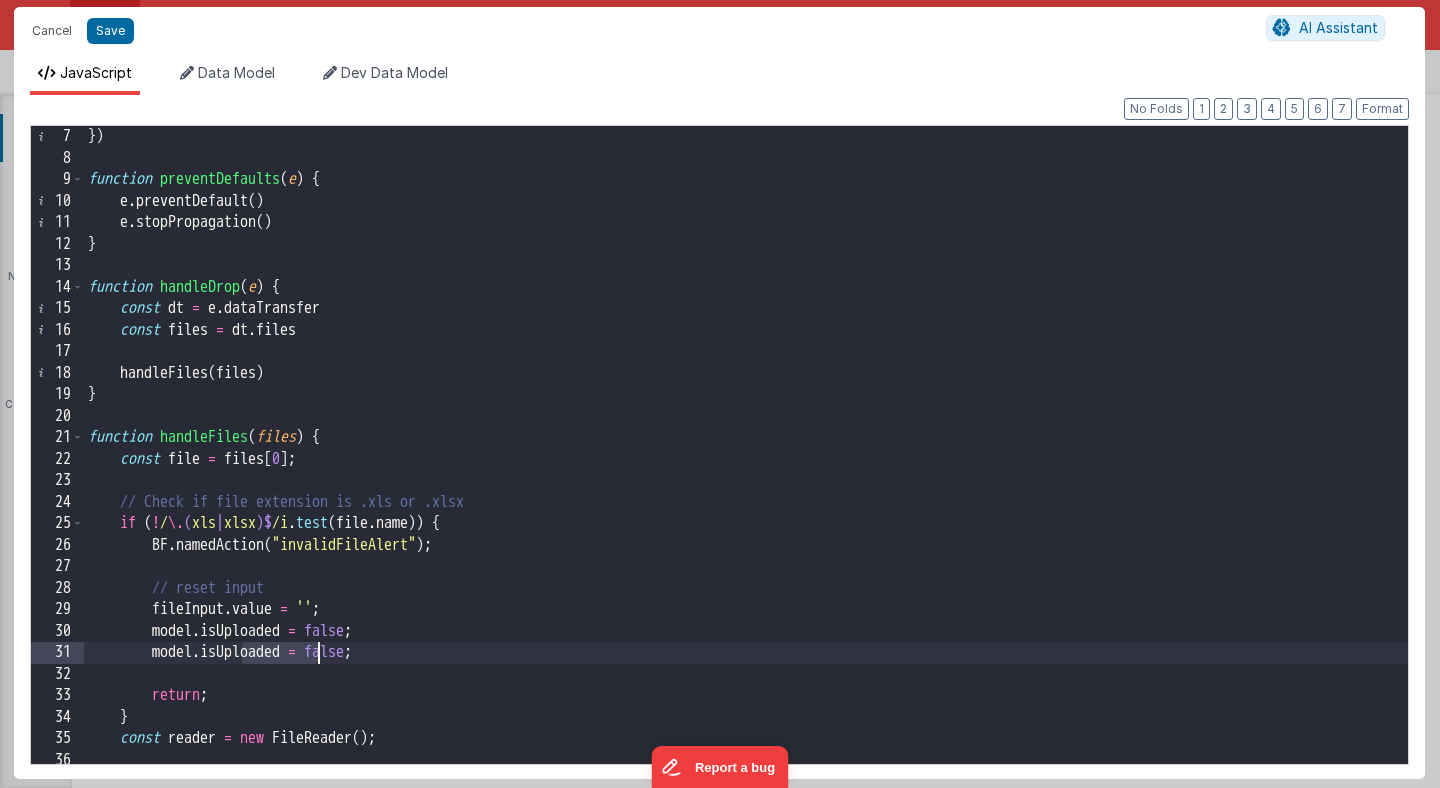 drag, startPoint x: 242, startPoint y: 654, endPoint x: 321, endPoint y: 651, distance: 79.05694 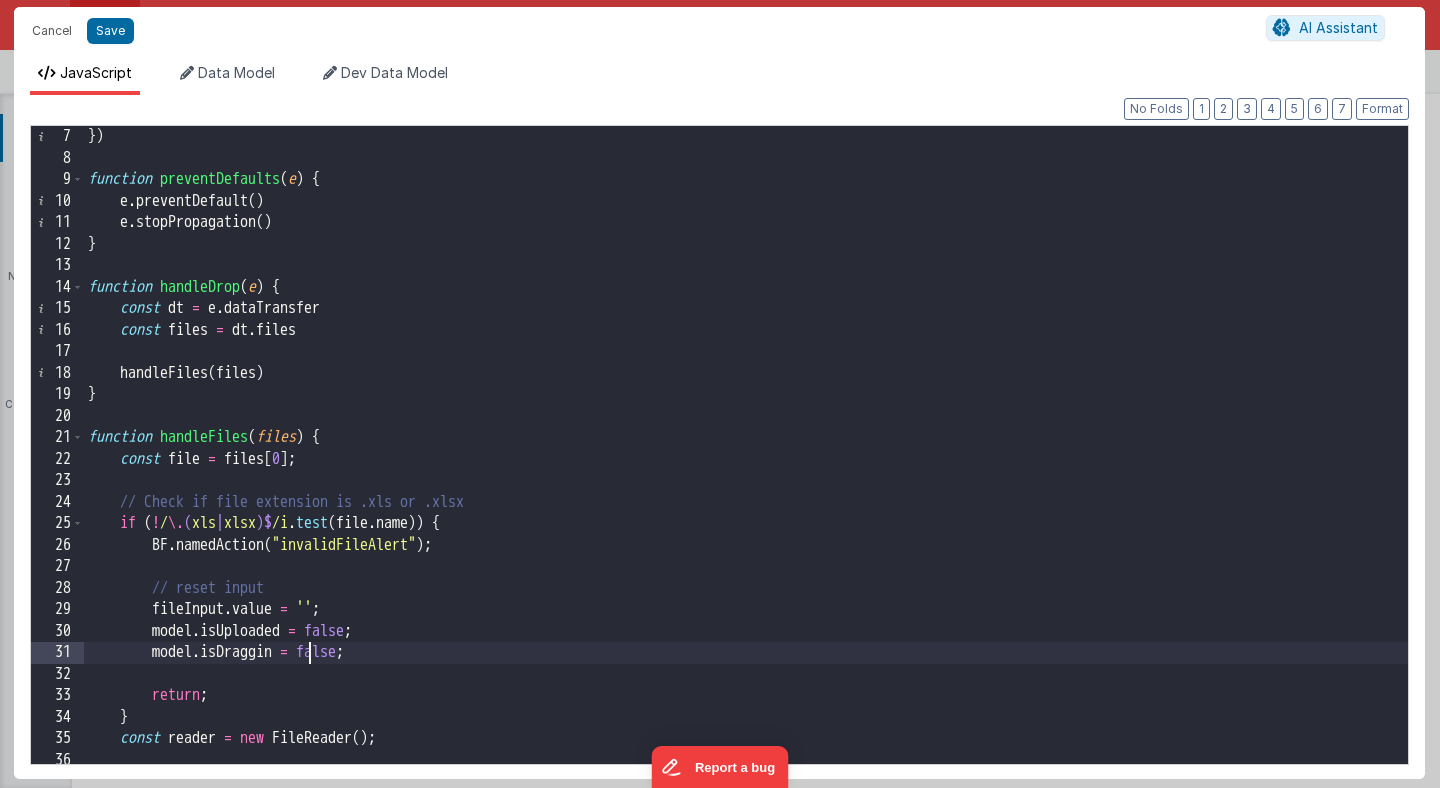 type 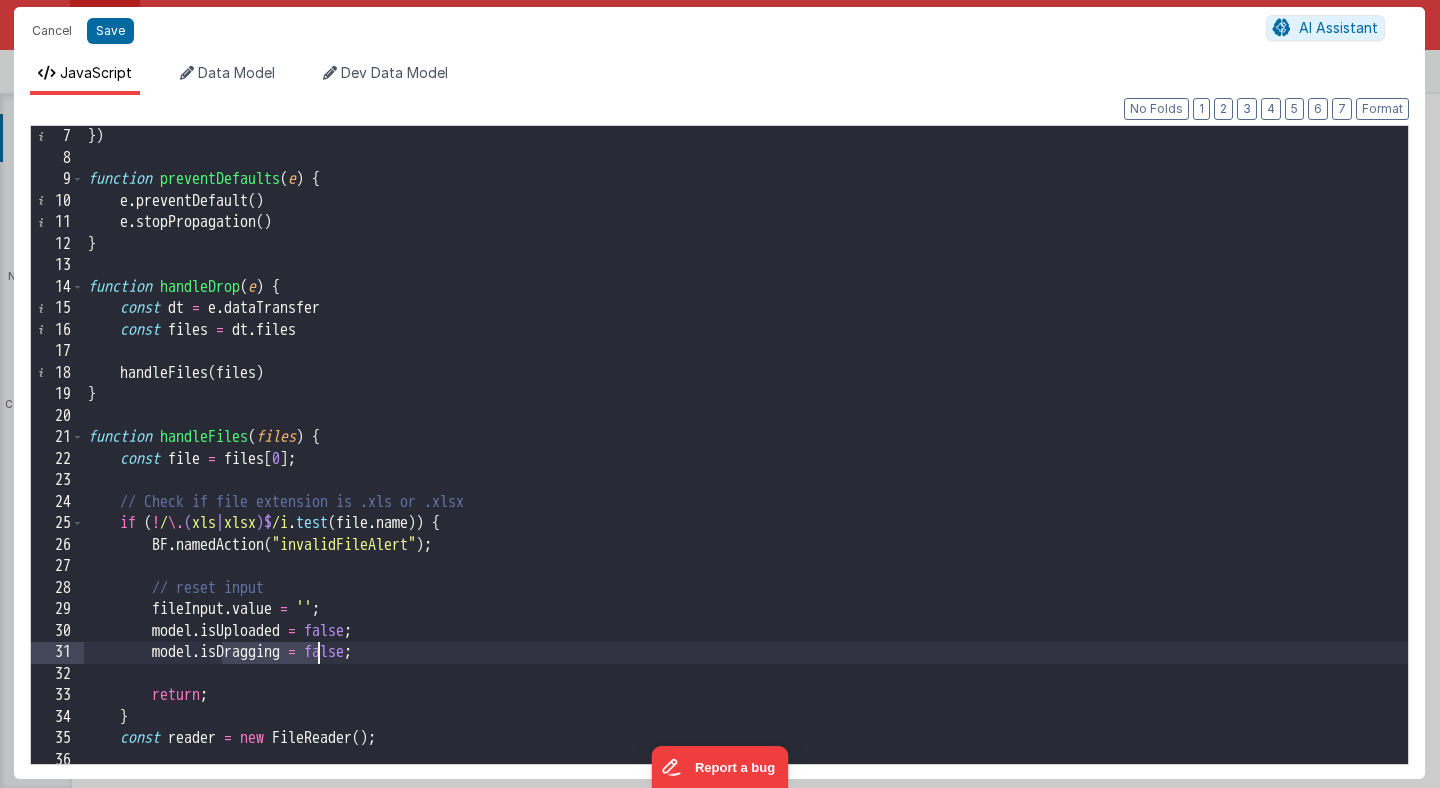 drag, startPoint x: 225, startPoint y: 653, endPoint x: 320, endPoint y: 657, distance: 95.084175 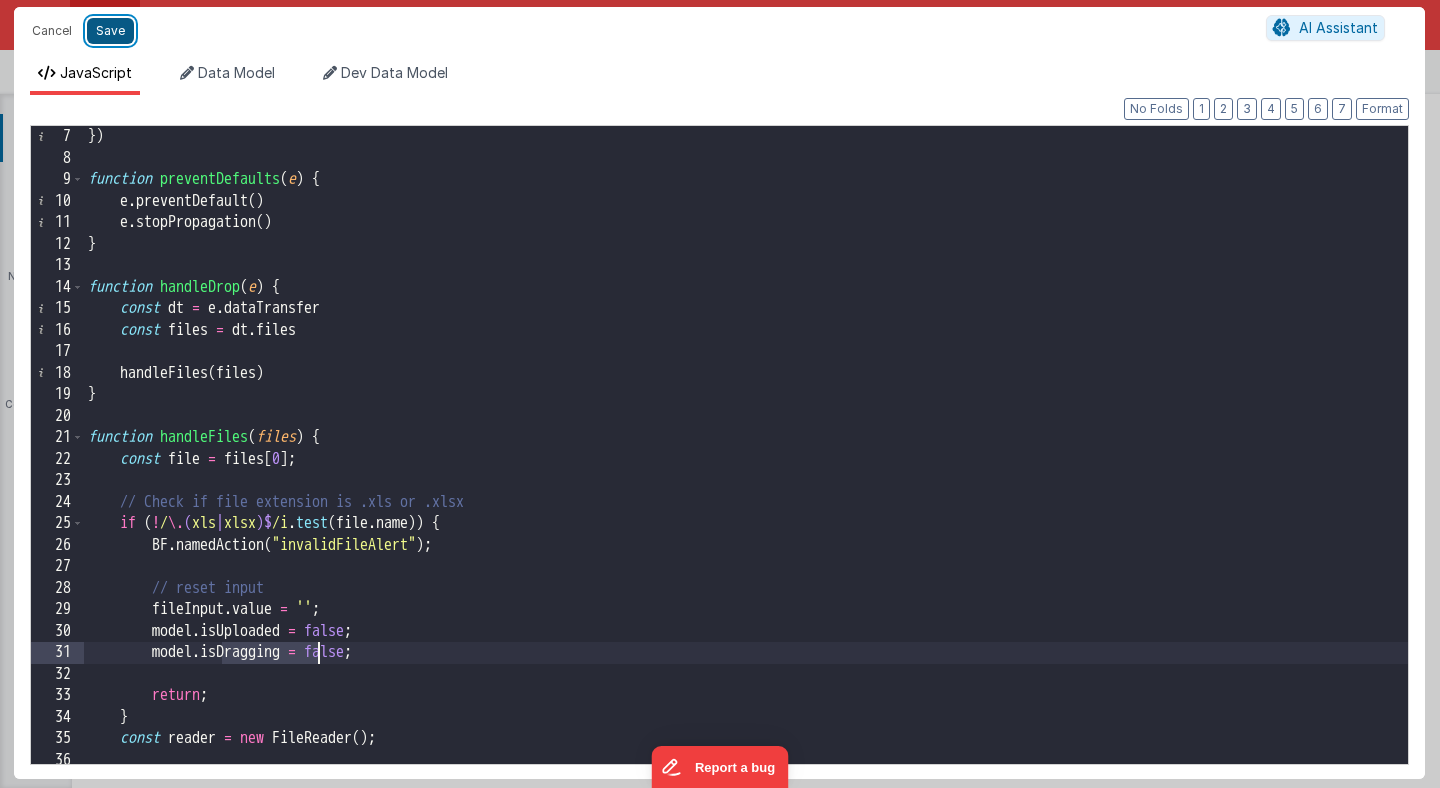 click on "Save" at bounding box center [110, 31] 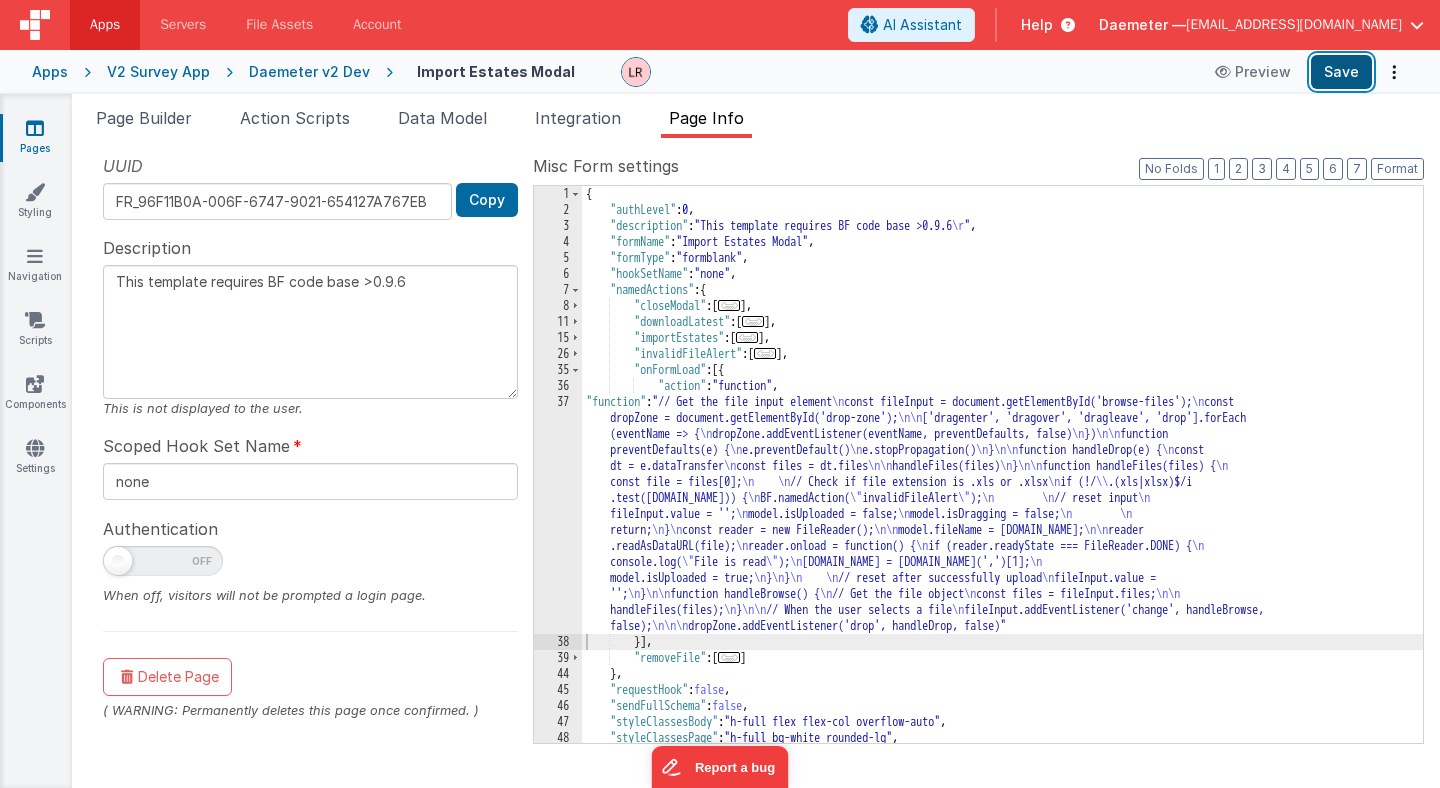 click on "Save" at bounding box center (1341, 72) 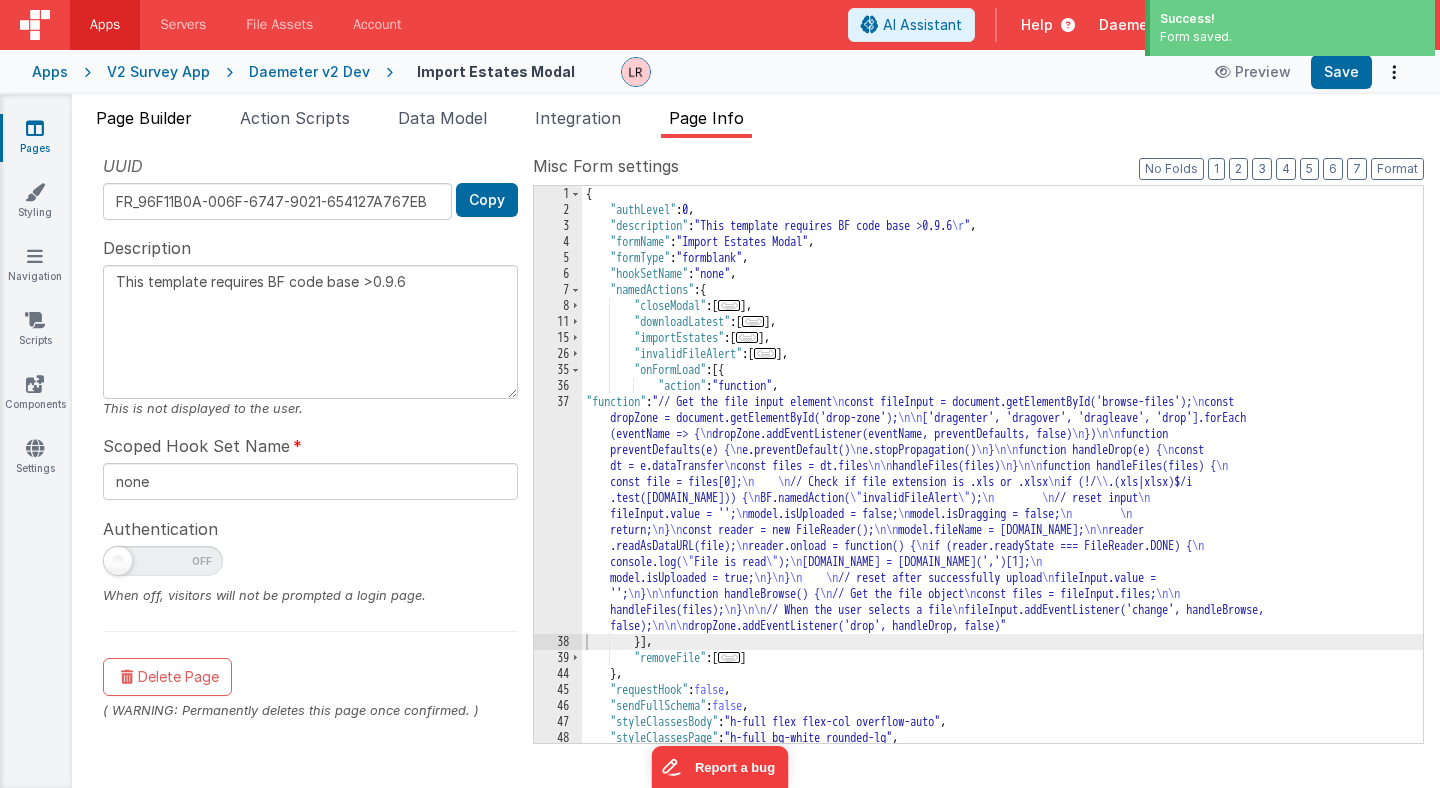click on "Page Builder" at bounding box center (144, 118) 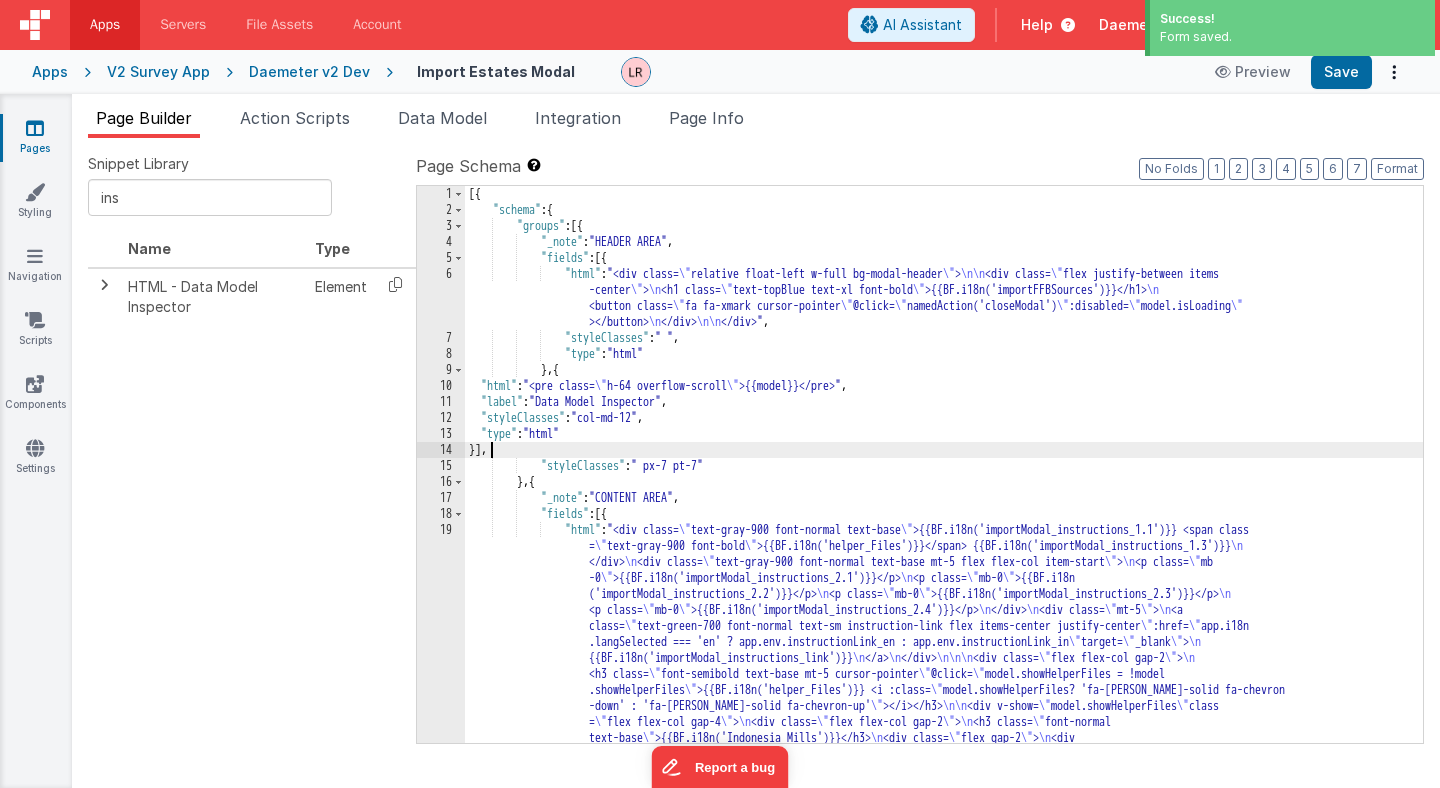 click on "[{      "schema" :  {           "groups" :  [{                "_note" :  "HEADER AREA" ,                "fields" :  [{                     "html" :  "<div class= \" relative float-left w-full bg-modal-header \" > \n\n     <div class= \" flex justify-between items                      -center \" > \n         <h1 class= \" text-topBlue text-xl font-bold \" >{{BF.i18n('importFFBSources')}}</h1> \n                               <button class= \" fa fa-xmark cursor-pointer \"  @click= \" namedAction('closeModal') \"  :disabled= \" model.isLoading \"                        ></button> \n     </div> \n\n </div>" ,                     "styleClasses" :  " " ,                     "type" :  "html"                } ,  {    "html" :  "<pre class= \" h-64 overflow-scroll \" >{{model}}</pre>" ,    "label" :  "Data Model Inspector" ,    "styleClasses" :  "col-md-12" ,    "type" :  "html" }] ,                "styleClasses" :  " px-7 pt-7"           } ,  {           :" at bounding box center (944, 808) 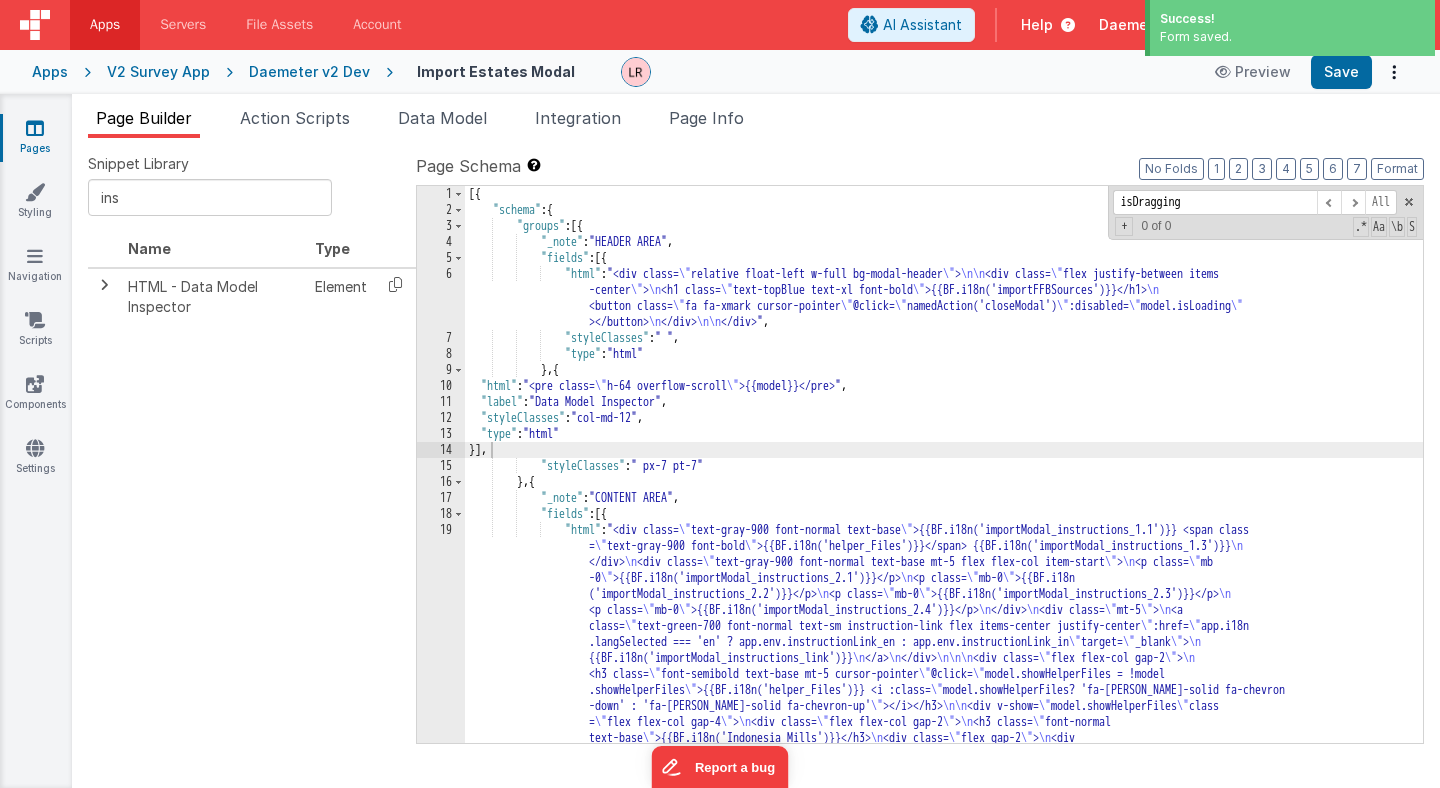 scroll, scrollTop: 585, scrollLeft: 0, axis: vertical 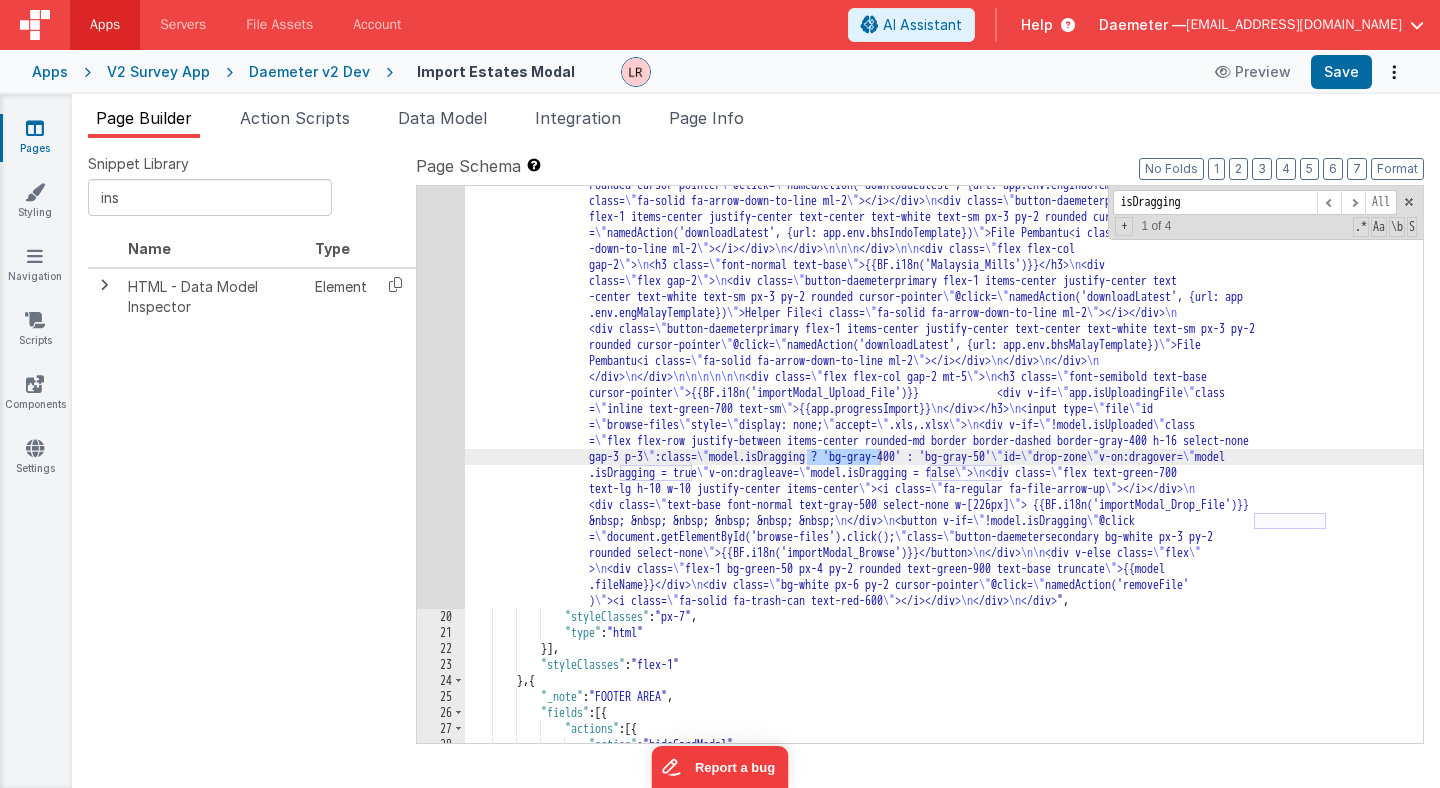 type on "isDragging" 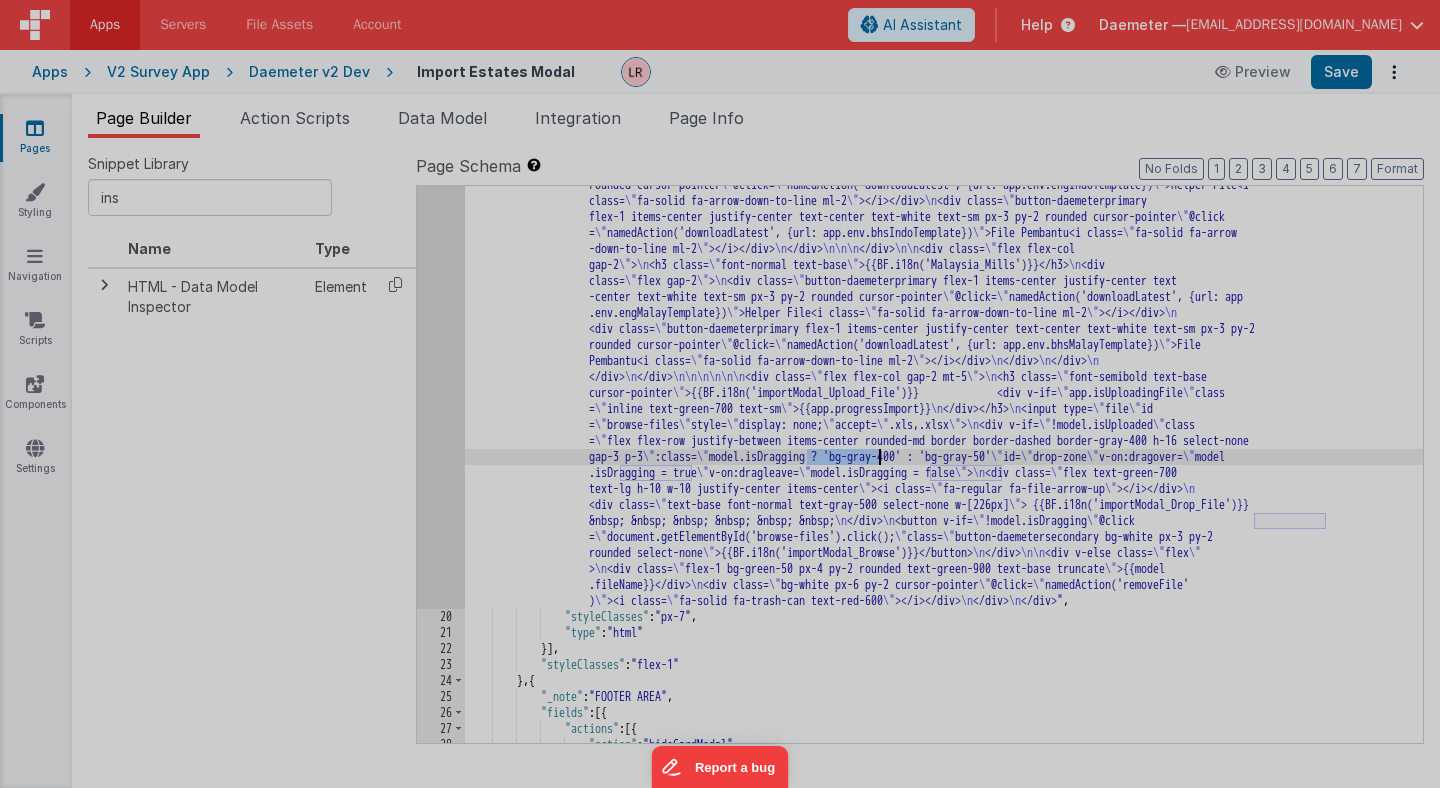 click on "< div   class = "text-gray-900 font-normal       text-base" > {{BF.i18n      ('importModal_instructions_1.1')}}       < span   class = "text-gray-900 font      -bold" > {{BF.i18n('helper_Files')}}      </ span >  {{BF.i18n      ('importModal_instructions_1.3')}} </ div > < div   class = "text-gray-900 font-normal       text-base mt-5 flex flex-col item      -start" >      < p   class = "mb-0" > {{BF.i18n          ('importModal_instructions_2          .1')}} </ p >      < p   class = "mb-0" > {{BF.i18n          ('importModal_instructions_2          .2')}} </ p >      < p   class = "mb-0" > {{BF.i18n          ('importModal_instructions_2          .3')}} </ p >      < p   class = "mb-0" > {{BF.i18n          ('importModal_instructions_2          .4')}} </ p > </ div > < div   class = "mt-5" >      < a   class = "text-green-700 font          -normal text-sm instruction          -link flex items-center" at bounding box center [391, 588] 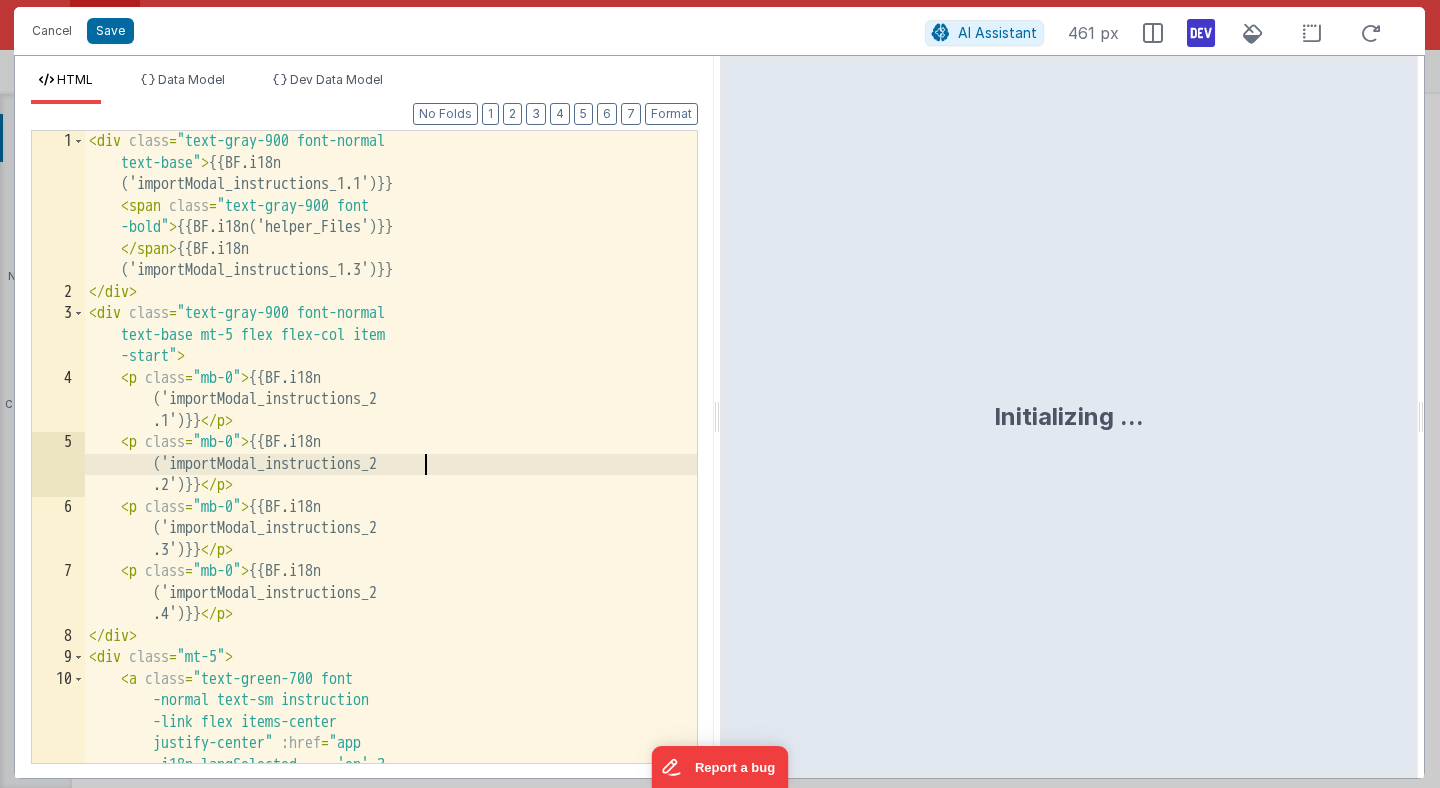 scroll, scrollTop: 0, scrollLeft: 0, axis: both 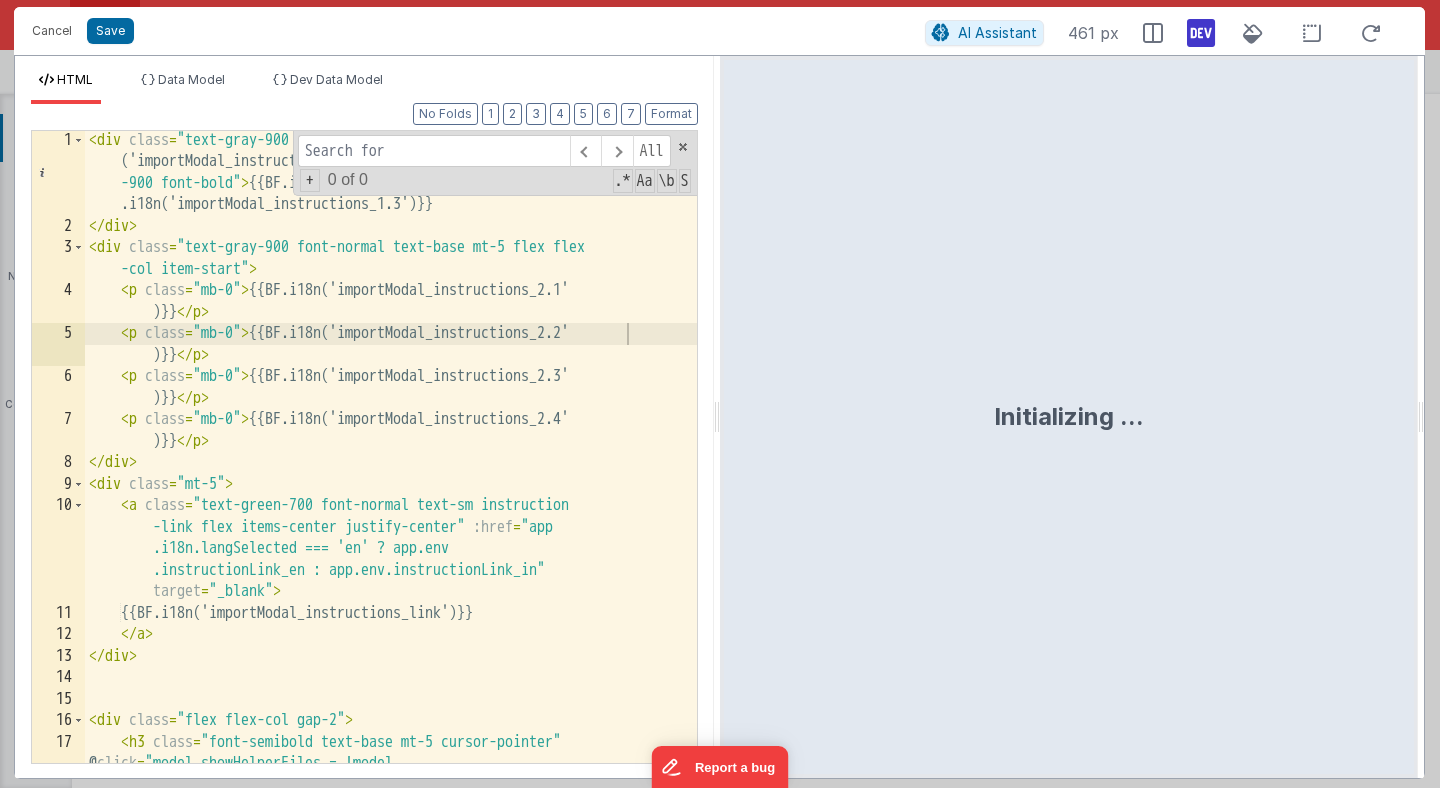 type on "isDragging" 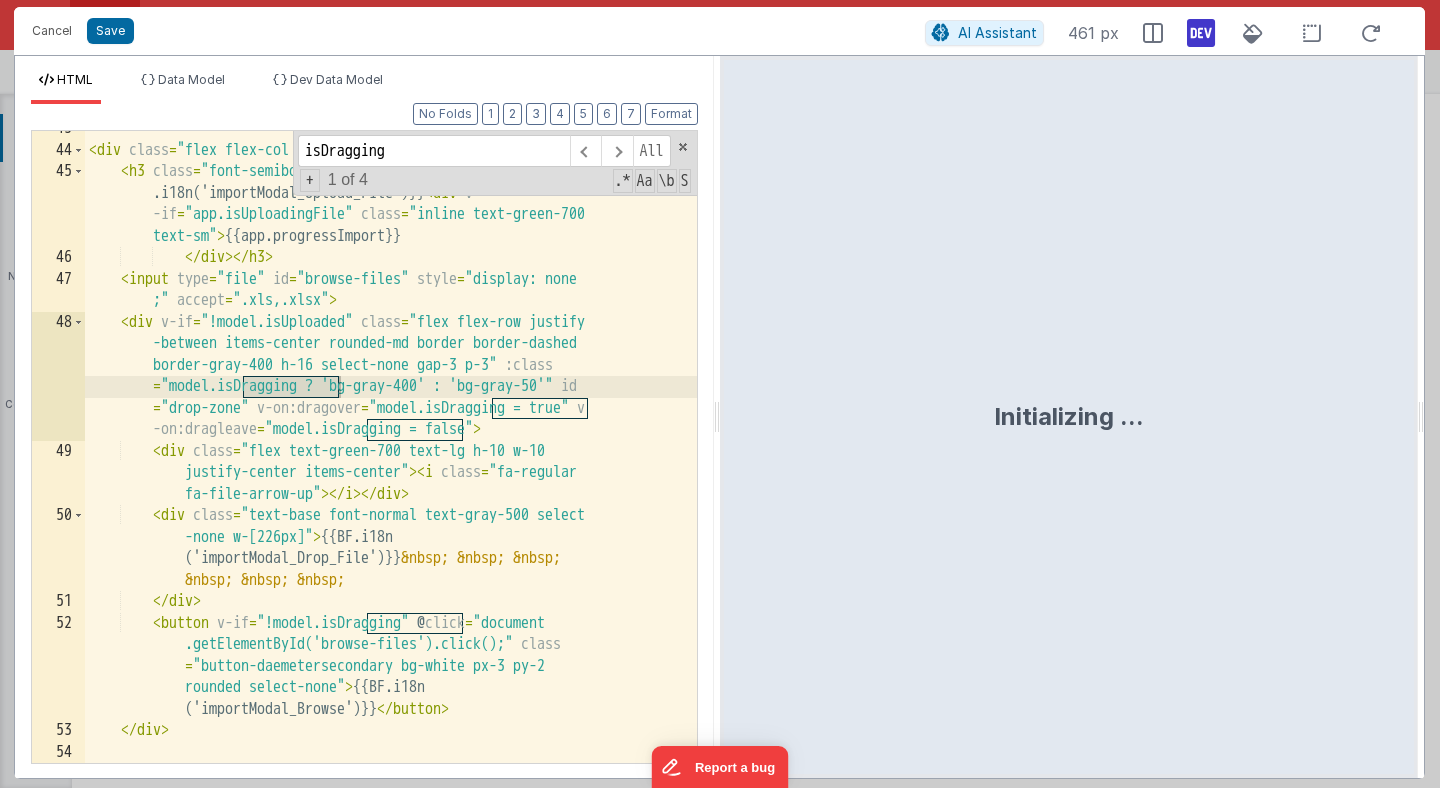 scroll, scrollTop: 1905, scrollLeft: 0, axis: vertical 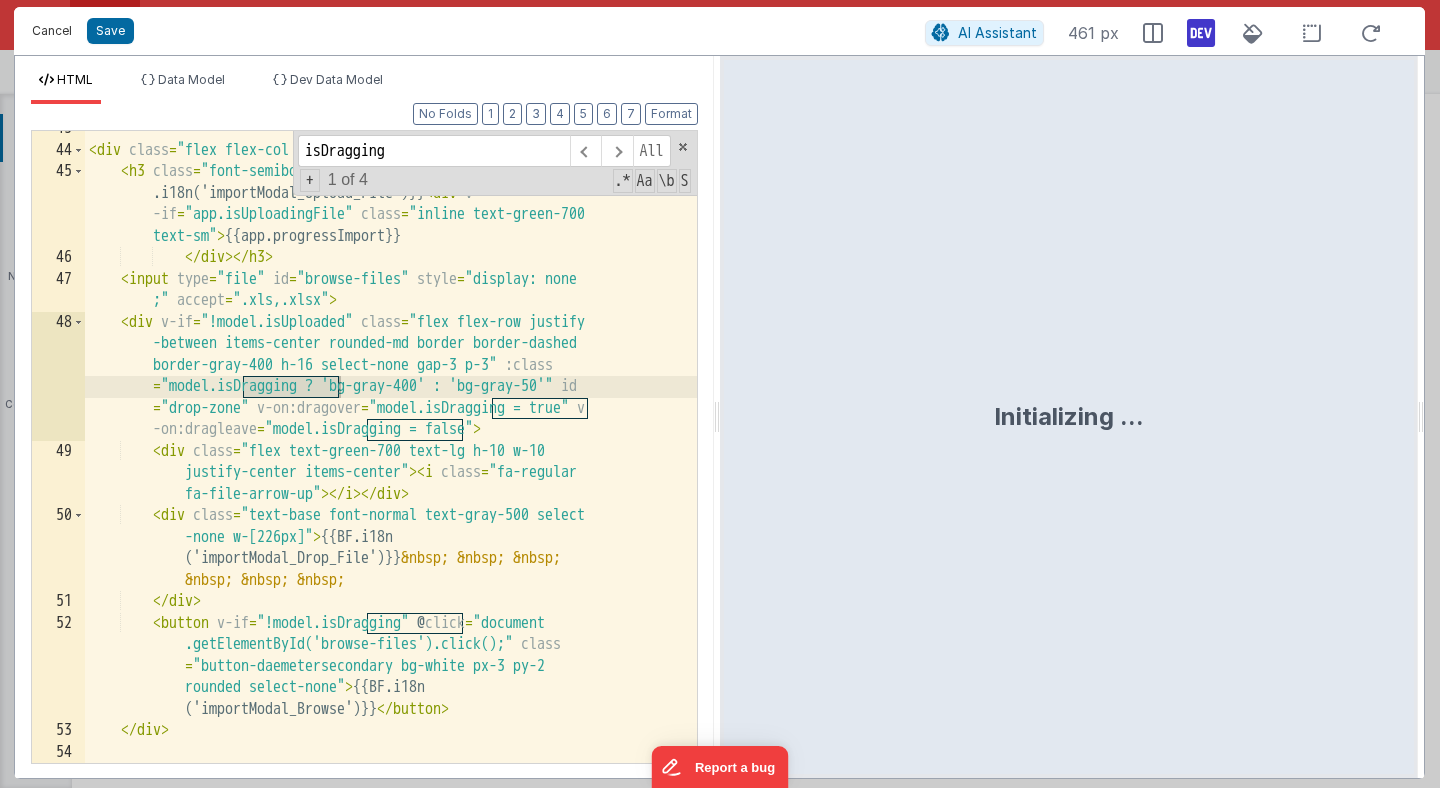 click on "Cancel" at bounding box center (52, 31) 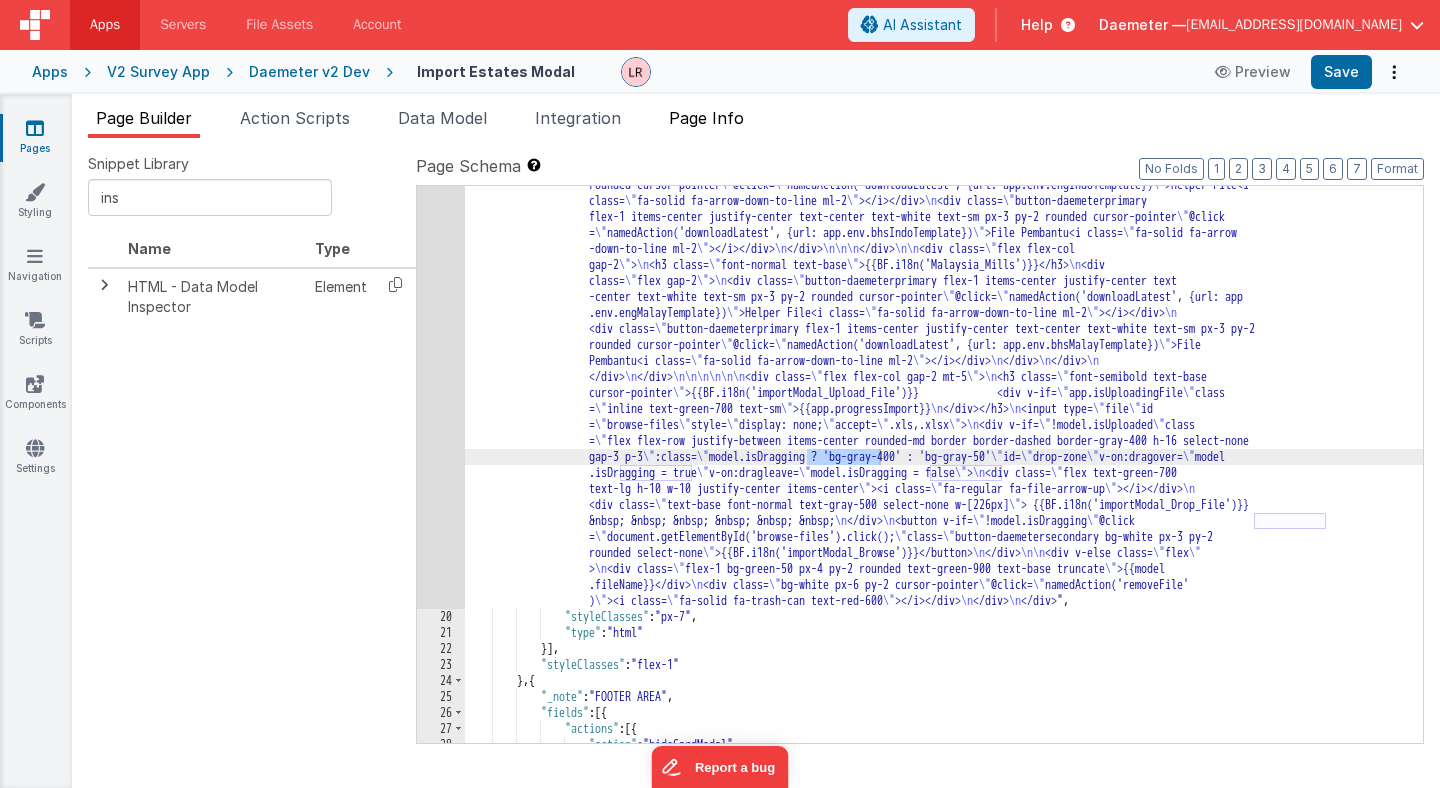click on "Page Info" at bounding box center (706, 118) 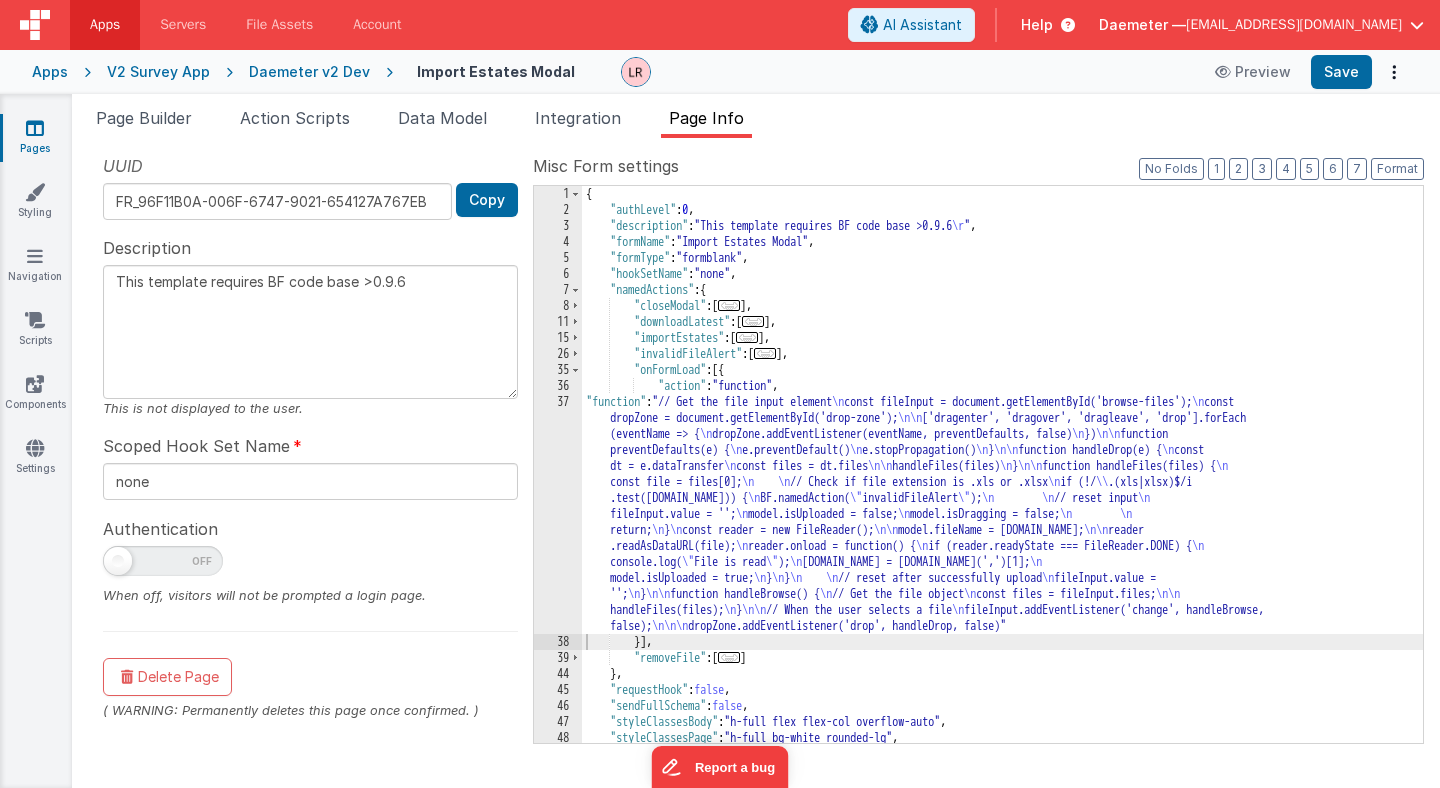 click on "{      "authLevel" :  0 ,      "description" :  "This template requires BF code base >0.9.6  \r " ,      "formName" :  "Import Estates Modal" ,      "formType" :  "formblank" ,      "hookSetName" :  "none" ,      "namedActions" :  {           "closeModal" :  [ ... ] ,           "downloadLatest" :  [ ... ] ,           "importEstates" :  [ ... ] ,           "invalidFileAlert" :  [ ... ] ,           "onFormLoad" :  [{                "action" :  "function" , "function" :  "// Get the file input element \n const fileInput = document.getElementById('browse-files'); \n const       dropZone = document.getElementById('drop-zone'); \n\n ['dragenter', 'dragover', 'dragleave', 'drop'].forEach      (eventName => { \n     dropZone.addEventListener(eventName, preventDefaults, false) \n }) \n\n function       preventDefaults(e) { \n     e.preventDefault() \n     e.stopPropagation() \n } \n\n function handleDrop(e) { \n     const       dt = e.dataTransfer \n     const files = dt.files \n\n \n } \n\n \n   \n \n" at bounding box center [1002, 480] 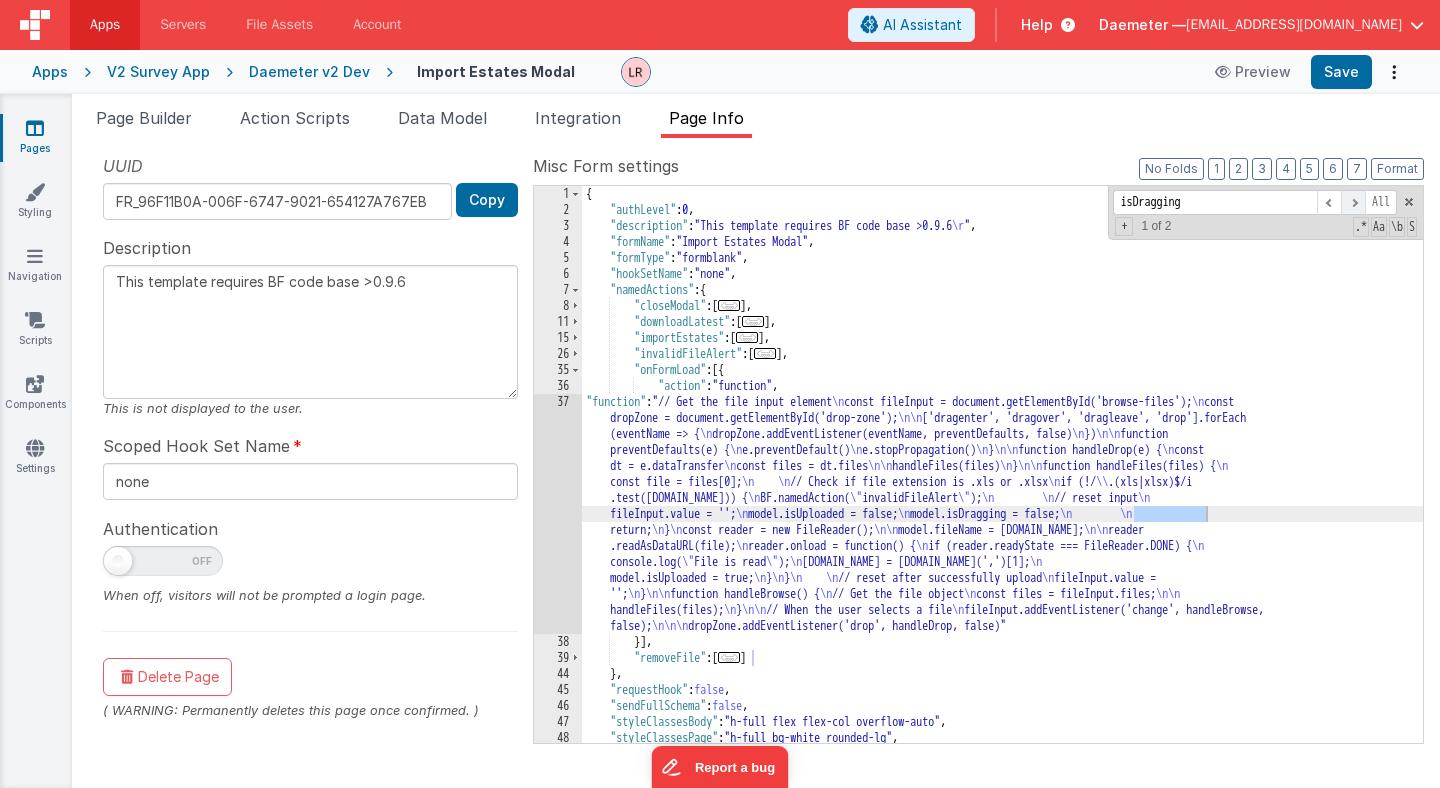 type on "isDragging" 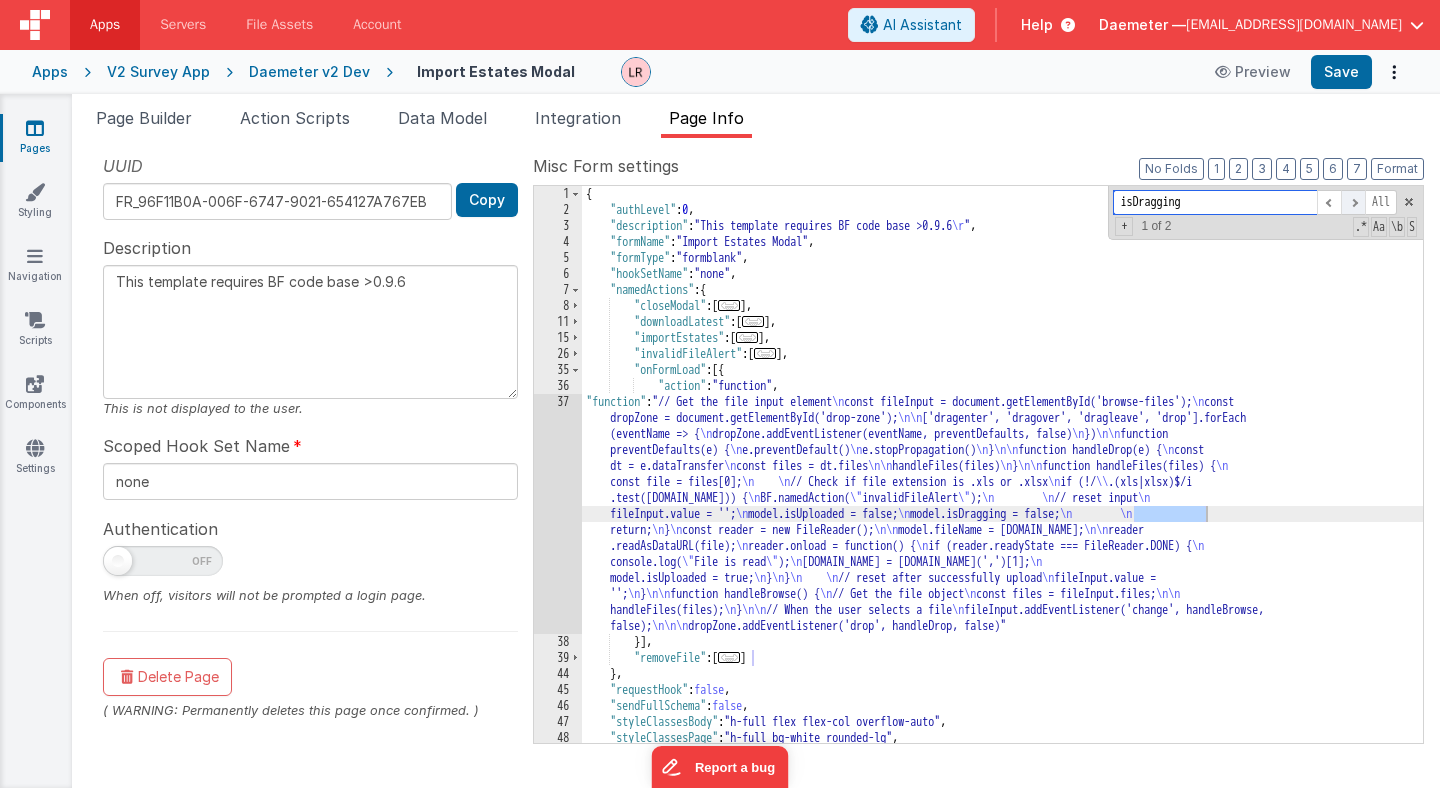 click at bounding box center (1353, 202) 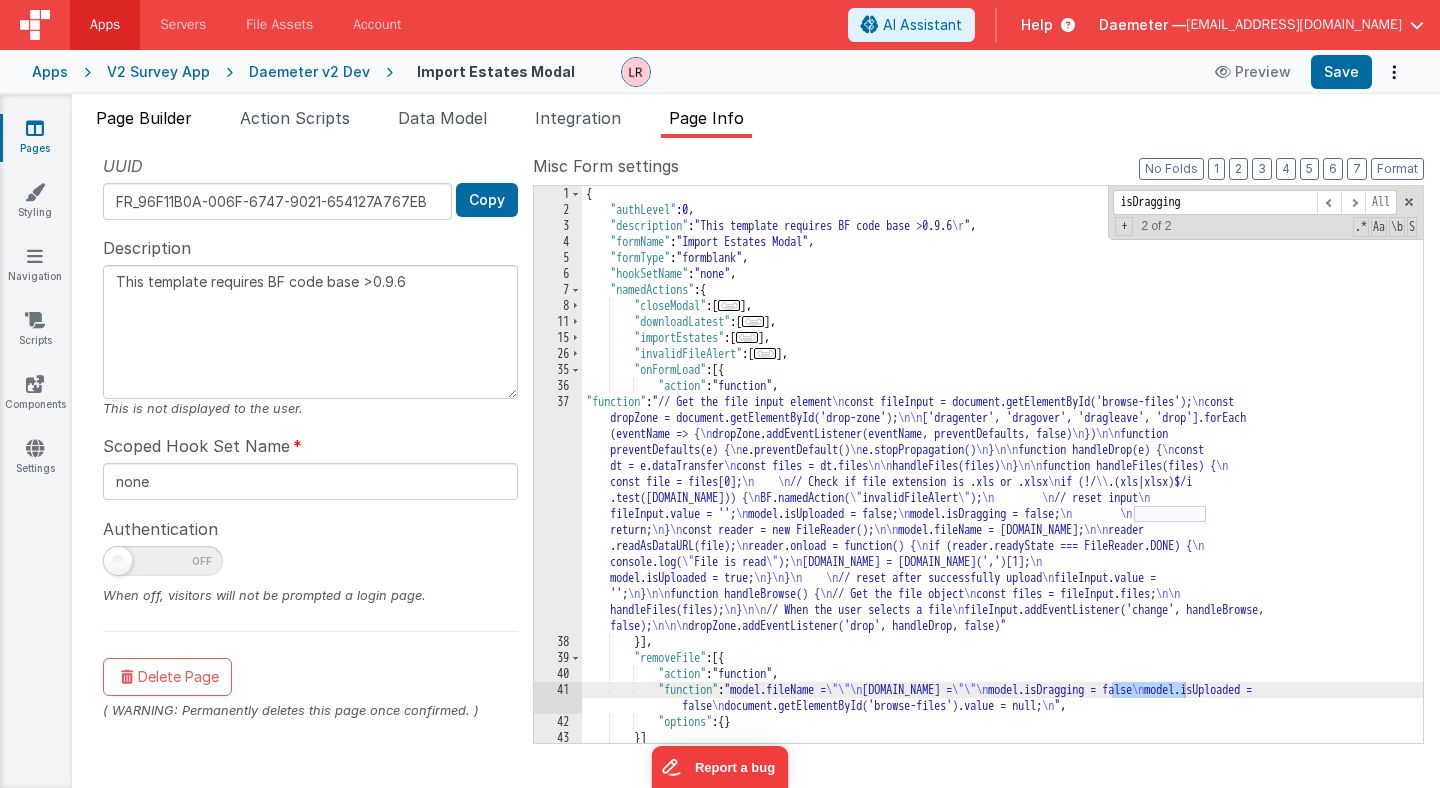 click on "Page Builder" at bounding box center (144, 118) 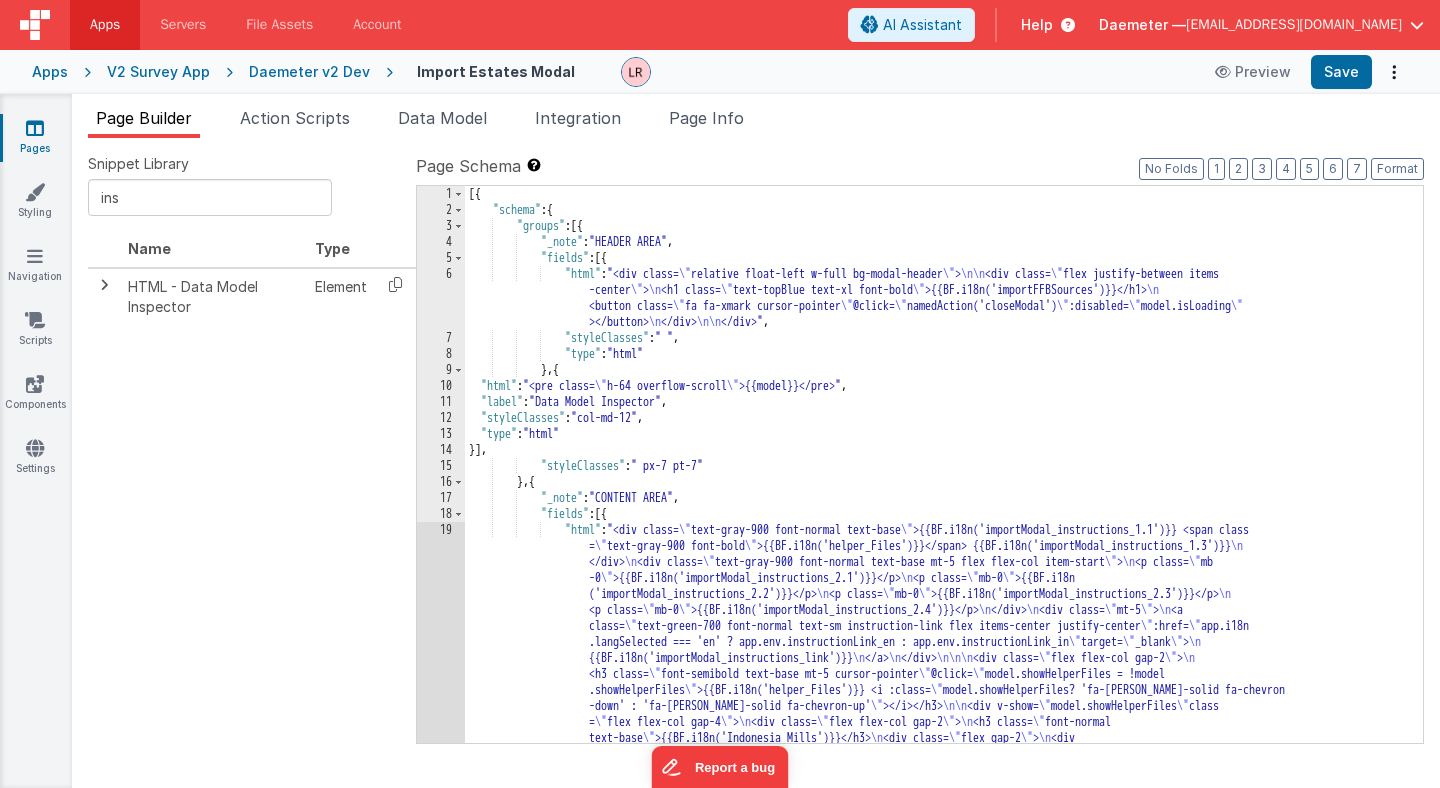 scroll, scrollTop: 0, scrollLeft: 0, axis: both 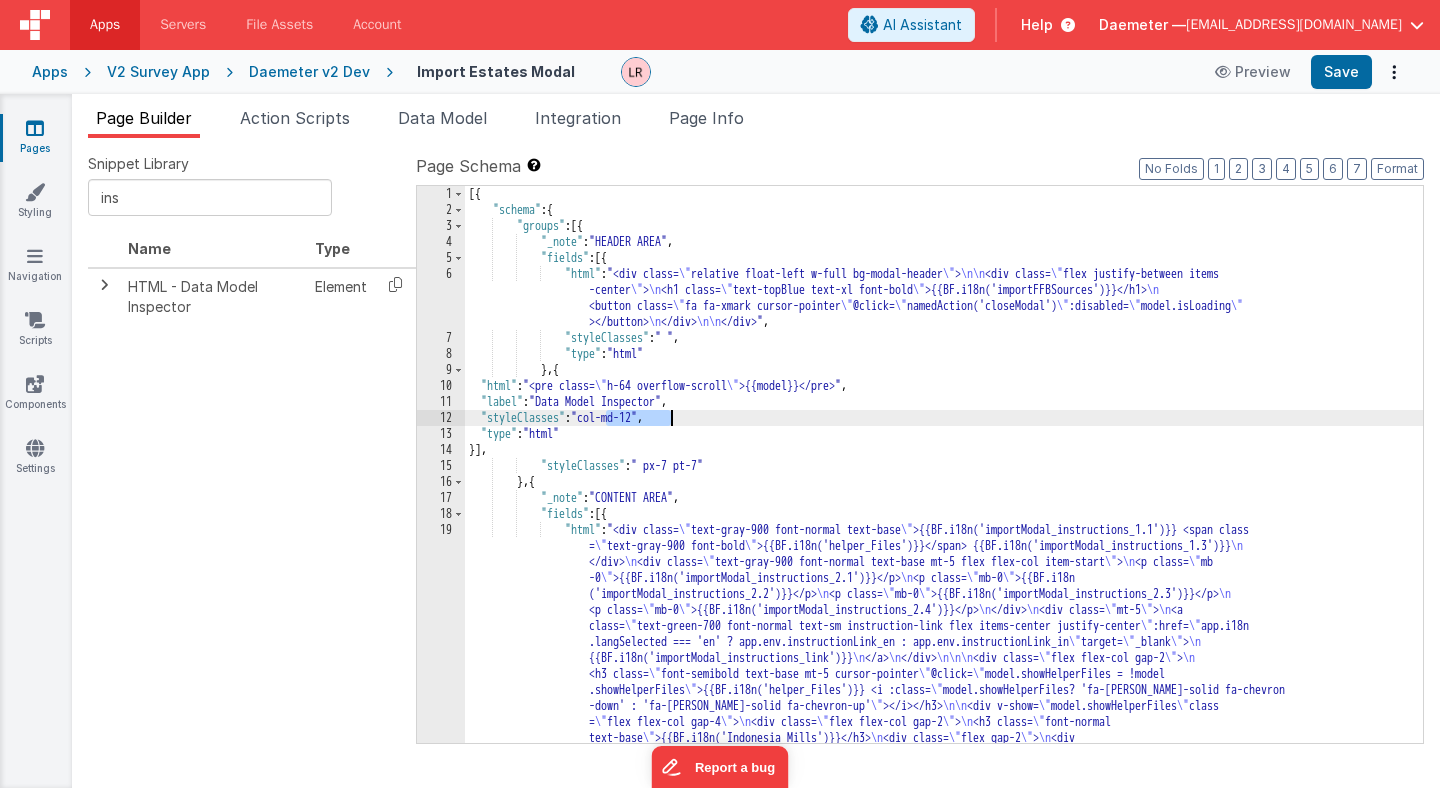 drag, startPoint x: 609, startPoint y: 420, endPoint x: 669, endPoint y: 420, distance: 60 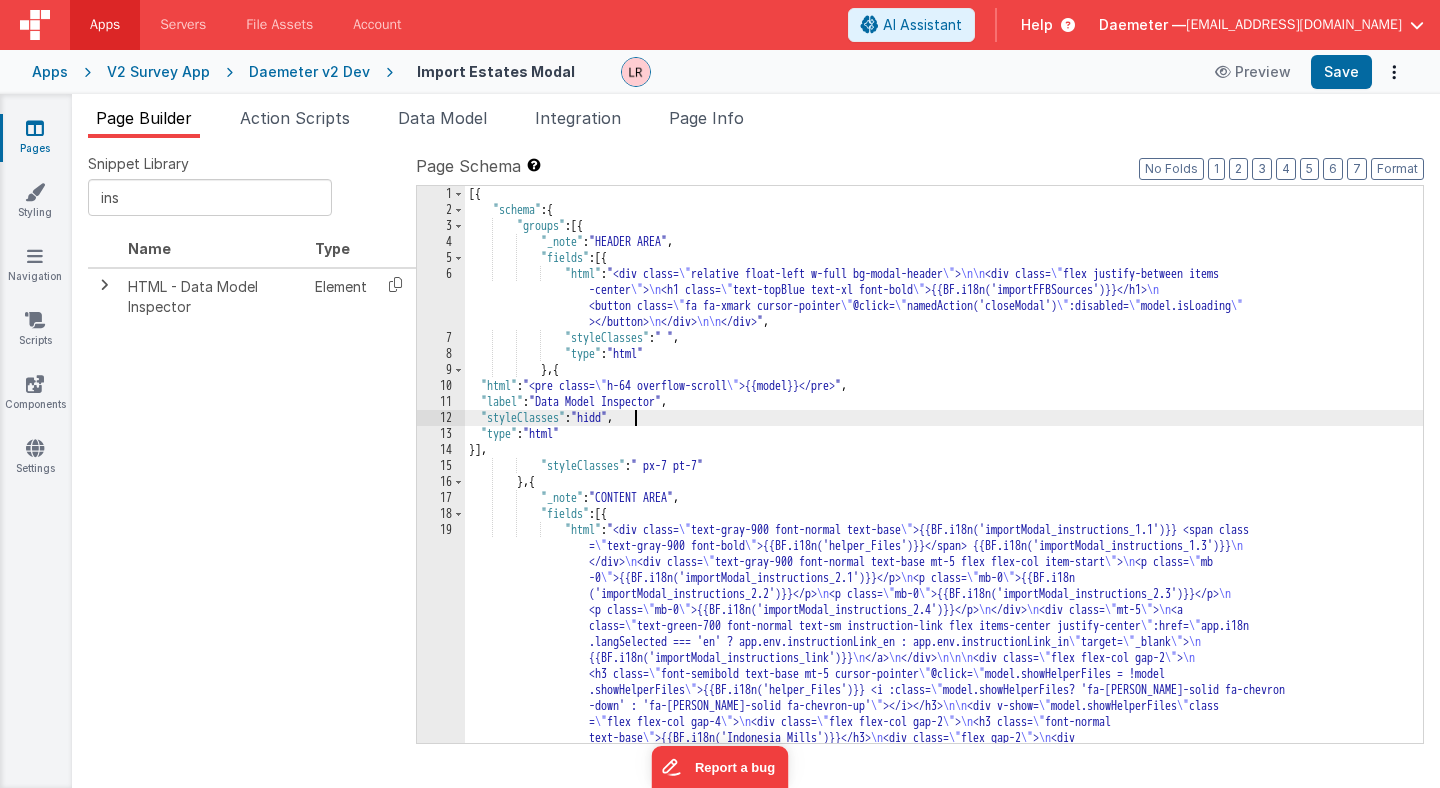 type 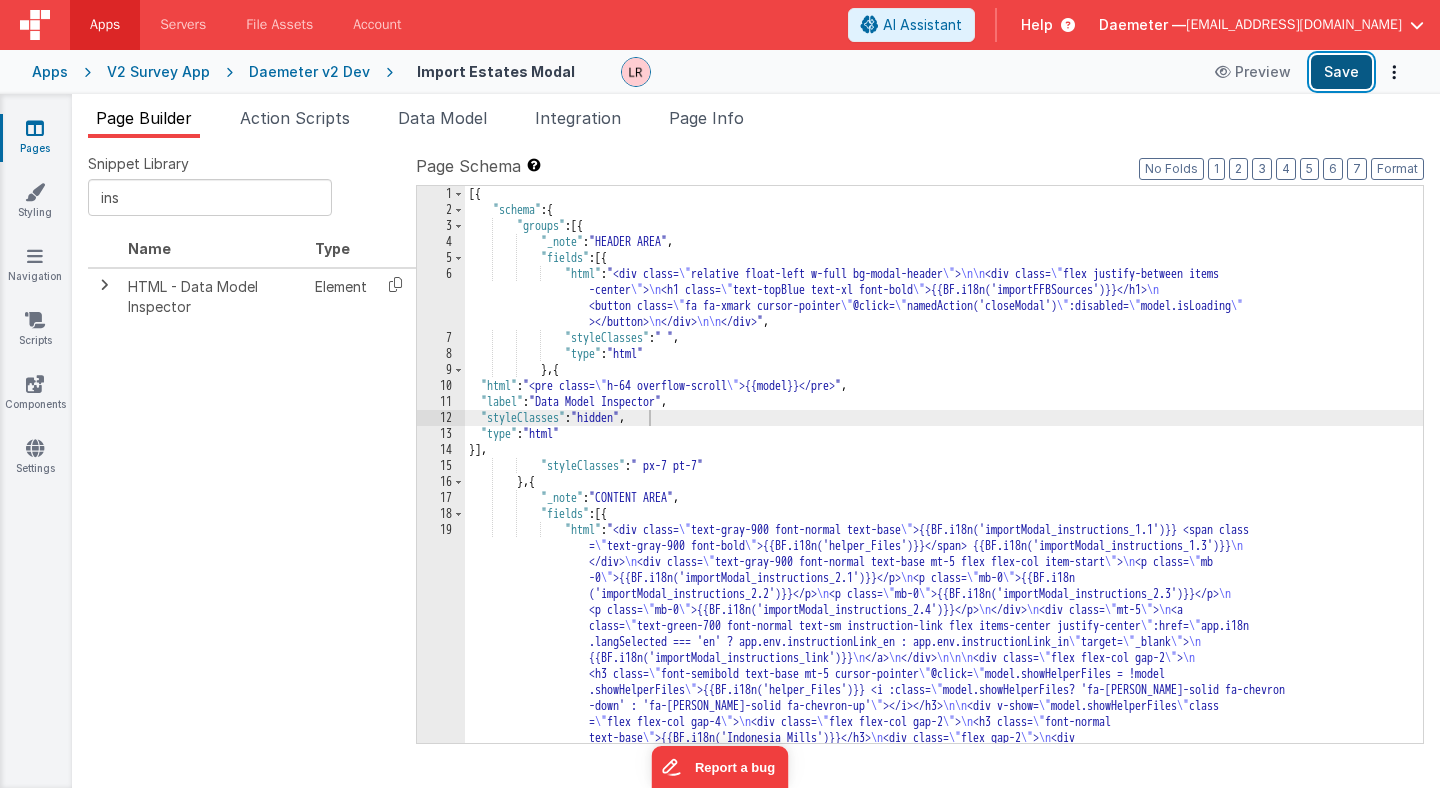 click on "Save" at bounding box center (1341, 72) 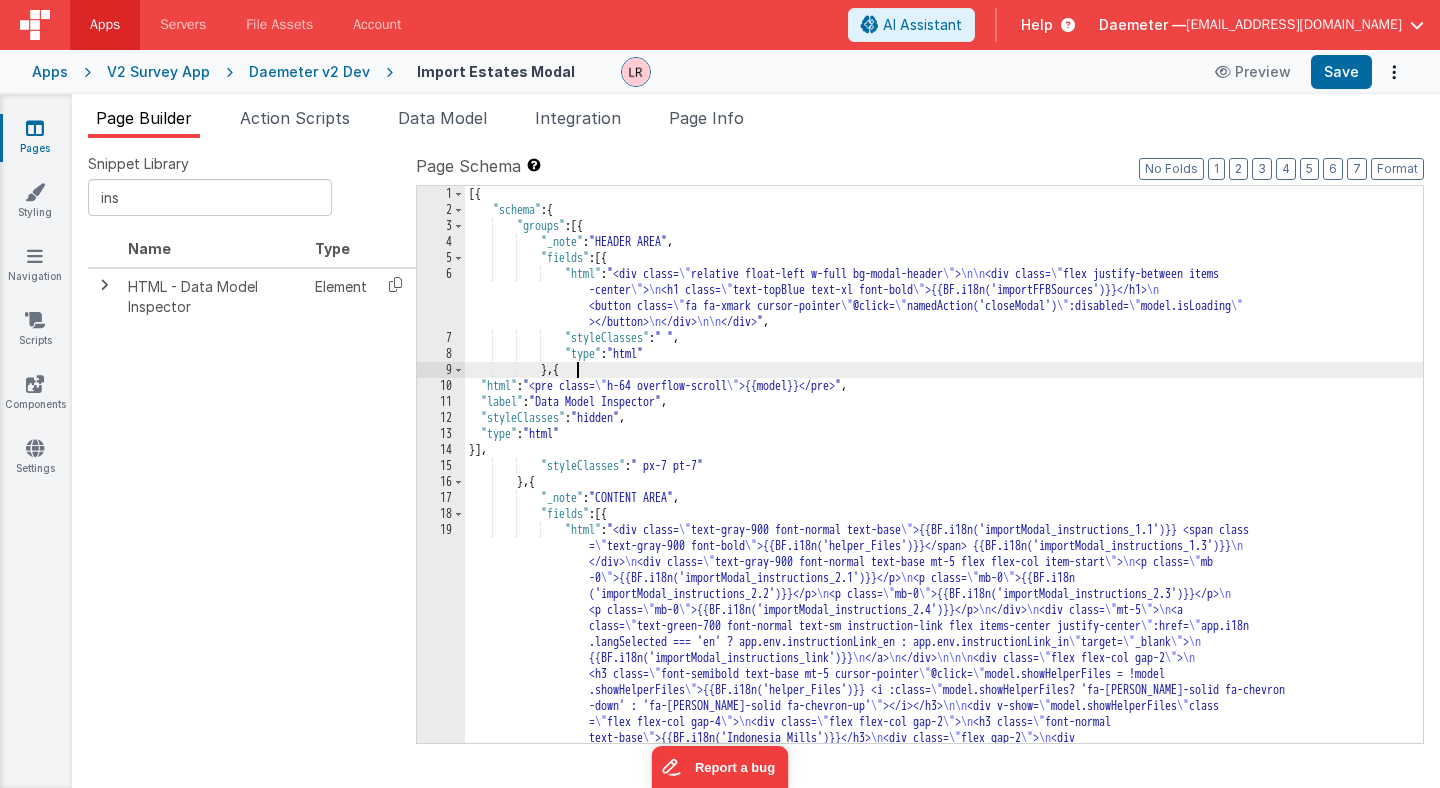 click on "[{      "schema" :  {           "groups" :  [{                "_note" :  "HEADER AREA" ,                "fields" :  [{                     "html" :  "<div class= \" relative float-left w-full bg-modal-header \" > \n\n     <div class= \" flex justify-between items                      -center \" > \n         <h1 class= \" text-topBlue text-xl font-bold \" >{{BF.i18n('importFFBSources')}}</h1> \n                               <button class= \" fa fa-xmark cursor-pointer \"  @click= \" namedAction('closeModal') \"  :disabled= \" model.isLoading \"                        ></button> \n     </div> \n\n </div>" ,                     "styleClasses" :  " " ,                     "type" :  "html"                } ,  {    "html" :  "<pre class= \" h-64 overflow-scroll \" >{{model}}</pre>" ,    "label" :  "Data Model Inspector" ,    "styleClasses" :  "hidden" ,    "type" :  "html" }] ,                "styleClasses" :  " px-7 pt-7"           } ,  {" at bounding box center [944, 808] 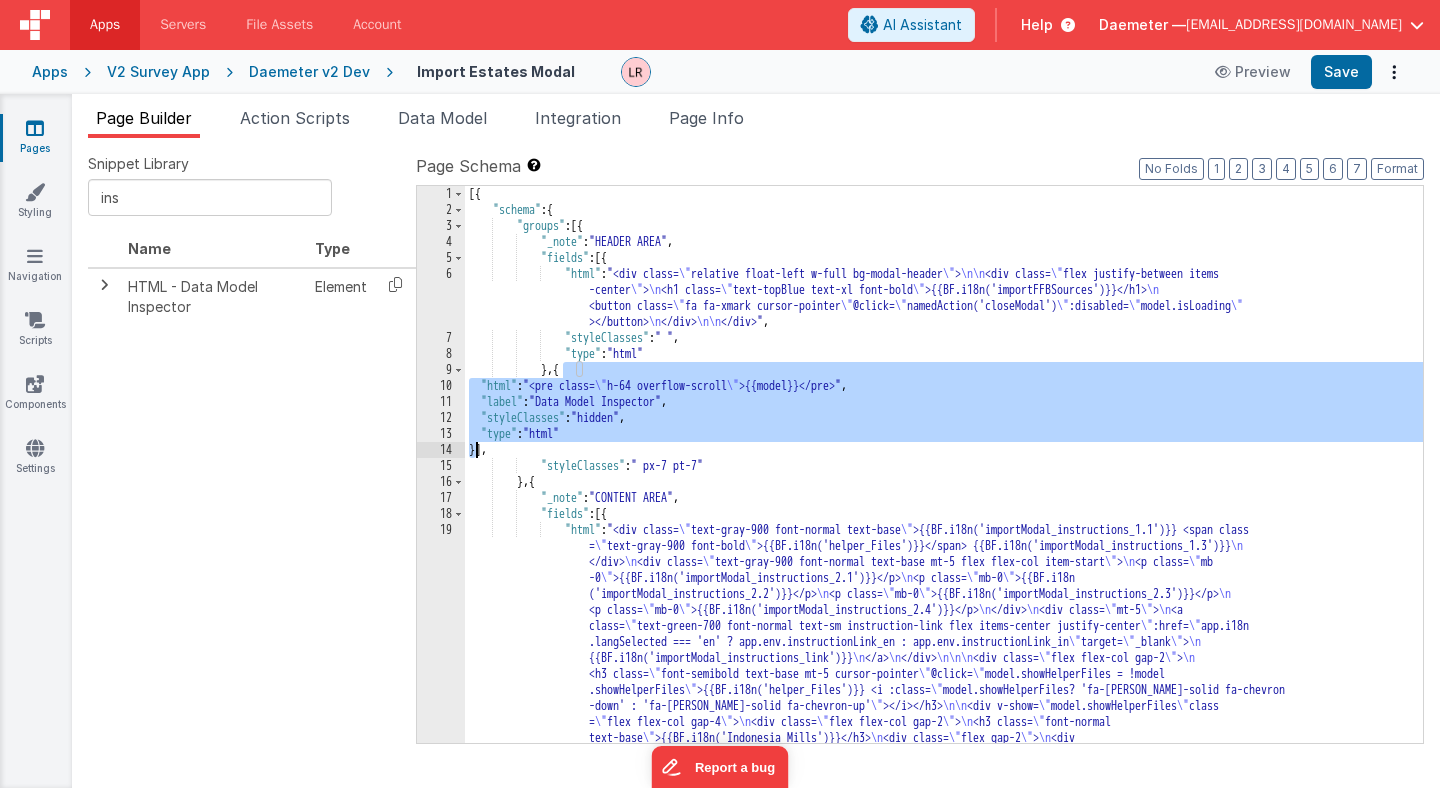 drag, startPoint x: 564, startPoint y: 371, endPoint x: 475, endPoint y: 448, distance: 117.68602 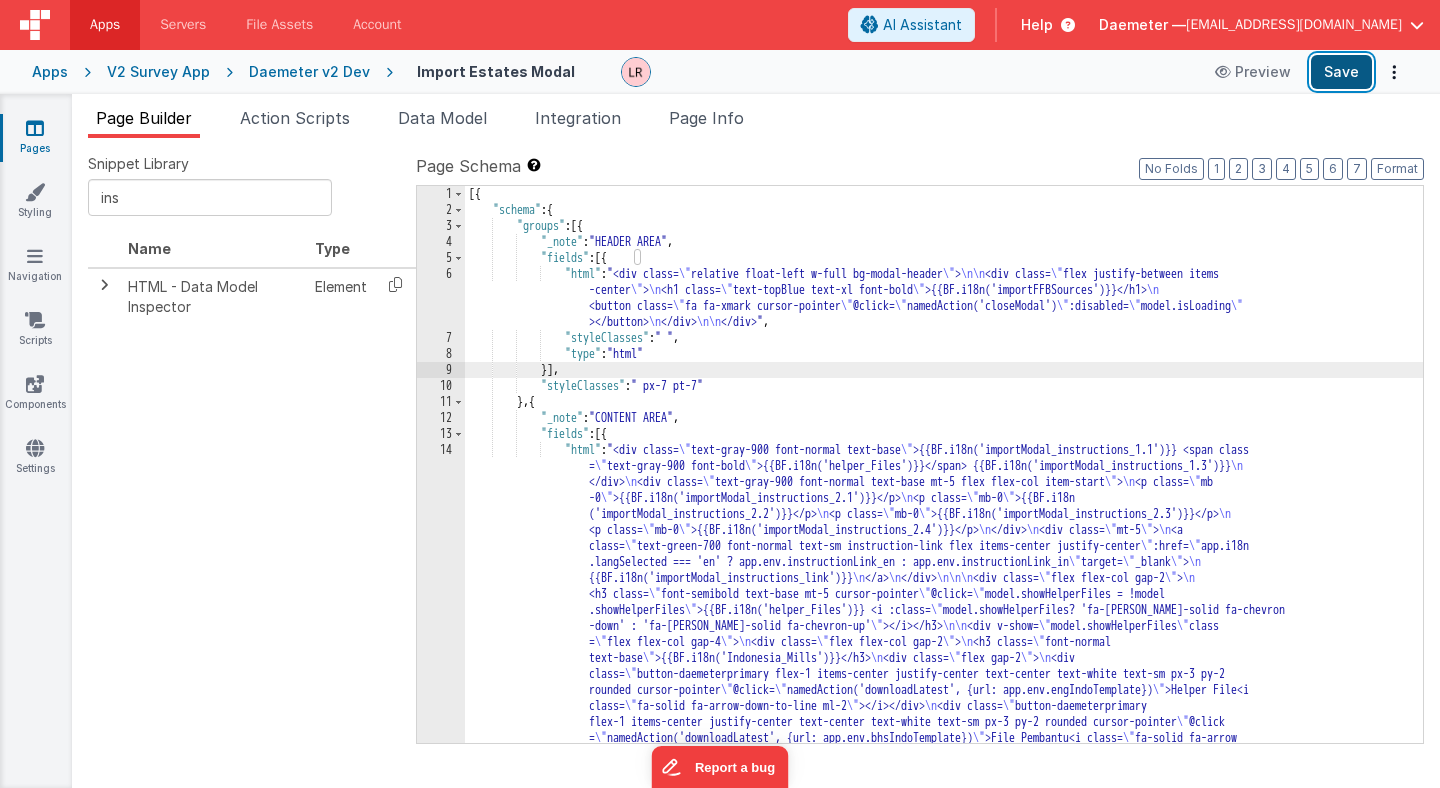 click on "Save" at bounding box center (1341, 72) 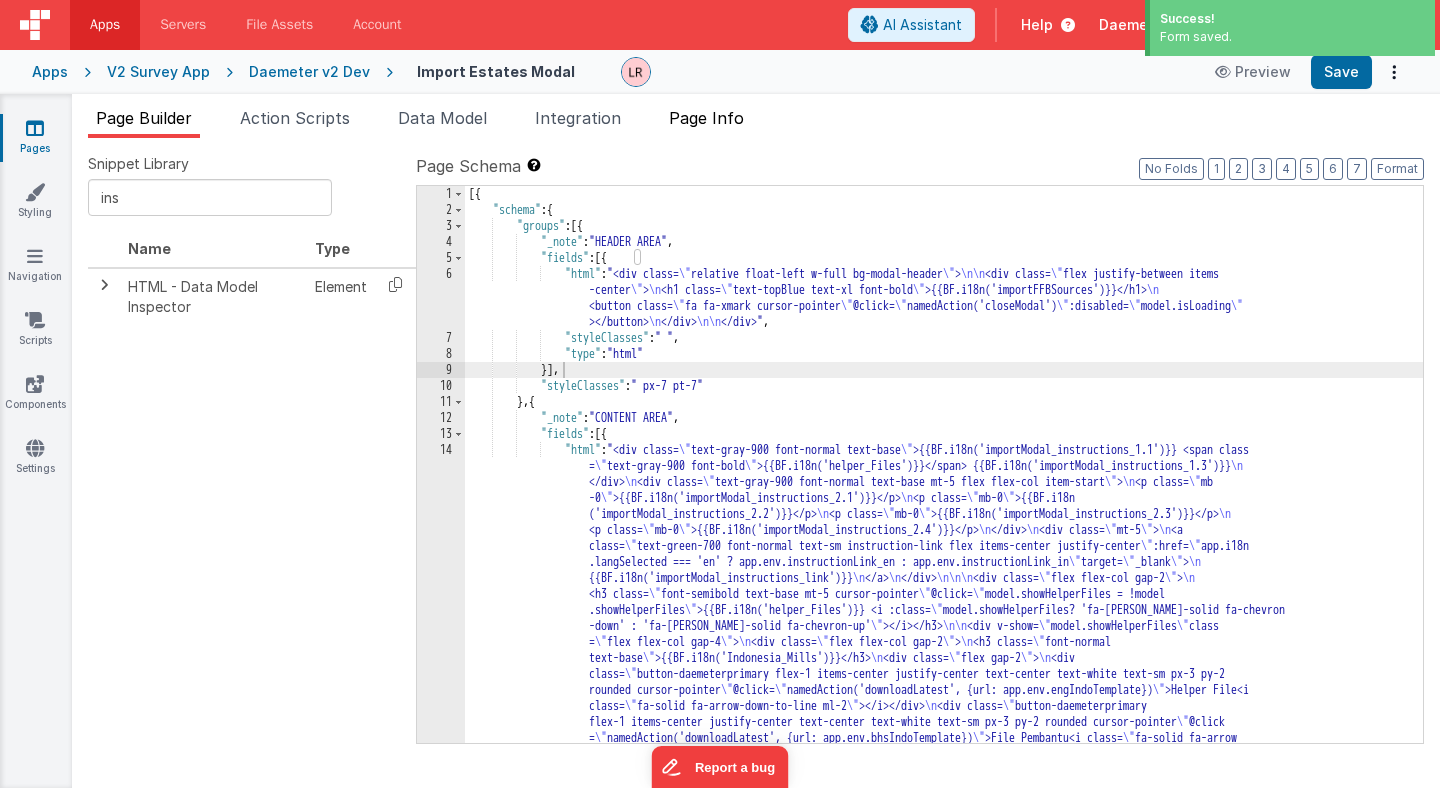 click on "Page Info" at bounding box center [706, 118] 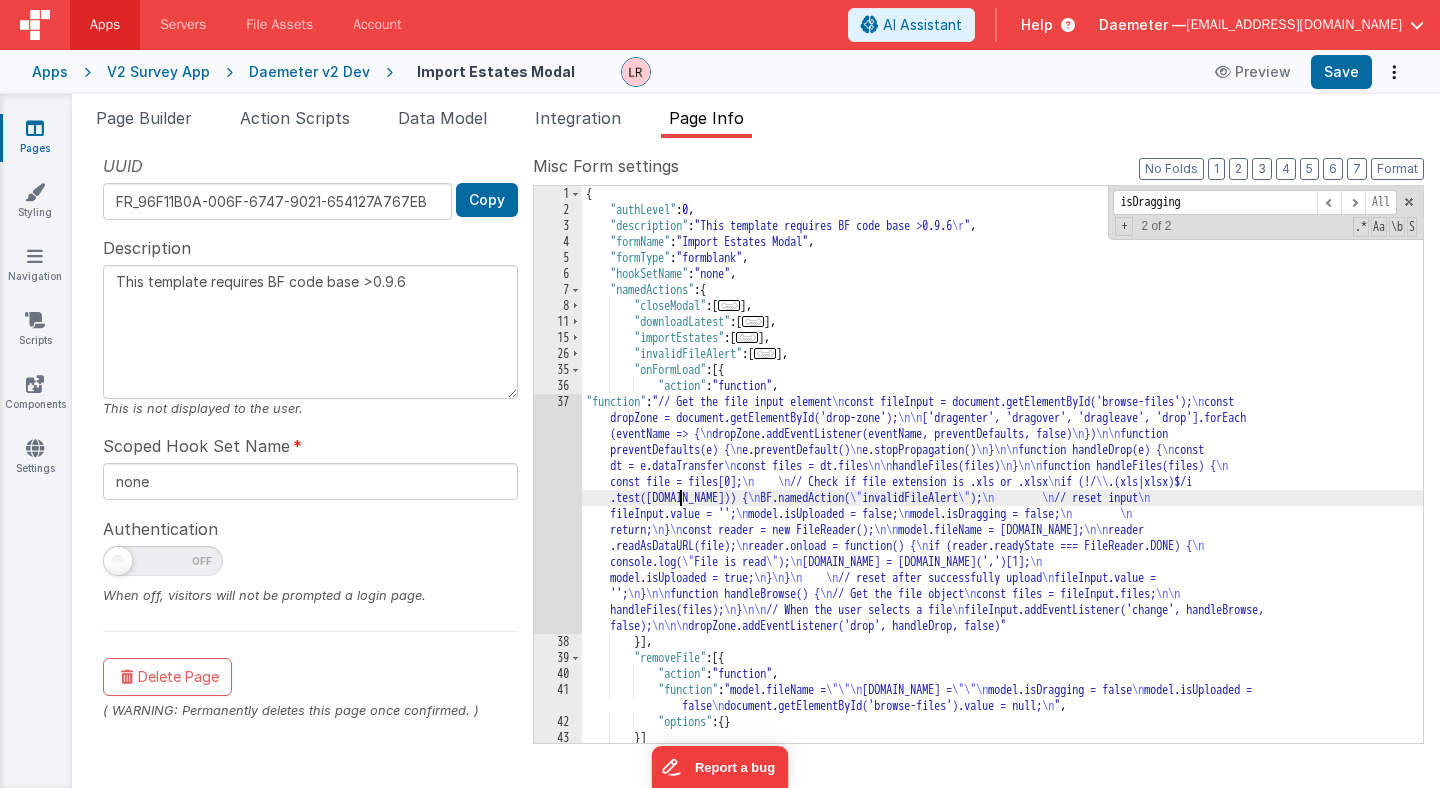 click on "{      "authLevel" :  0 ,      "description" :  "This template requires BF code base >0.9.6  \r " ,      "formName" :  "Import Estates Modal" ,      "formType" :  "formblank" ,      "hookSetName" :  "none" ,      "namedActions" :  {           "closeModal" :  [ ... ] ,           "downloadLatest" :  [ ... ] ,           "importEstates" :  [ ... ] ,           "invalidFileAlert" :  [ ... ] ,           "onFormLoad" :  [{                "action" :  "function" , "function" :  "// Get the file input element \n const fileInput = document.getElementById('browse-files'); \n const       dropZone = document.getElementById('drop-zone'); \n\n ['dragenter', 'dragover', 'dragleave', 'drop'].forEach      (eventName => { \n     dropZone.addEventListener(eventName, preventDefaults, false) \n }) \n\n function       preventDefaults(e) { \n     e.preventDefault() \n     e.stopPropagation() \n } \n\n function handleDrop(e) { \n     const       dt = e.dataTransfer \n     const files = dt.files \n\n \n } \n\n \n   \n \n" at bounding box center [1002, 480] 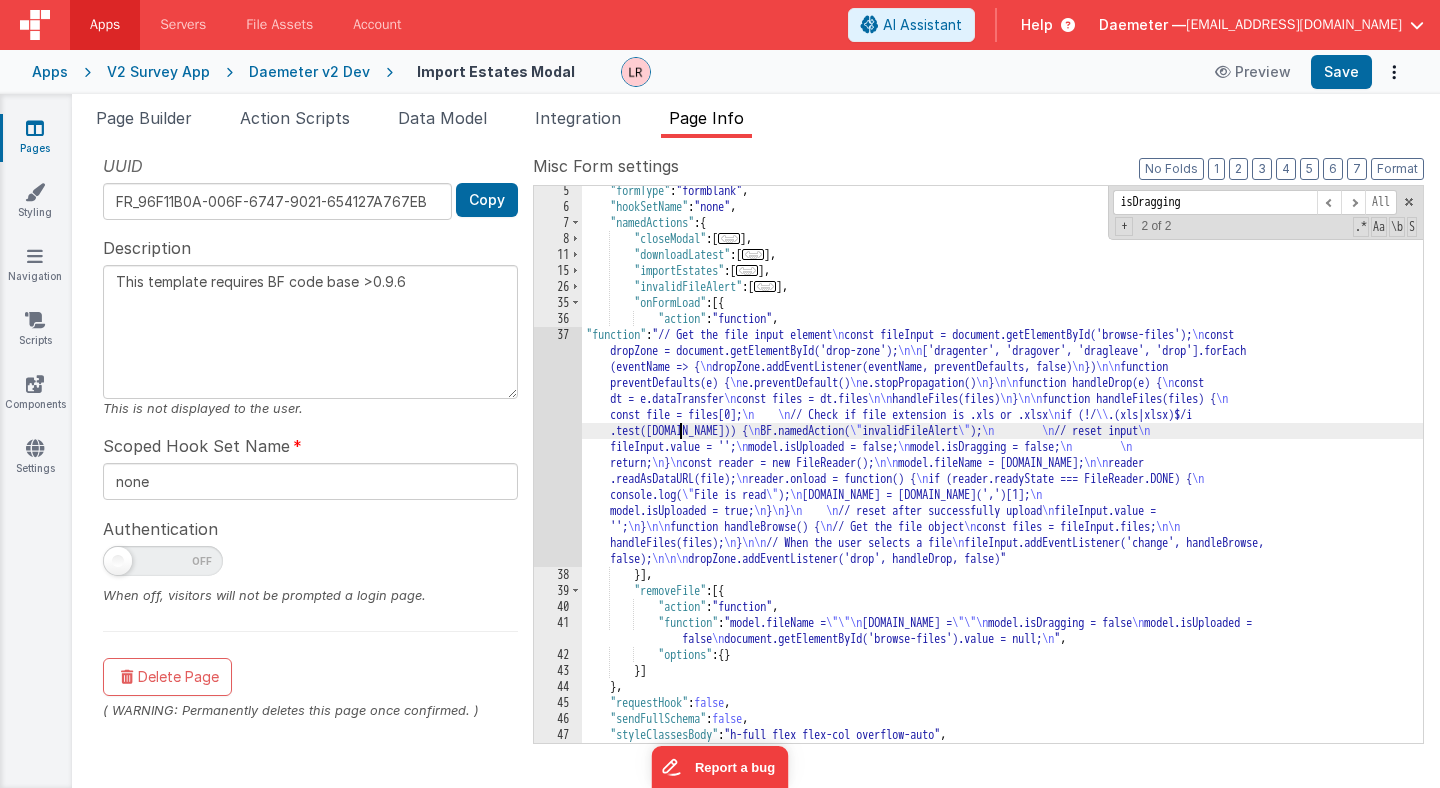 scroll, scrollTop: 81, scrollLeft: 0, axis: vertical 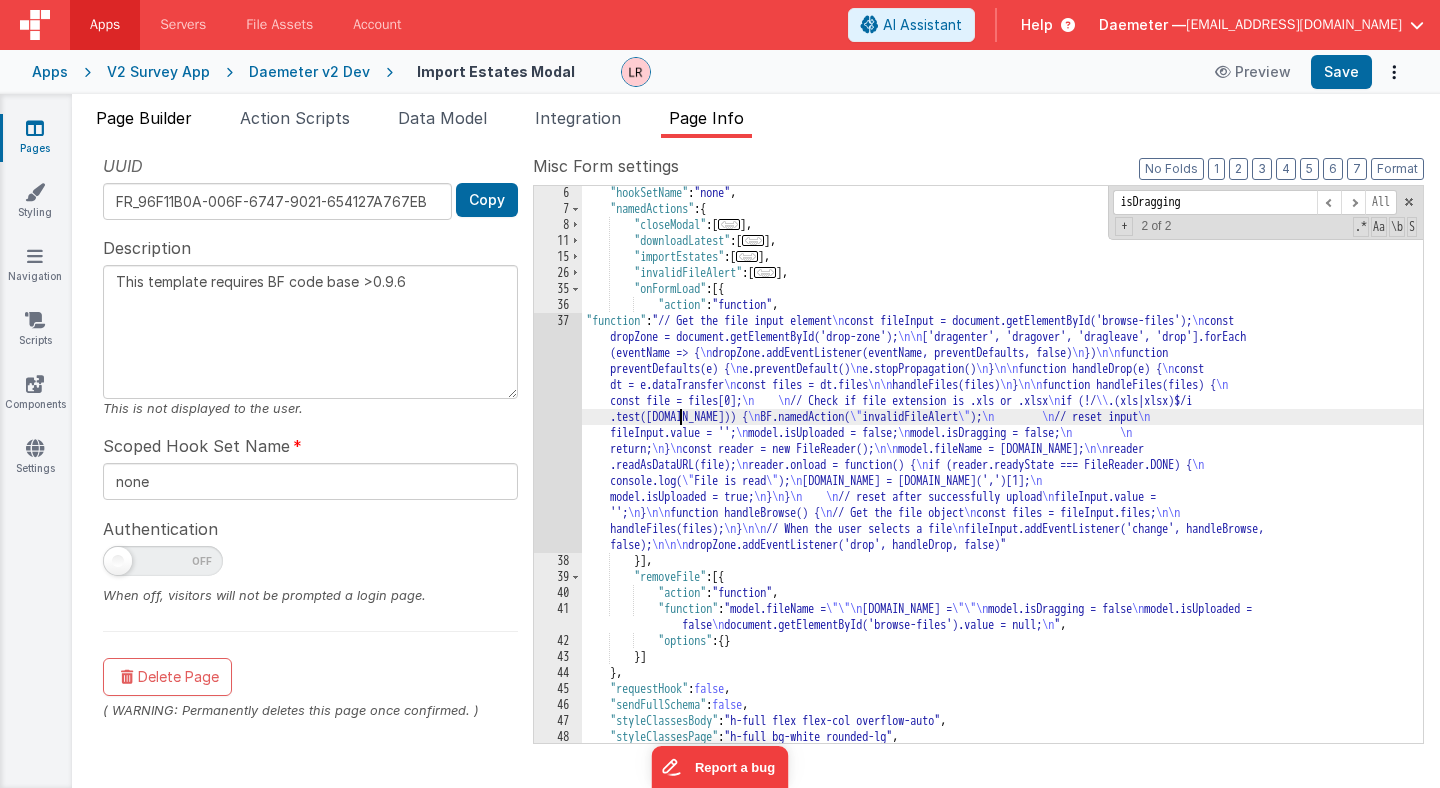 click on "Page Builder" at bounding box center [144, 118] 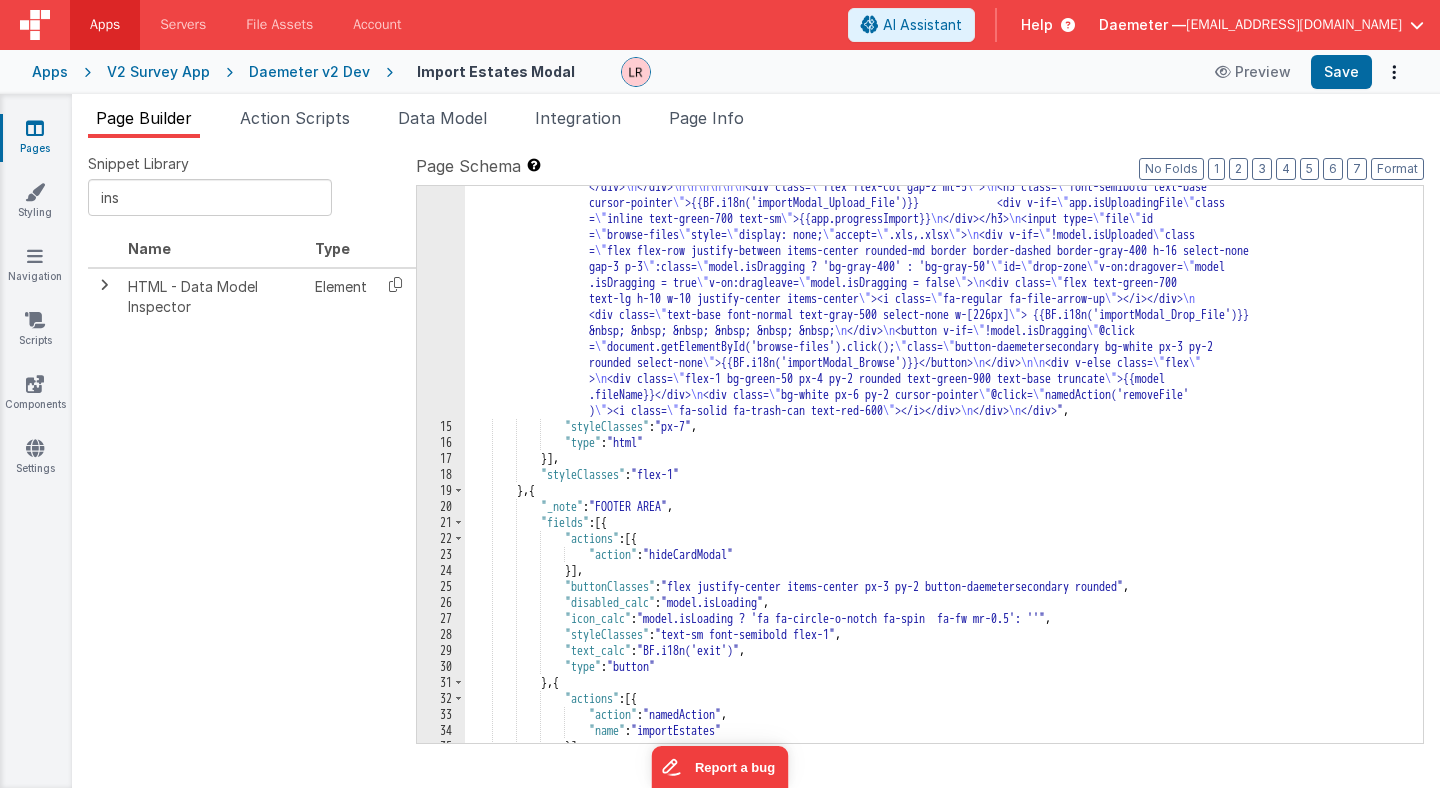 scroll, scrollTop: 695, scrollLeft: 0, axis: vertical 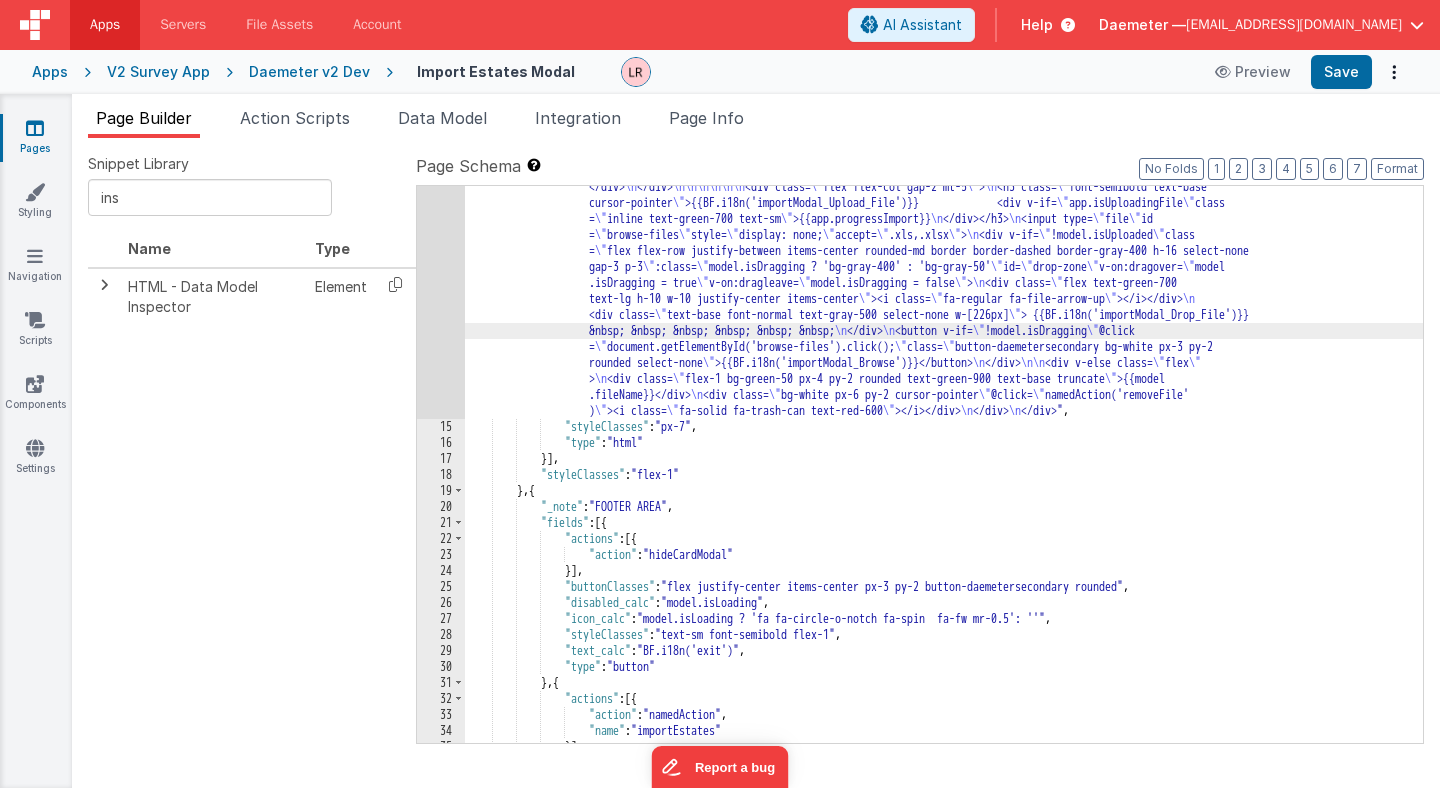 click on "14" at bounding box center (441, 83) 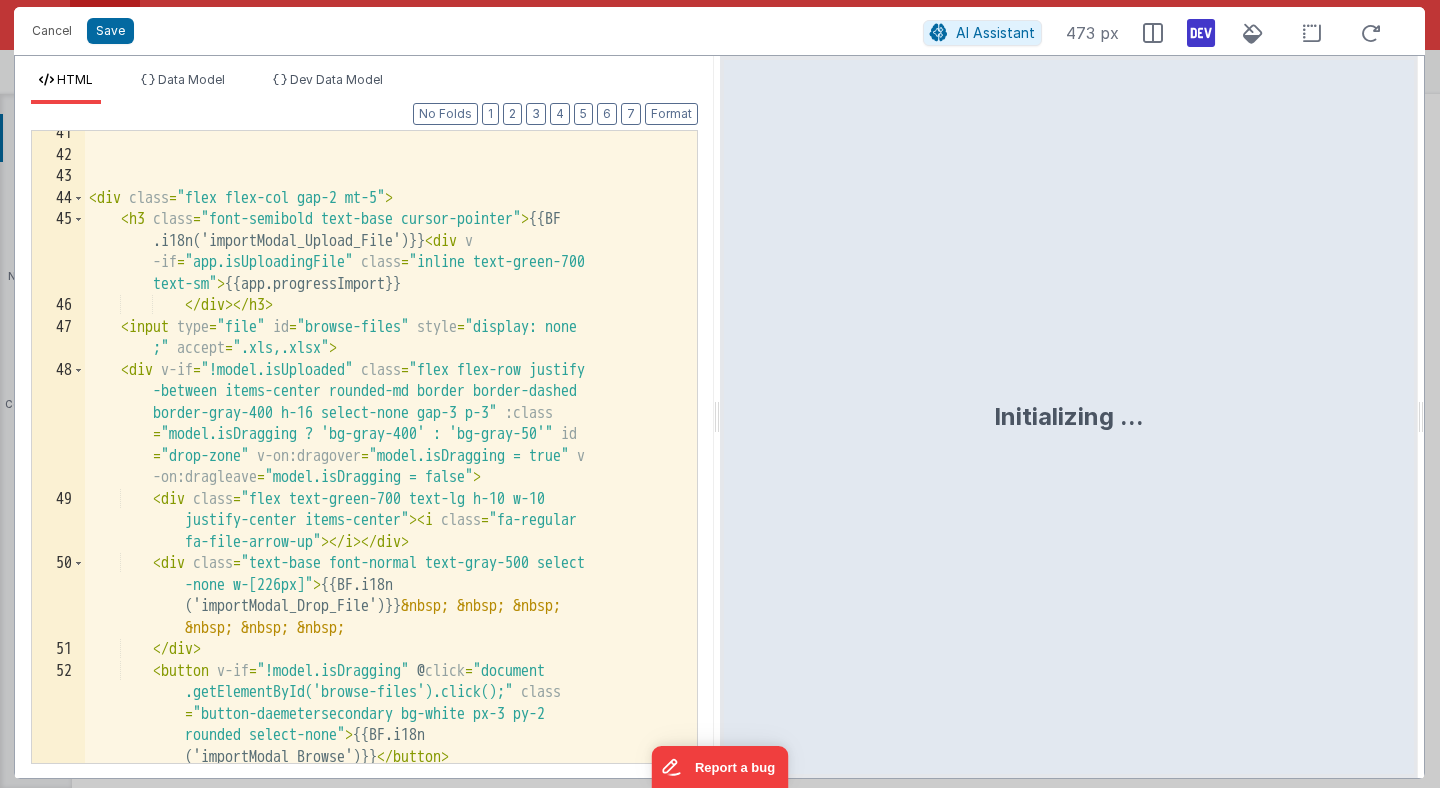 scroll, scrollTop: 1866, scrollLeft: 0, axis: vertical 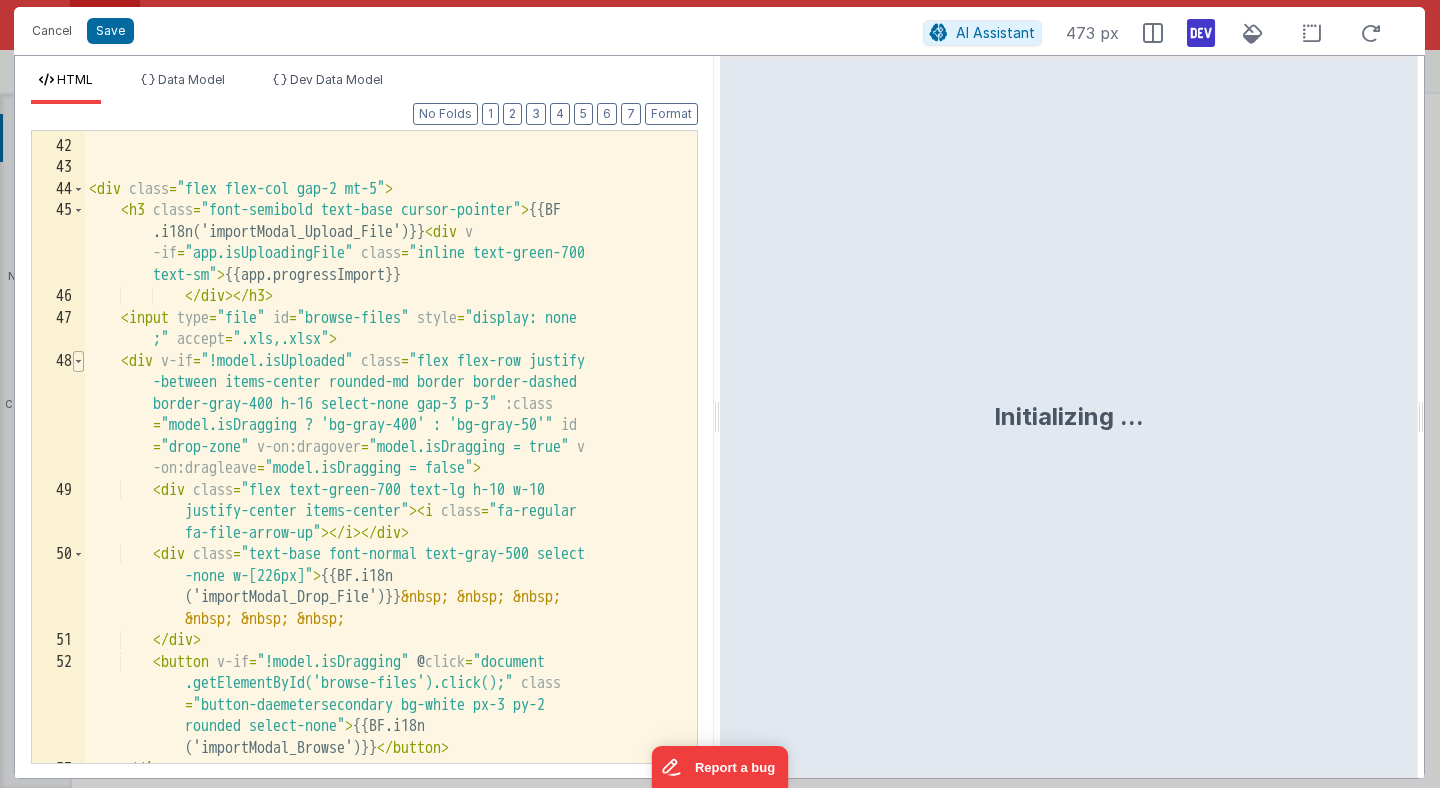 click at bounding box center (78, 362) 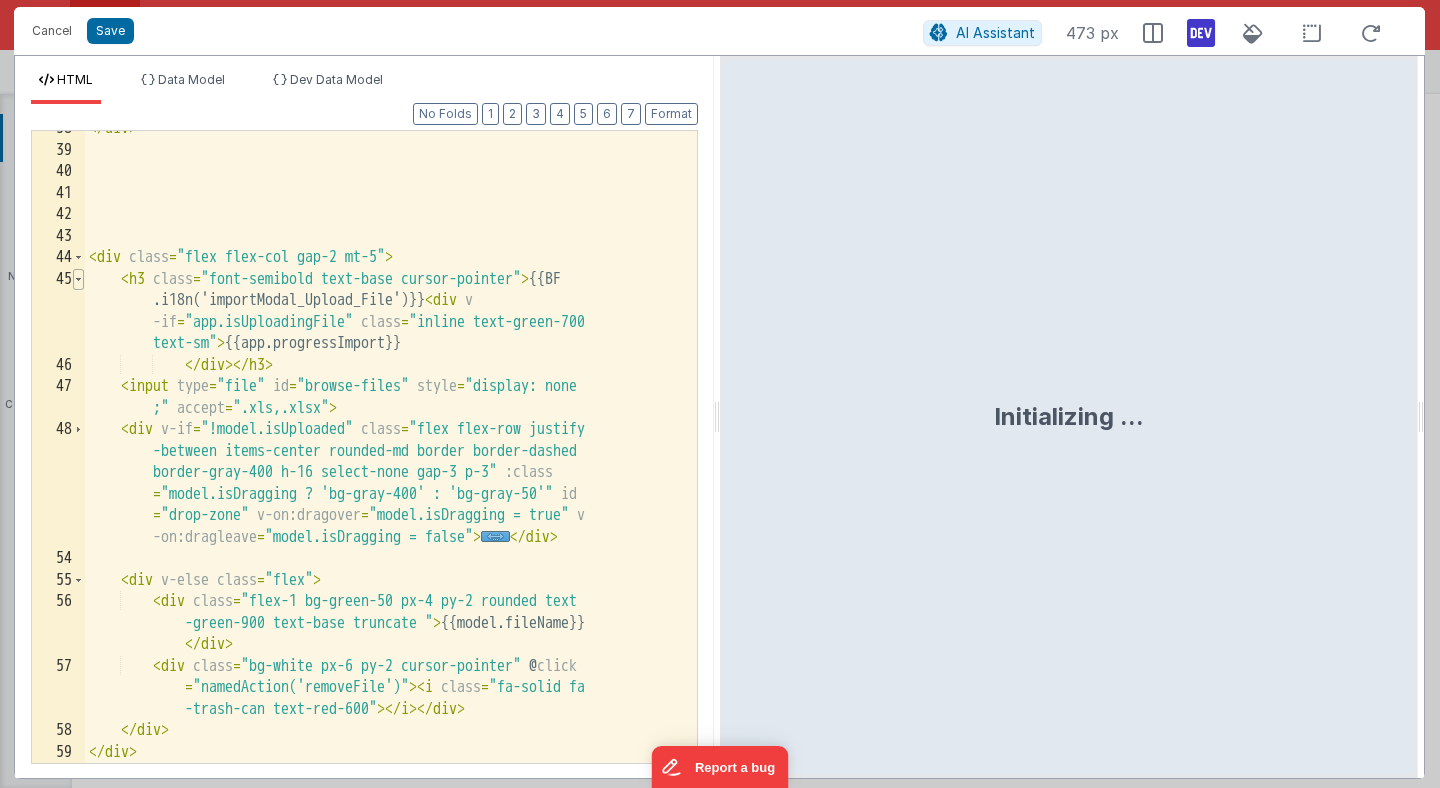 scroll, scrollTop: 1797, scrollLeft: 0, axis: vertical 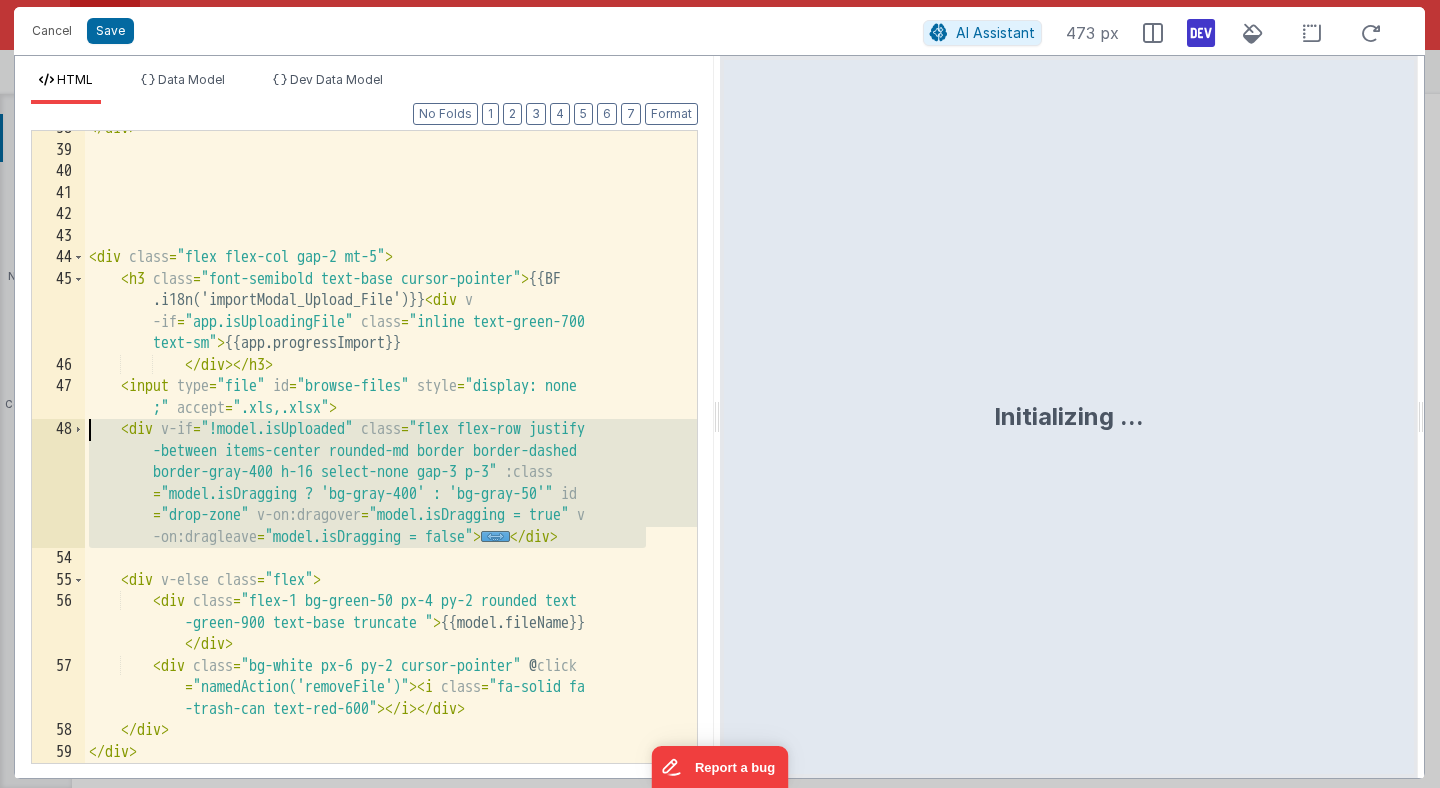 drag, startPoint x: 663, startPoint y: 538, endPoint x: 39, endPoint y: 429, distance: 633.4485 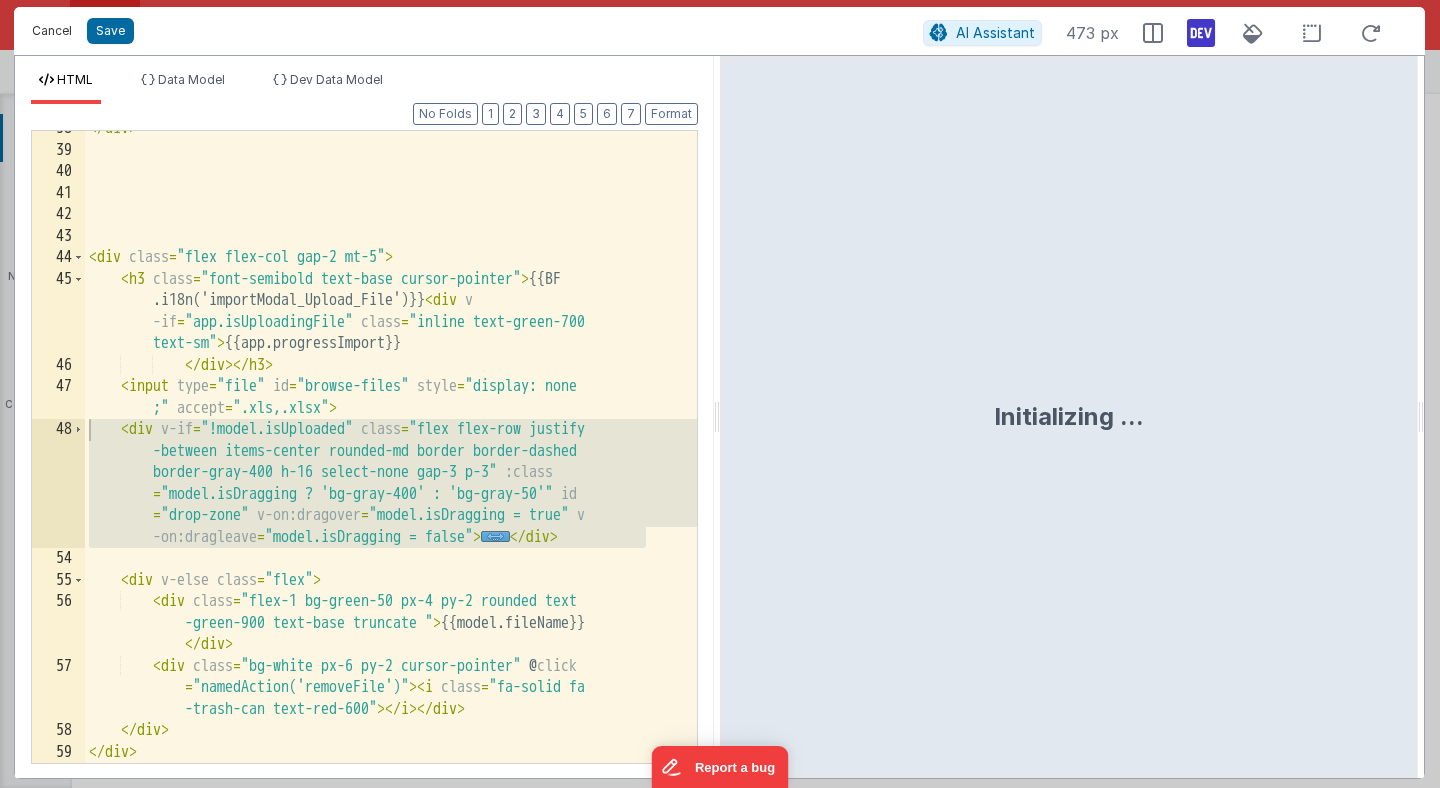 click on "Cancel" at bounding box center (52, 31) 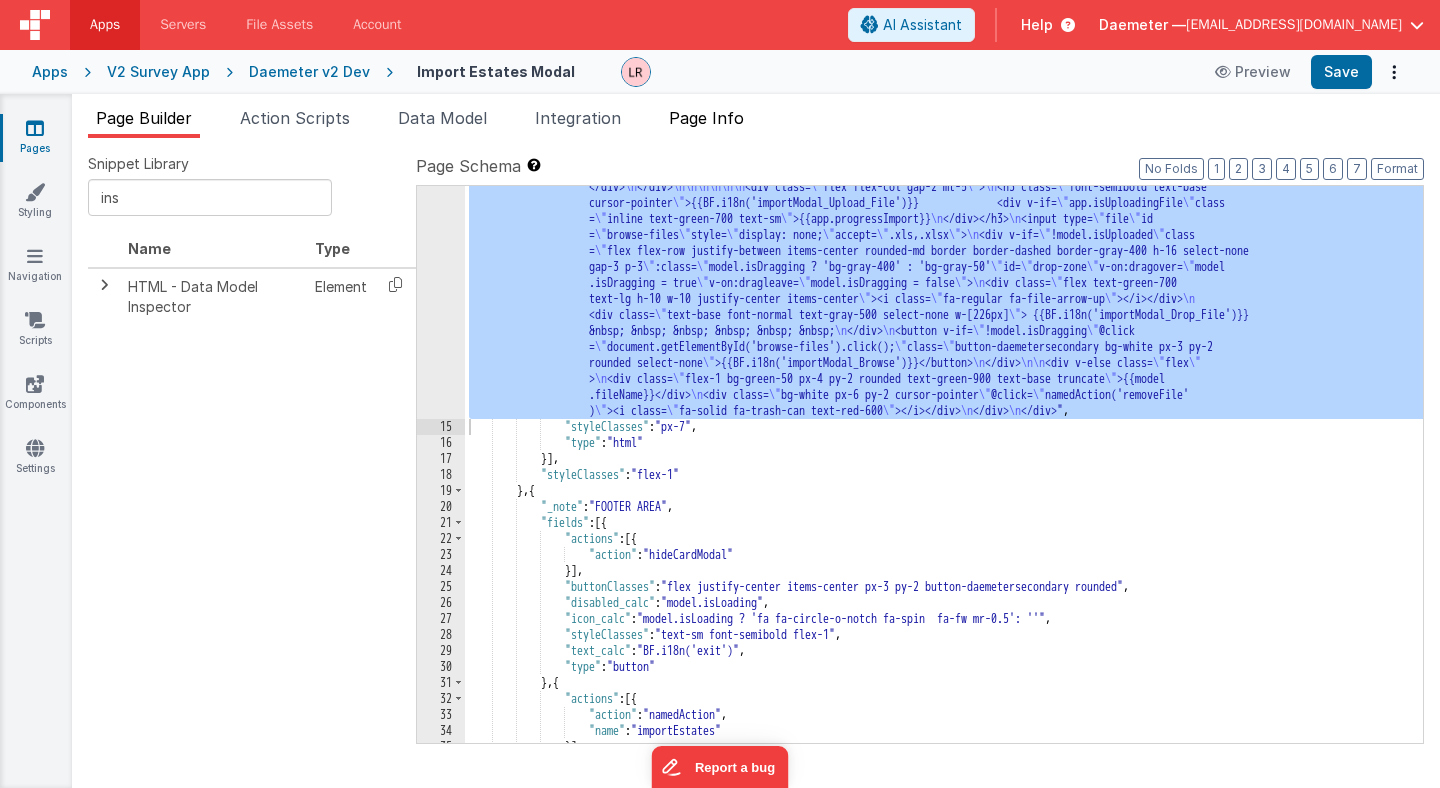click on "Page Info" at bounding box center (706, 118) 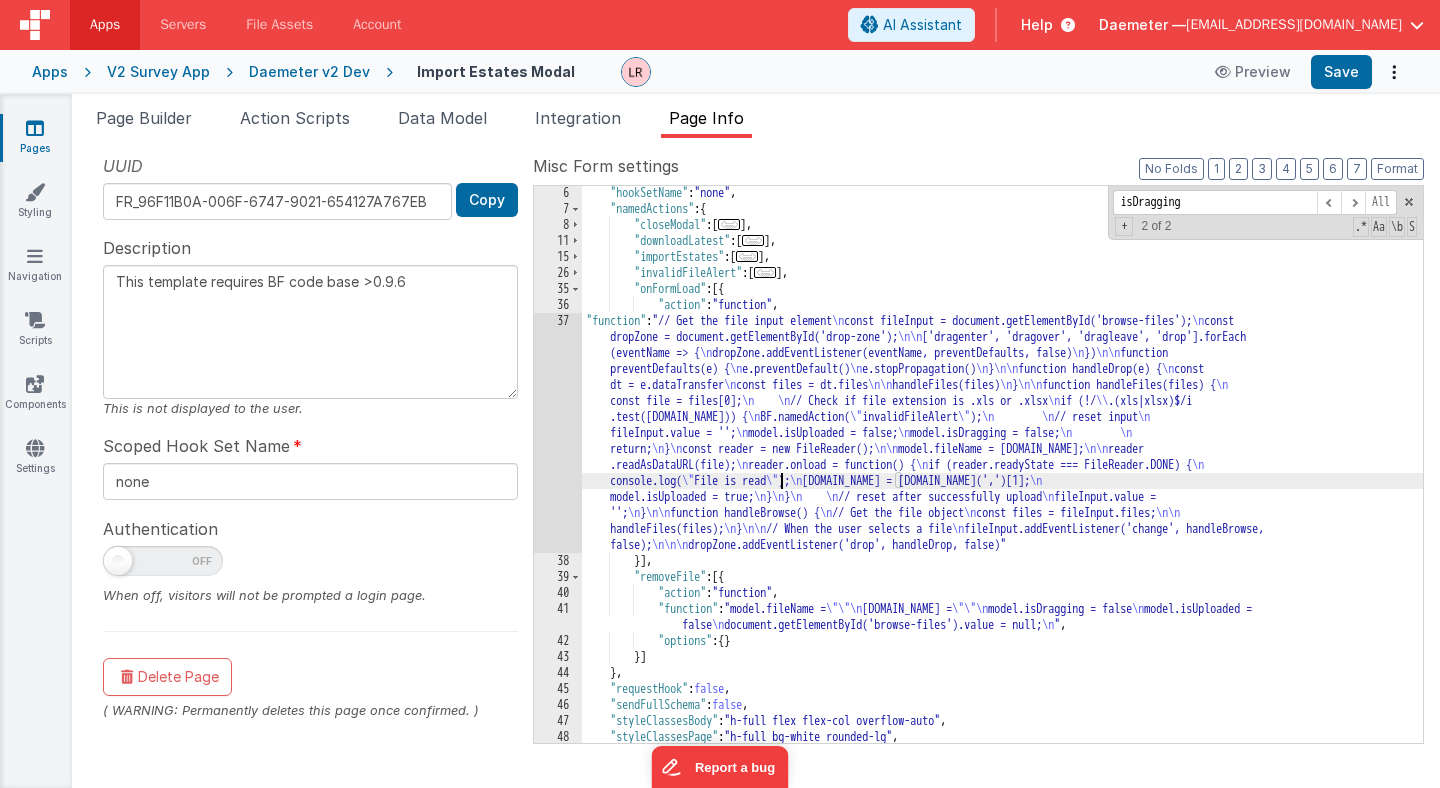 click on ""hookSetName" :  "none" ,      "namedActions" :  {           "closeModal" :  [ ... ] ,           "downloadLatest" :  [ ... ] ,           "importEstates" :  [ ... ] ,           "invalidFileAlert" :  [ ... ] ,           "onFormLoad" :  [{                "action" :  "function" , "function" :  "// Get the file input element \n const fileInput = document.getElementById('browse-files'); \n const       dropZone = document.getElementById('drop-zone'); \n\n ['dragenter', 'dragover', 'dragleave', 'drop'].forEach      (eventName => { \n     dropZone.addEventListener(eventName, preventDefaults, false) \n }) \n\n function       preventDefaults(e) { \n     e.preventDefault() \n     e.stopPropagation() \n } \n\n function handleDrop(e) { \n     const       dt = e.dataTransfer \n     const files = dt.files \n\n     handleFiles(files) \n } \n\n function handleFiles(files) { \n           const file = files[0]; \n      \n     // Check if file extension is .xls or .xlsx \n     if (!/ \\ .(xls|xlsx)$/i \n" at bounding box center [1002, 479] 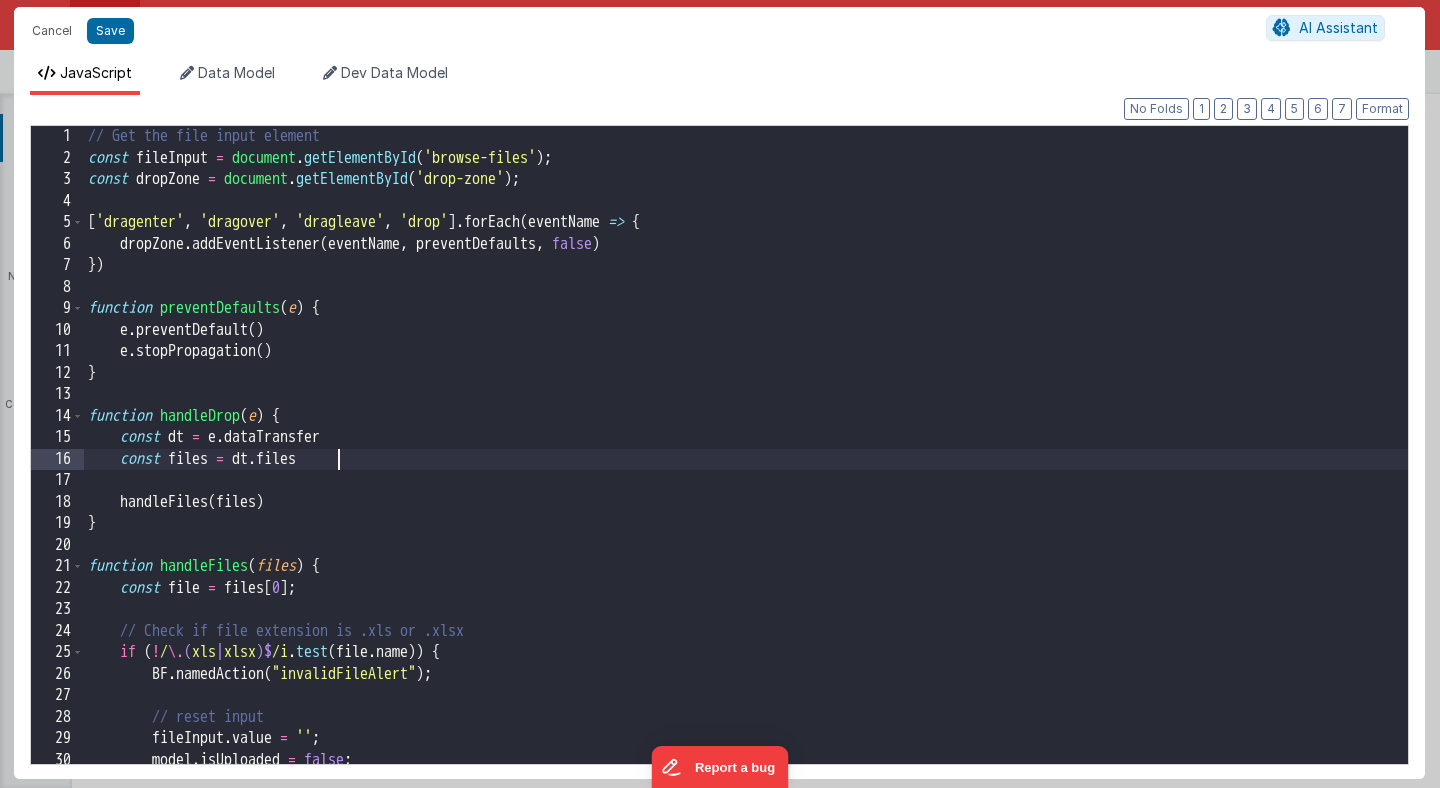 click on "// Get the file input element const   fileInput   =   document . getElementById ( 'browse-files' ) ; const   dropZone   =   document . getElementById ( 'drop-zone' ) ; [ 'dragenter' ,   'dragover' ,   'dragleave' ,   'drop' ] . forEach ( eventName   =>   {      dropZone . addEventListener ( eventName ,   preventDefaults ,   false ) }) function   preventDefaults ( e )   {      e . preventDefault ( )      e . stopPropagation ( ) } function   handleDrop ( e )   {      const   dt   =   e . dataTransfer      const   files   =   dt . files      handleFiles ( files ) } function   handleFiles ( files )   {      const   file   =   files [ 0 ] ;           // Check if file extension is .xls or .xlsx      if   ( ! / \. ( xls | xlsx )$ /i . test ( file . name ))   {           BF . namedAction ( "invalidFileAlert" ) ;                     // reset input           fileInput . value   =   '' ;           model . isUploaded   =   false ;           model . isDragging   =   false ;" at bounding box center (746, 466) 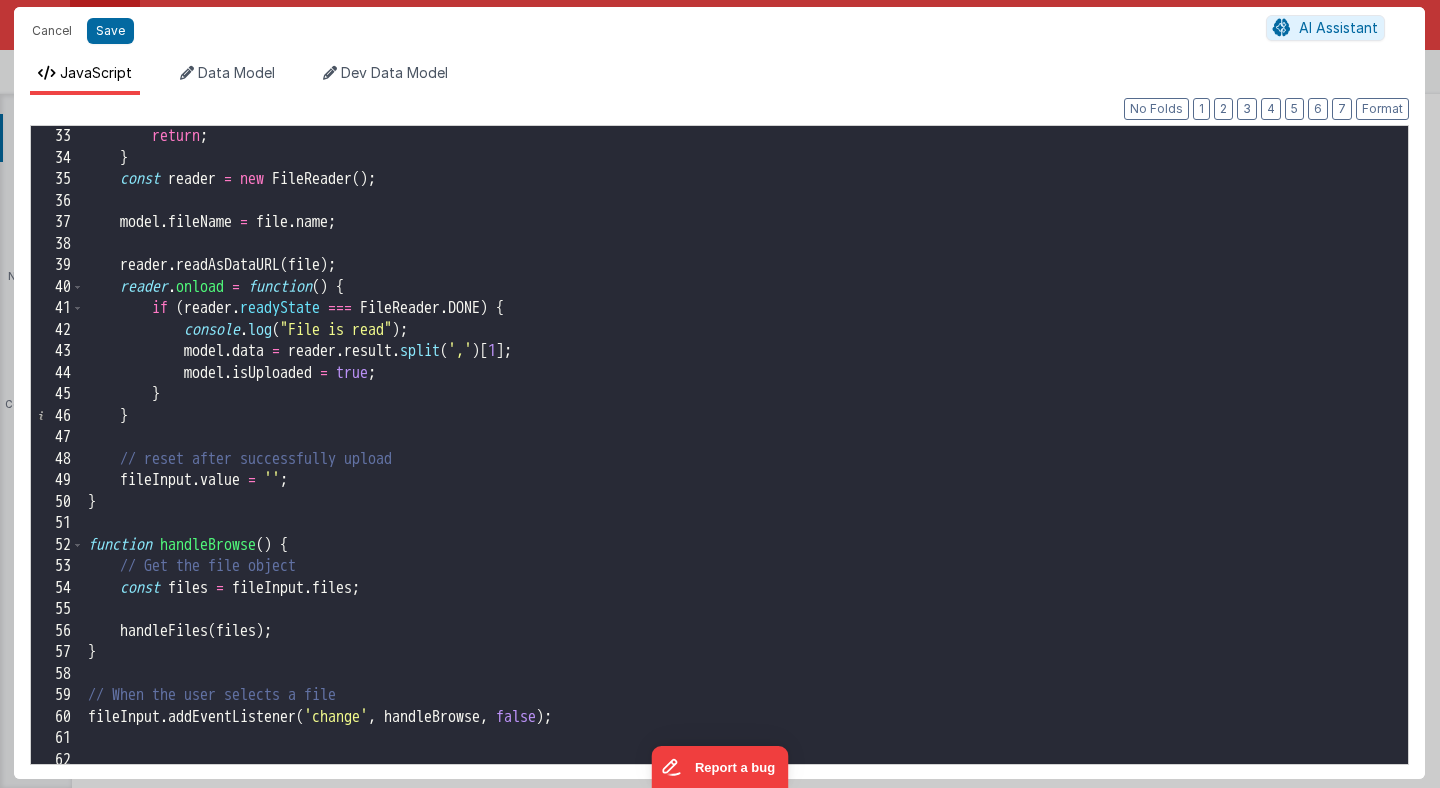 scroll, scrollTop: 689, scrollLeft: 0, axis: vertical 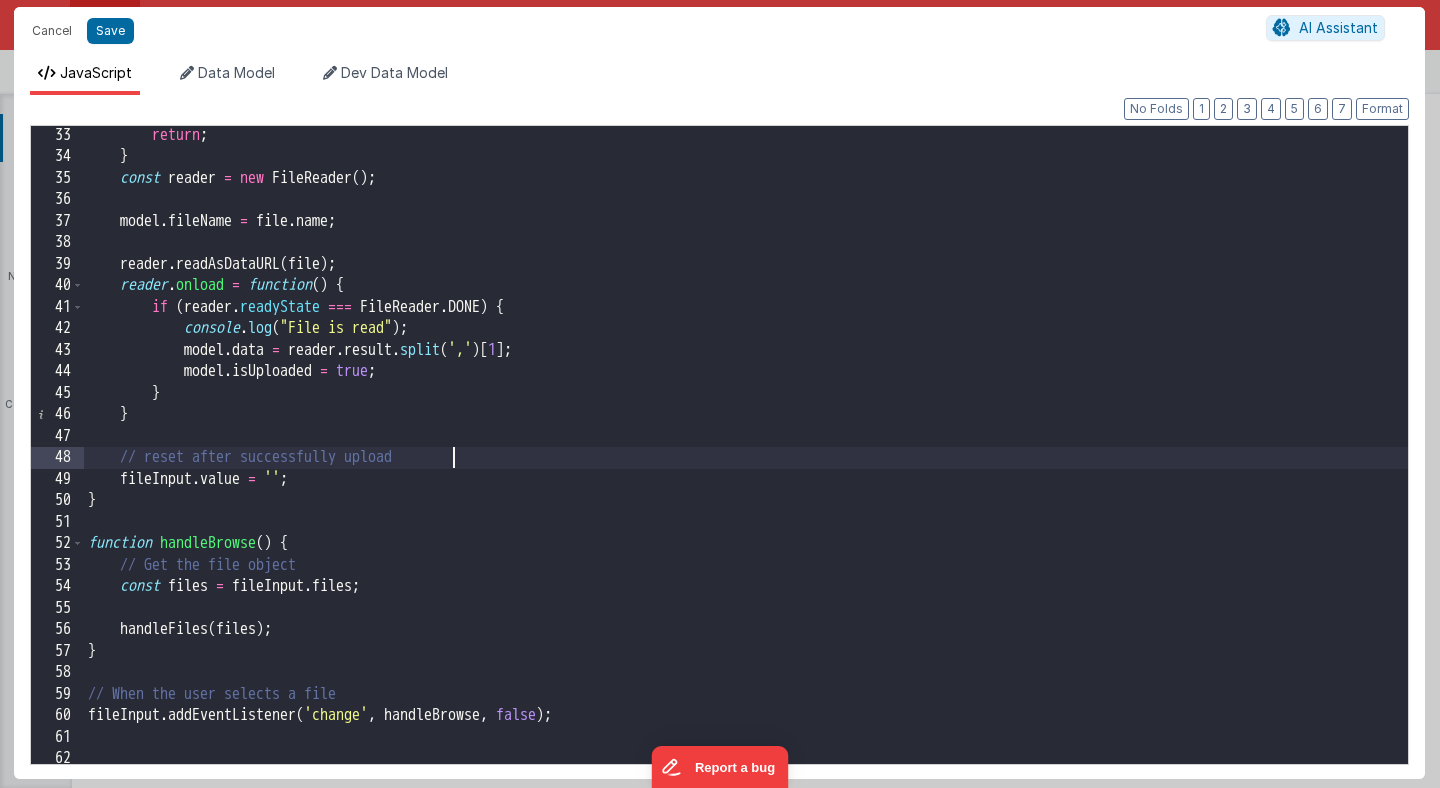 click on "return ;      }      const   reader   =   new   FileReader ( ) ;      model . fileName   =   file . name ;      reader . readAsDataURL ( file ) ;      reader . onload   =   function ( )   {           if   ( reader . readyState   ===   FileReader . DONE )   {                console . log ( "File is read" ) ;                model . data   =   reader . result . split ( ',' ) [ 1 ] ;                model . isUploaded   =   true ;           }      }           // reset after successfully upload      fileInput . value   =   '' ; } function   handleBrowse ( )   {      // Get the file object      const   files   =   fileInput . files ;      handleFiles ( files ) ; } // When the user selects a file fileInput . addEventListener ( 'change' ,   handleBrowse ,   false ) ; dropZone . addEventListener ( 'drop' ,   handleDrop ,   false )" at bounding box center [746, 465] 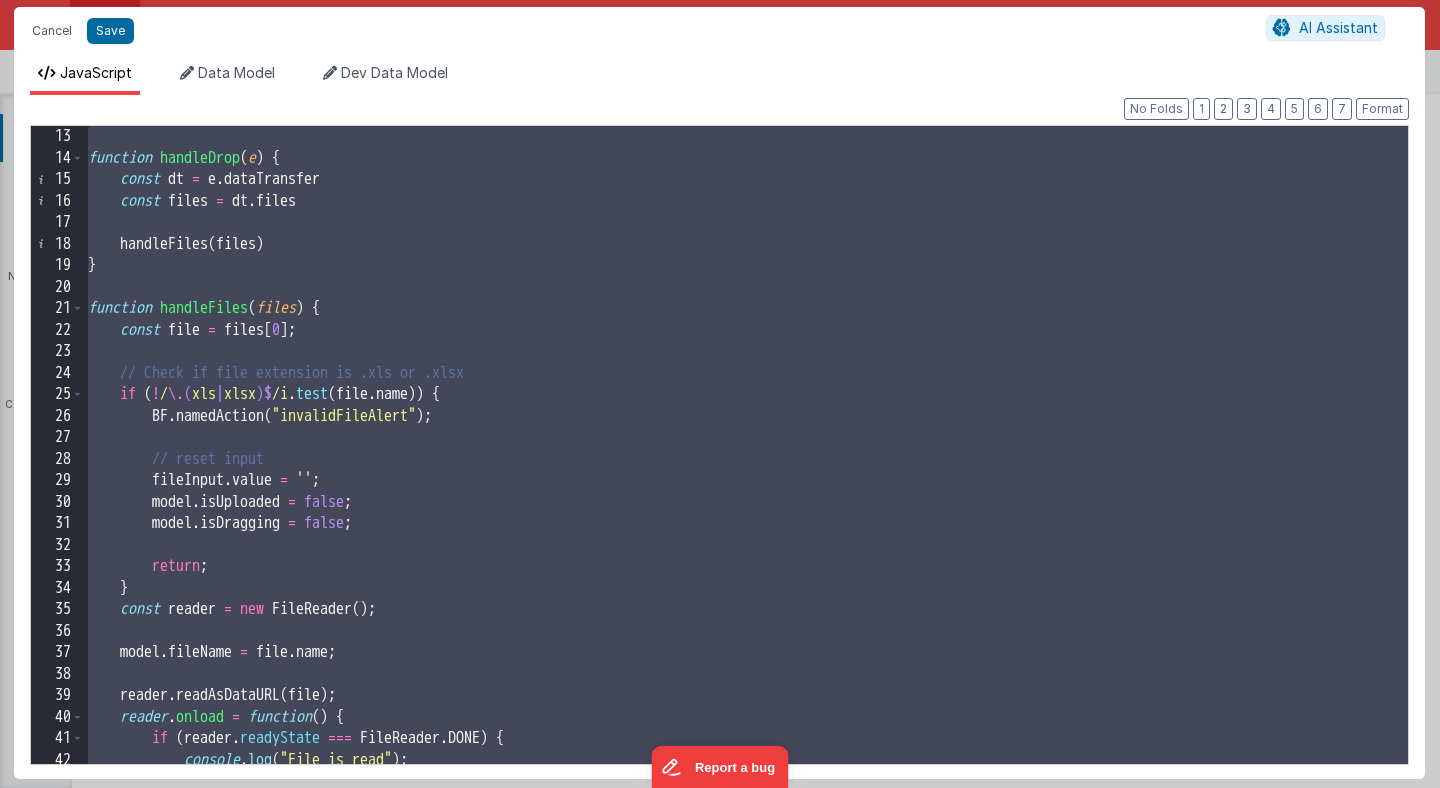 scroll, scrollTop: 219, scrollLeft: 0, axis: vertical 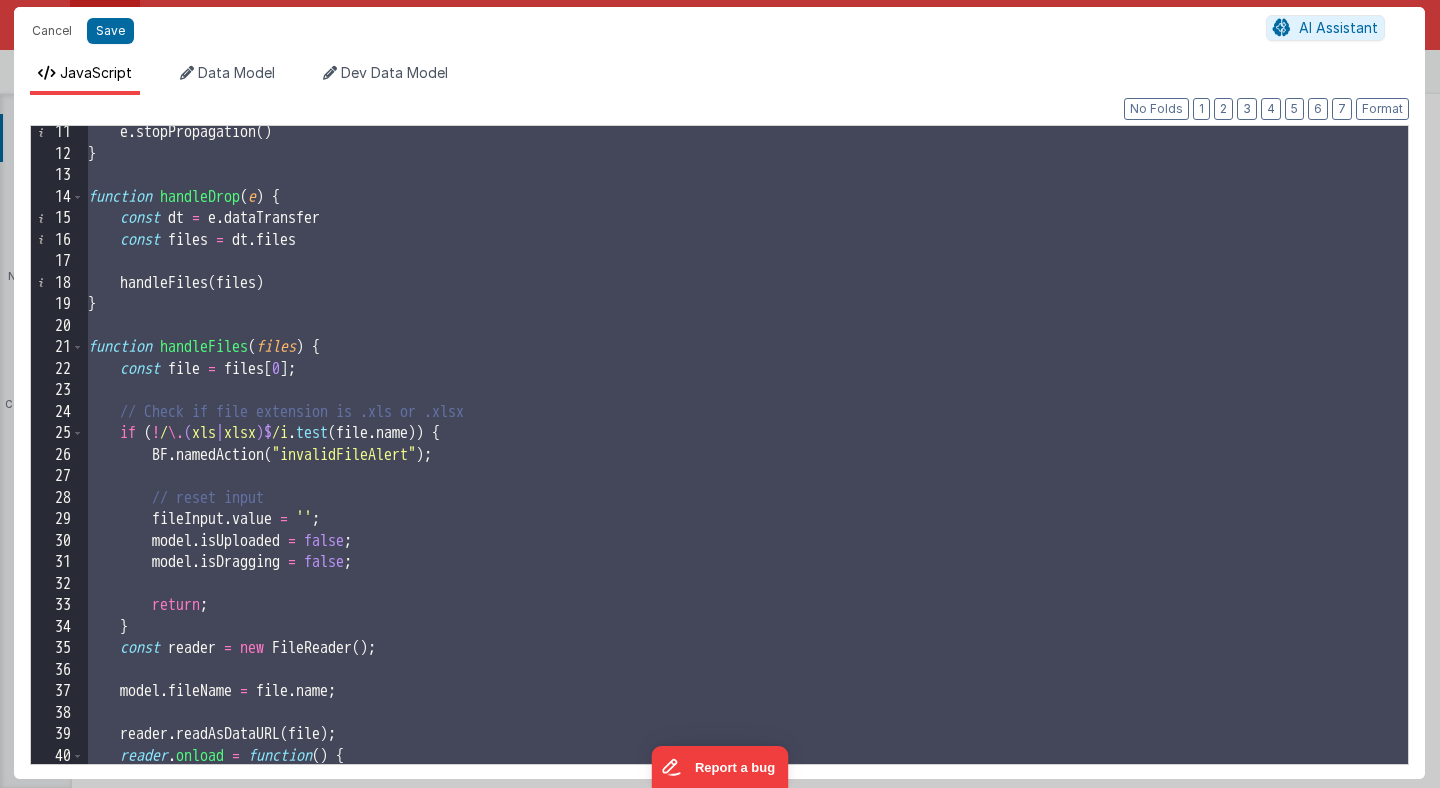 click on "e . stopPropagation ( ) } function   handleDrop ( e )   {      const   dt   =   e . dataTransfer      const   files   =   dt . files      handleFiles ( files ) } function   handleFiles ( files )   {      const   file   =   files [ 0 ] ;           // Check if file extension is .xls or .xlsx      if   ( ! / \. ( xls | xlsx )$ /i . test ( file . name ))   {           BF . namedAction ( "invalidFileAlert" ) ;                     // reset input           fileInput . value   =   '' ;           model . isUploaded   =   false ;           model . isDragging   =   false ;                     return ;      }      const   reader   =   new   FileReader ( ) ;      model . fileName   =   file . name ;      reader . readAsDataURL ( file ) ;      reader . onload   =   function ( )   {           if   ( reader . readyState   ===   FileReader . DONE )   {" at bounding box center (746, 462) 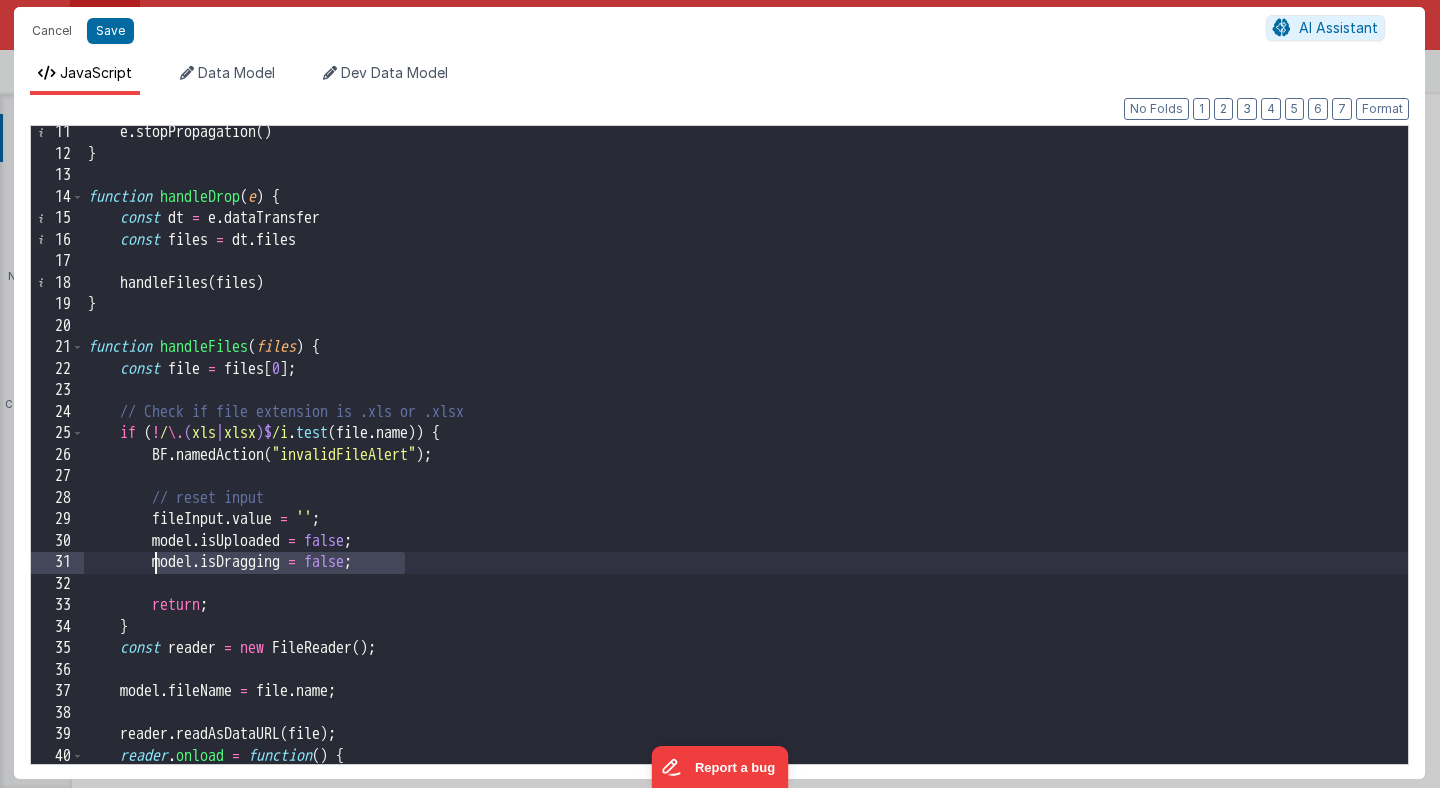 drag, startPoint x: 414, startPoint y: 569, endPoint x: 158, endPoint y: 561, distance: 256.12497 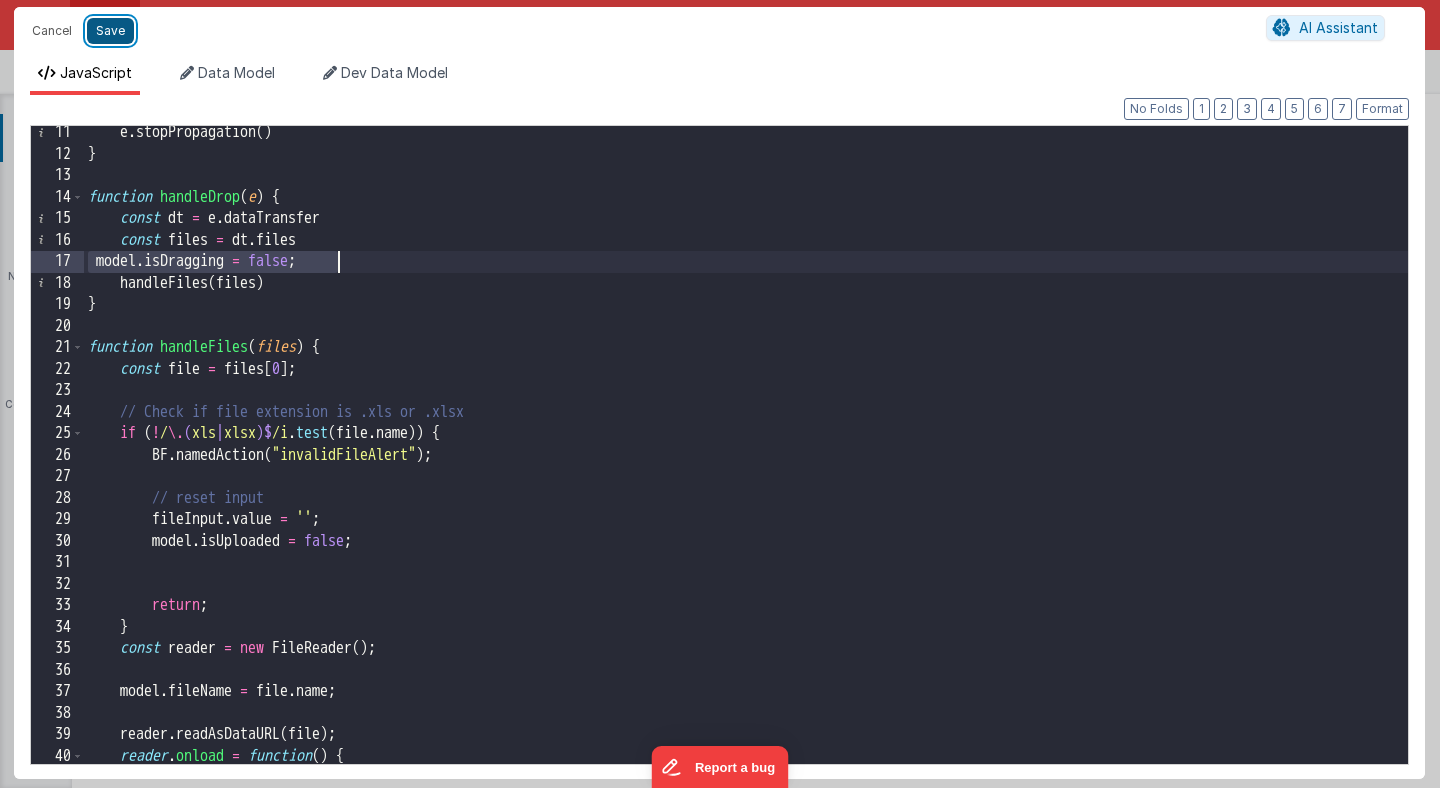 click on "Save" at bounding box center [110, 31] 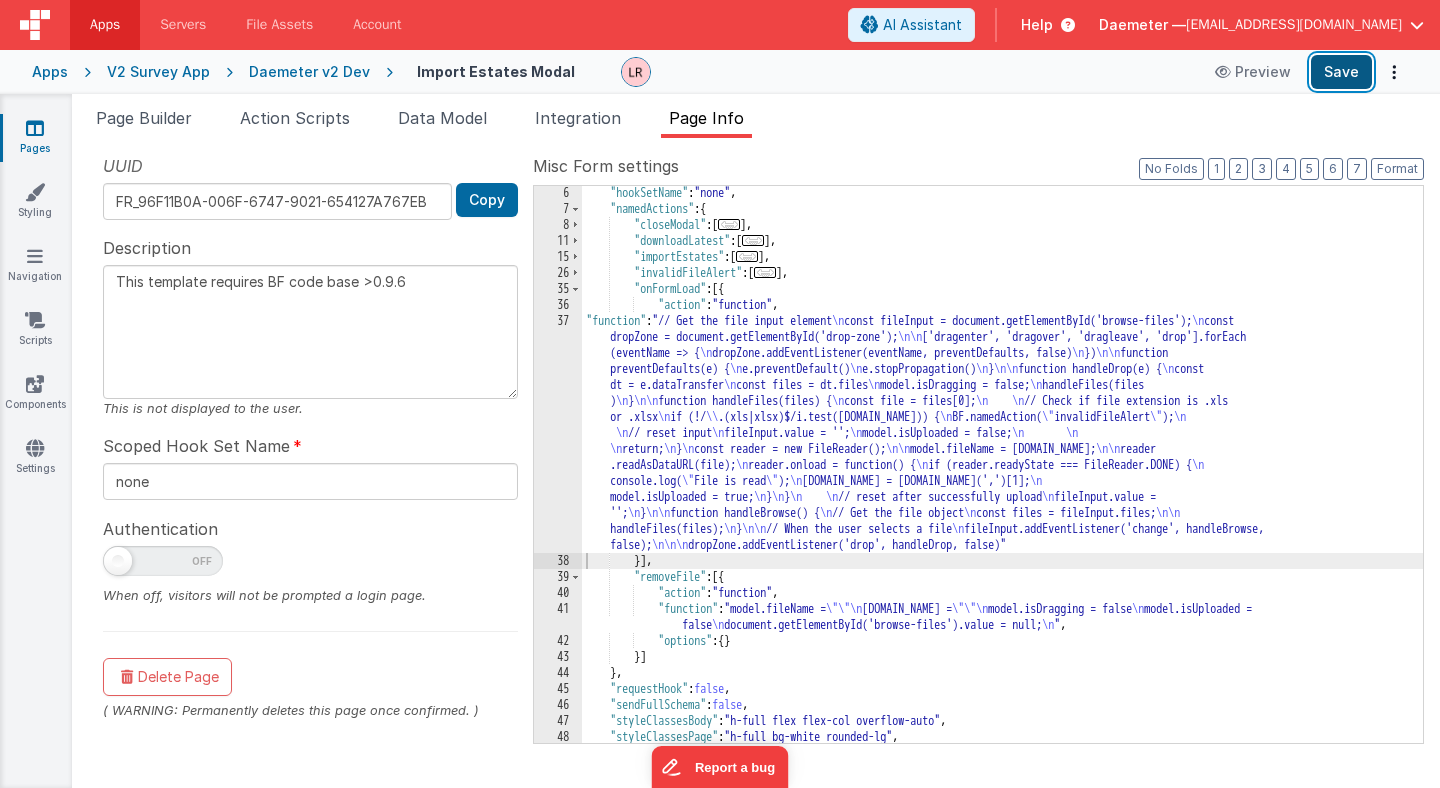 click on "Save" at bounding box center [1341, 72] 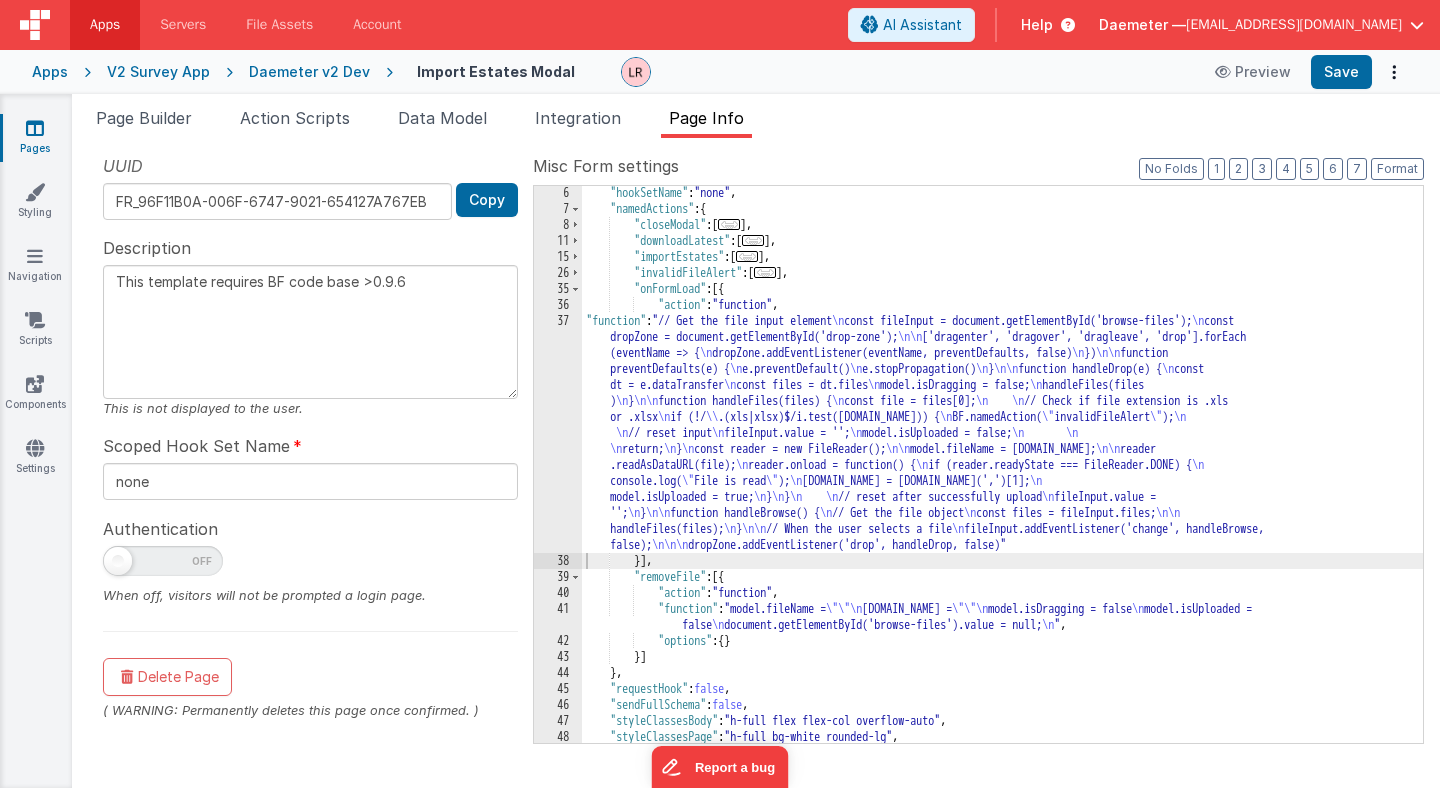 click at bounding box center (35, 128) 